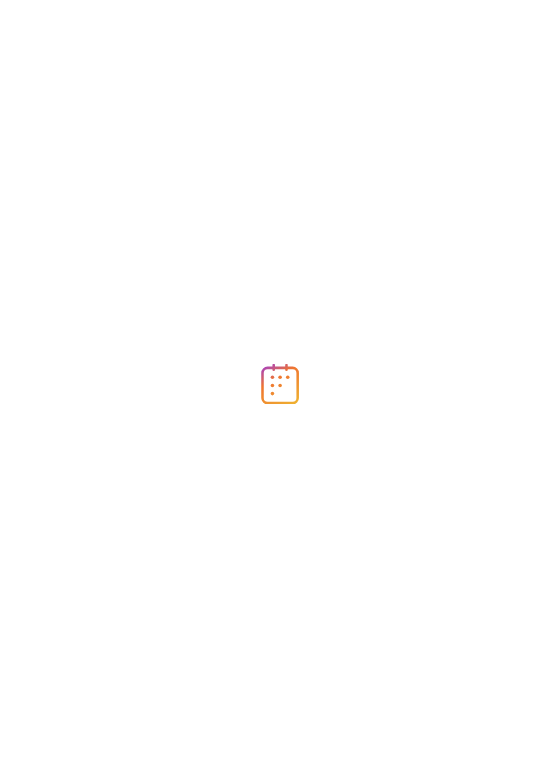scroll, scrollTop: 0, scrollLeft: 0, axis: both 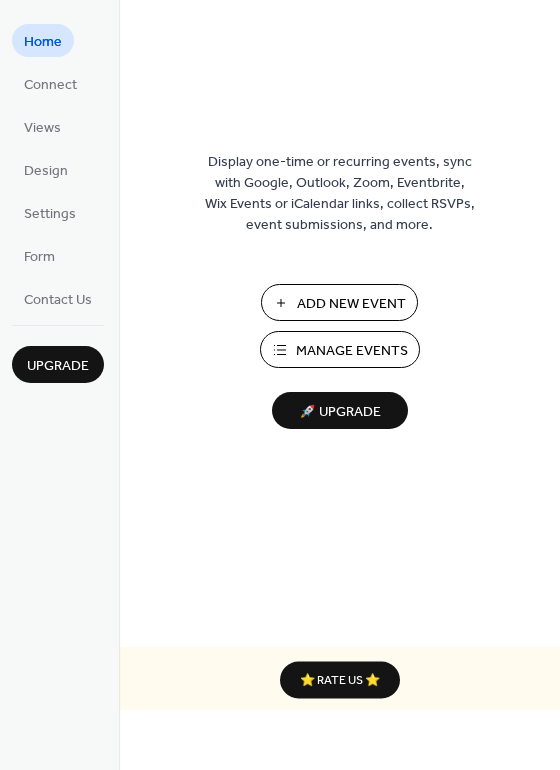 click on "Add New Event" at bounding box center [351, 304] 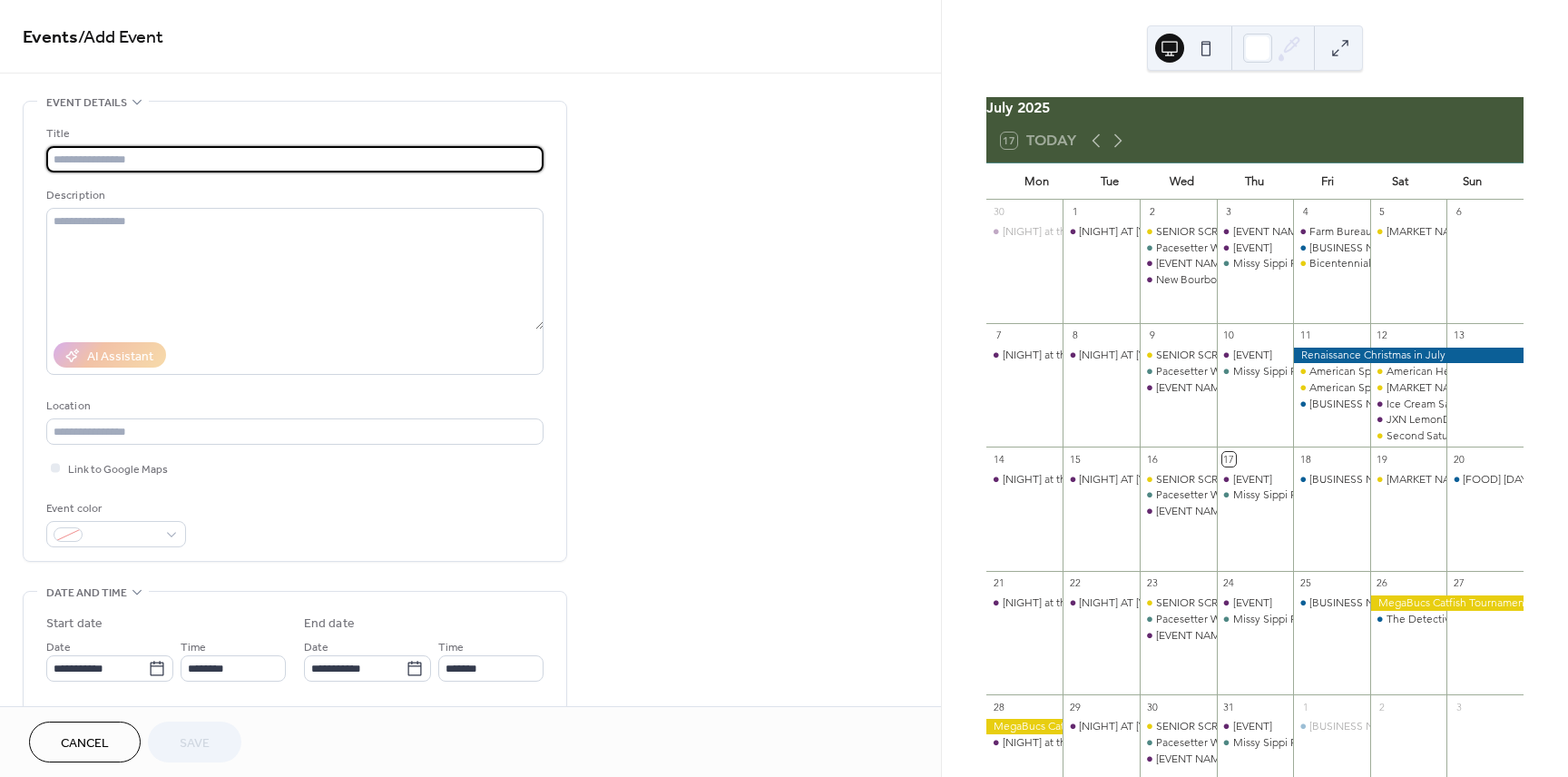 scroll, scrollTop: 0, scrollLeft: 0, axis: both 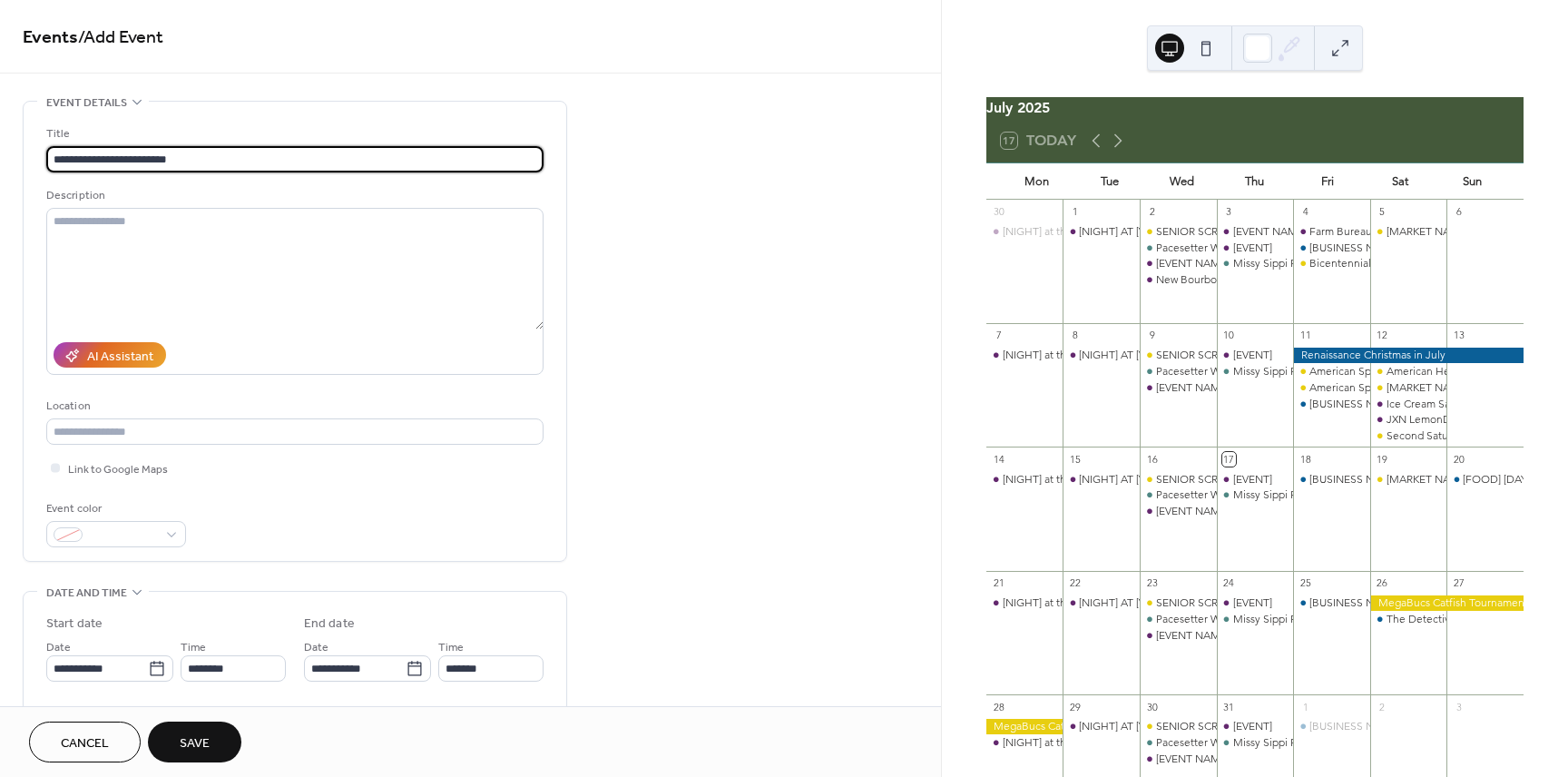 type on "**********" 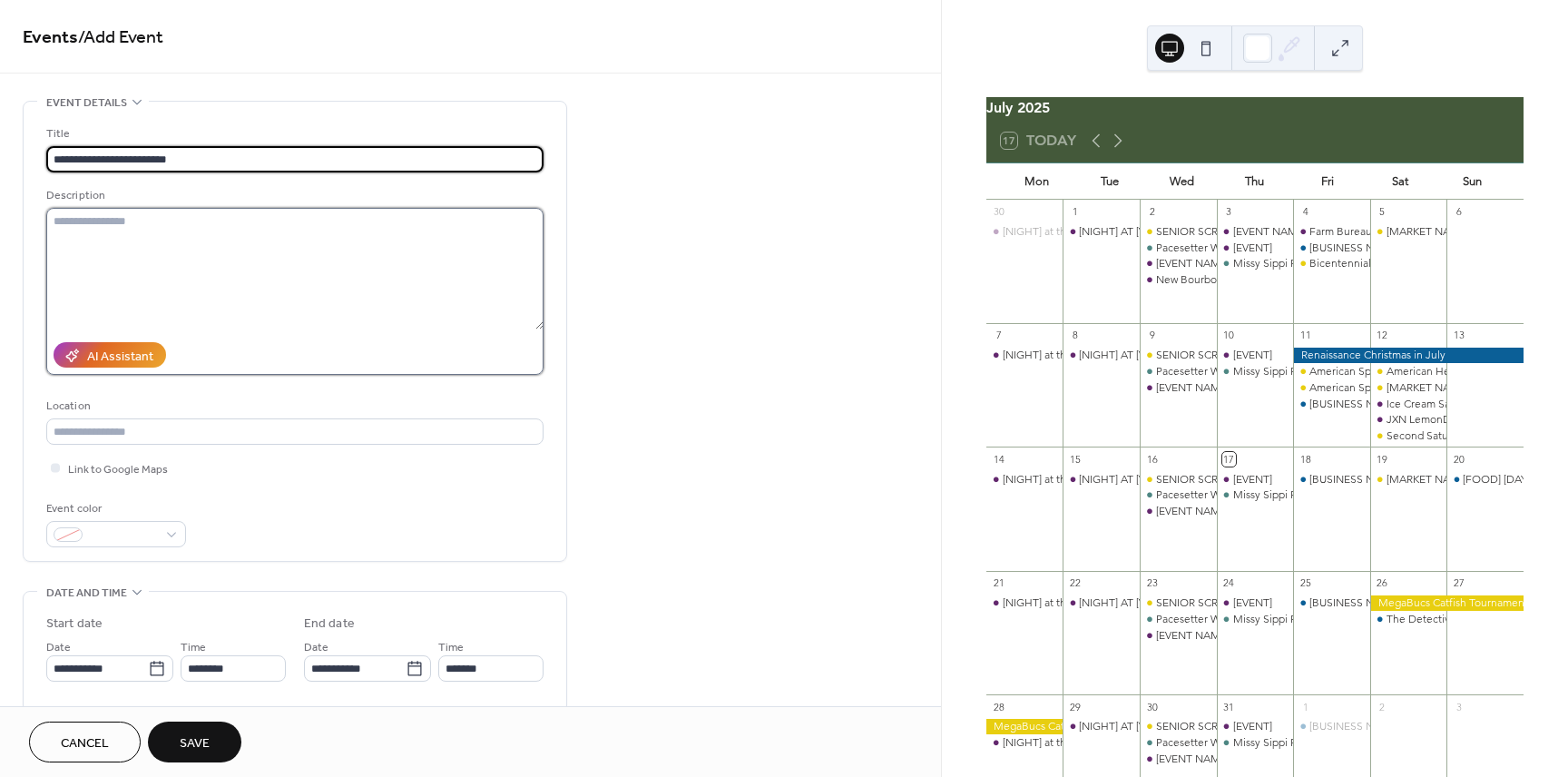 click at bounding box center [295, 269] 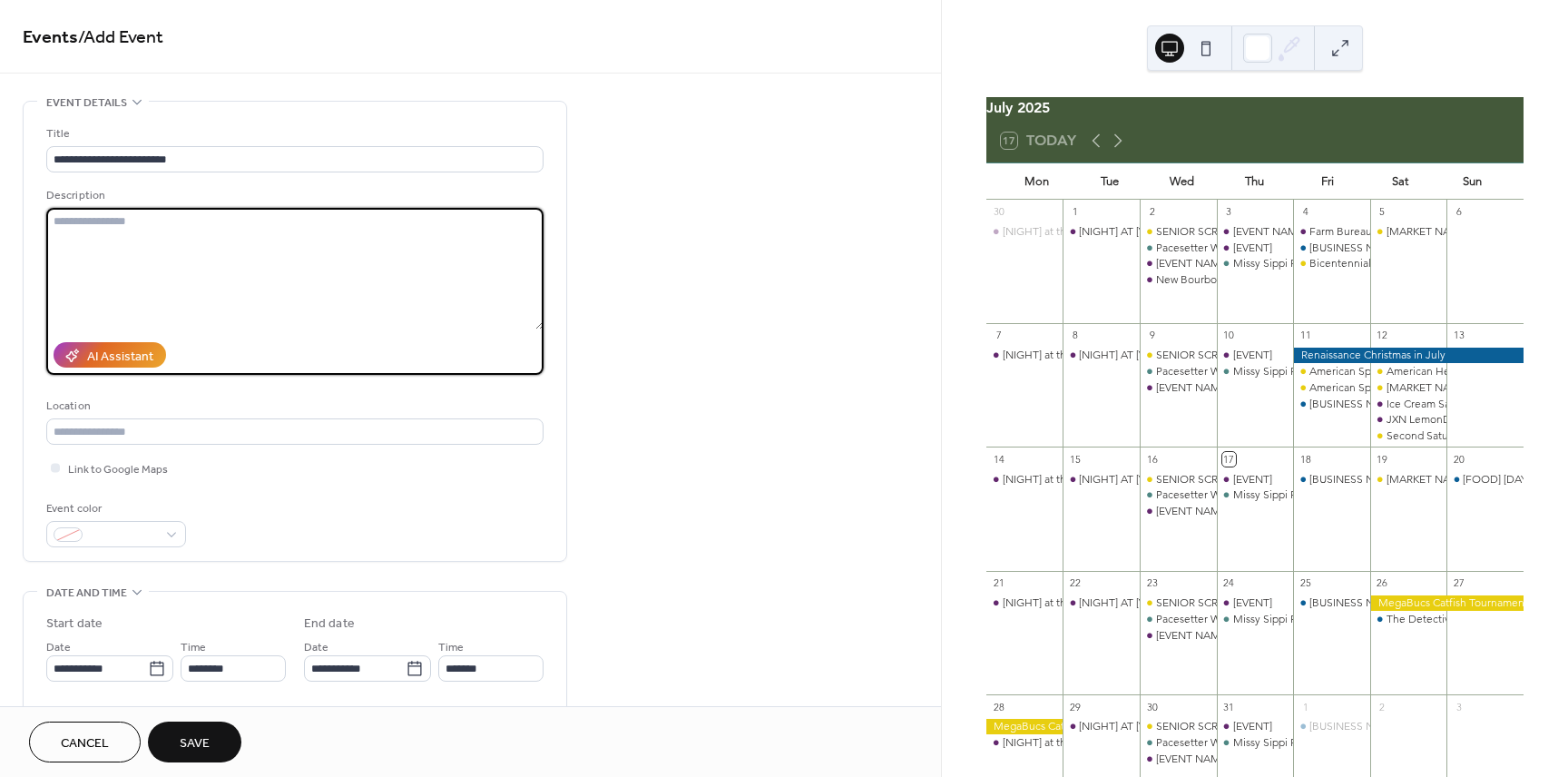 paste on "**********" 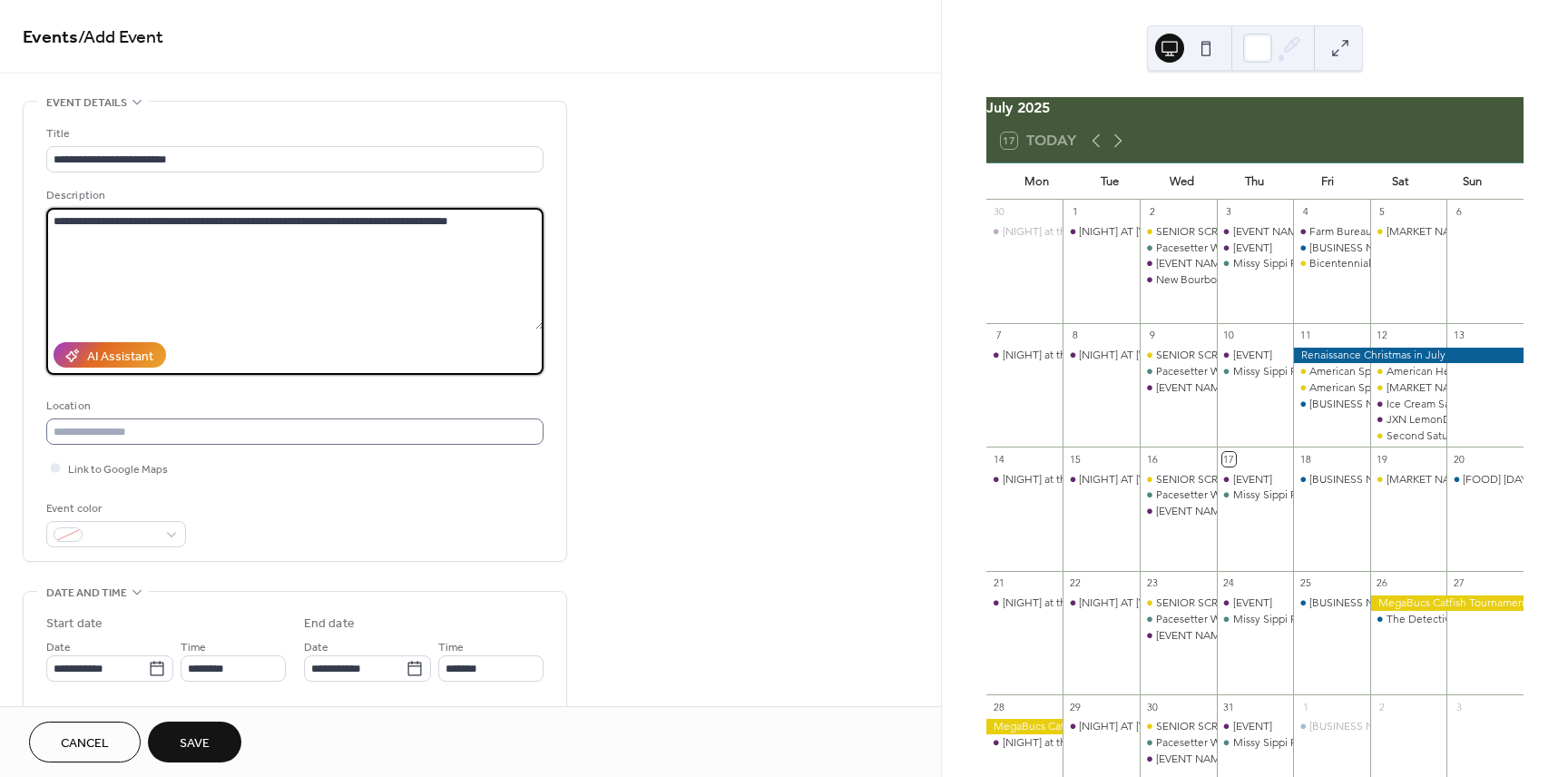 type on "**********" 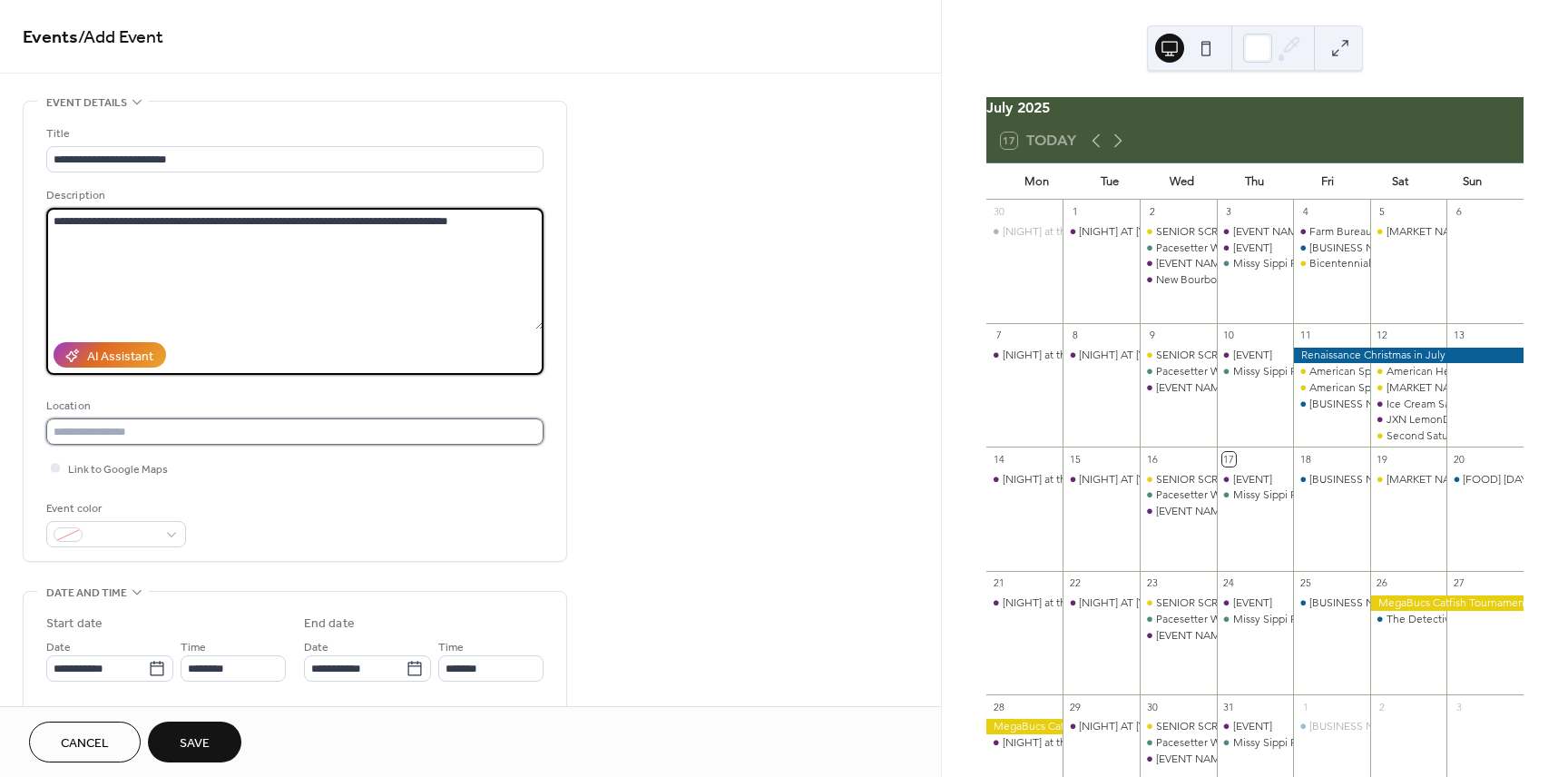 click at bounding box center (295, 431) 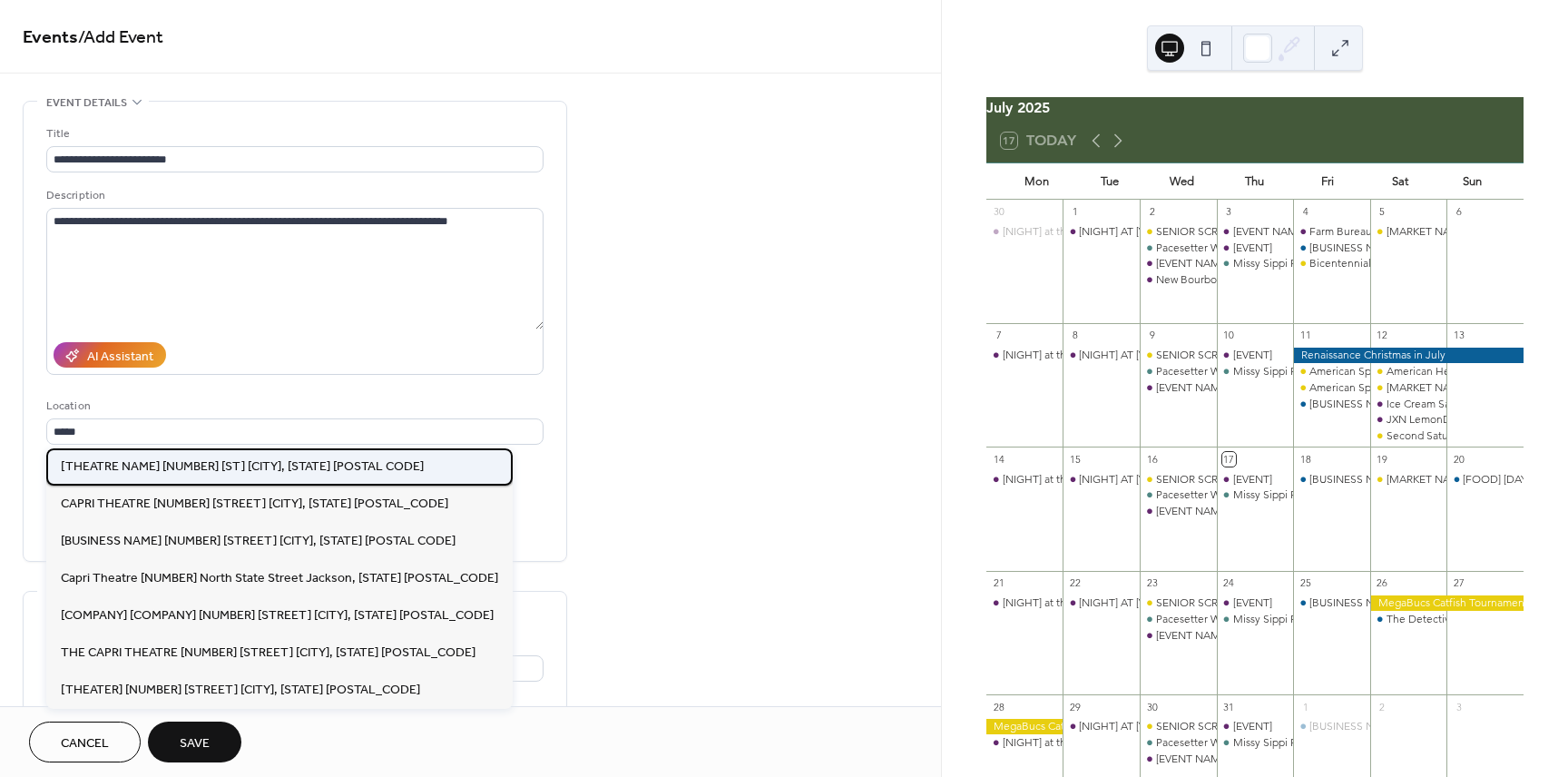 click on "[THEATRE NAME] [NUMBER] [ST] [CITY], [STATE] [POSTAL CODE]" at bounding box center (242, 467) 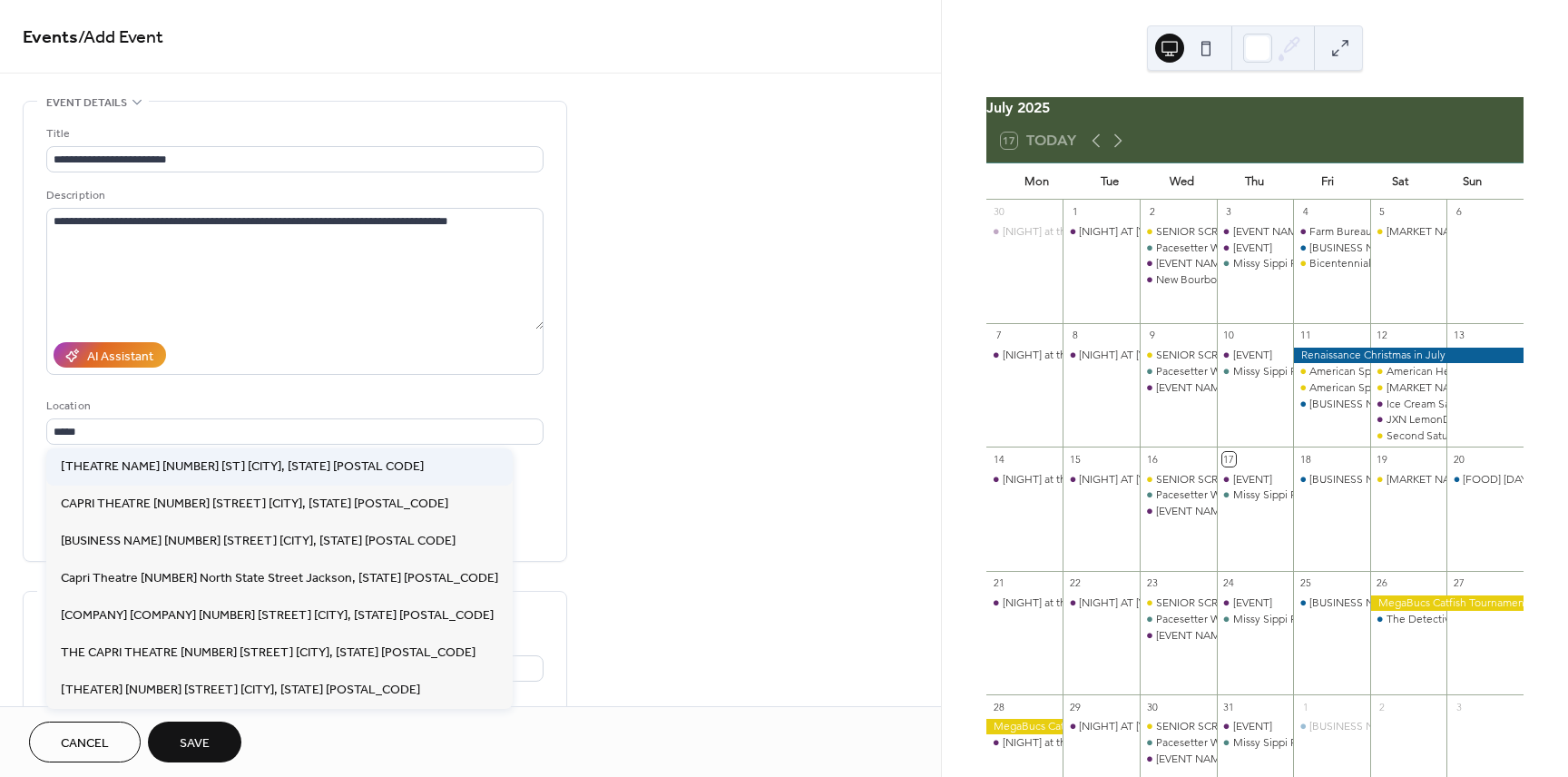 type on "**********" 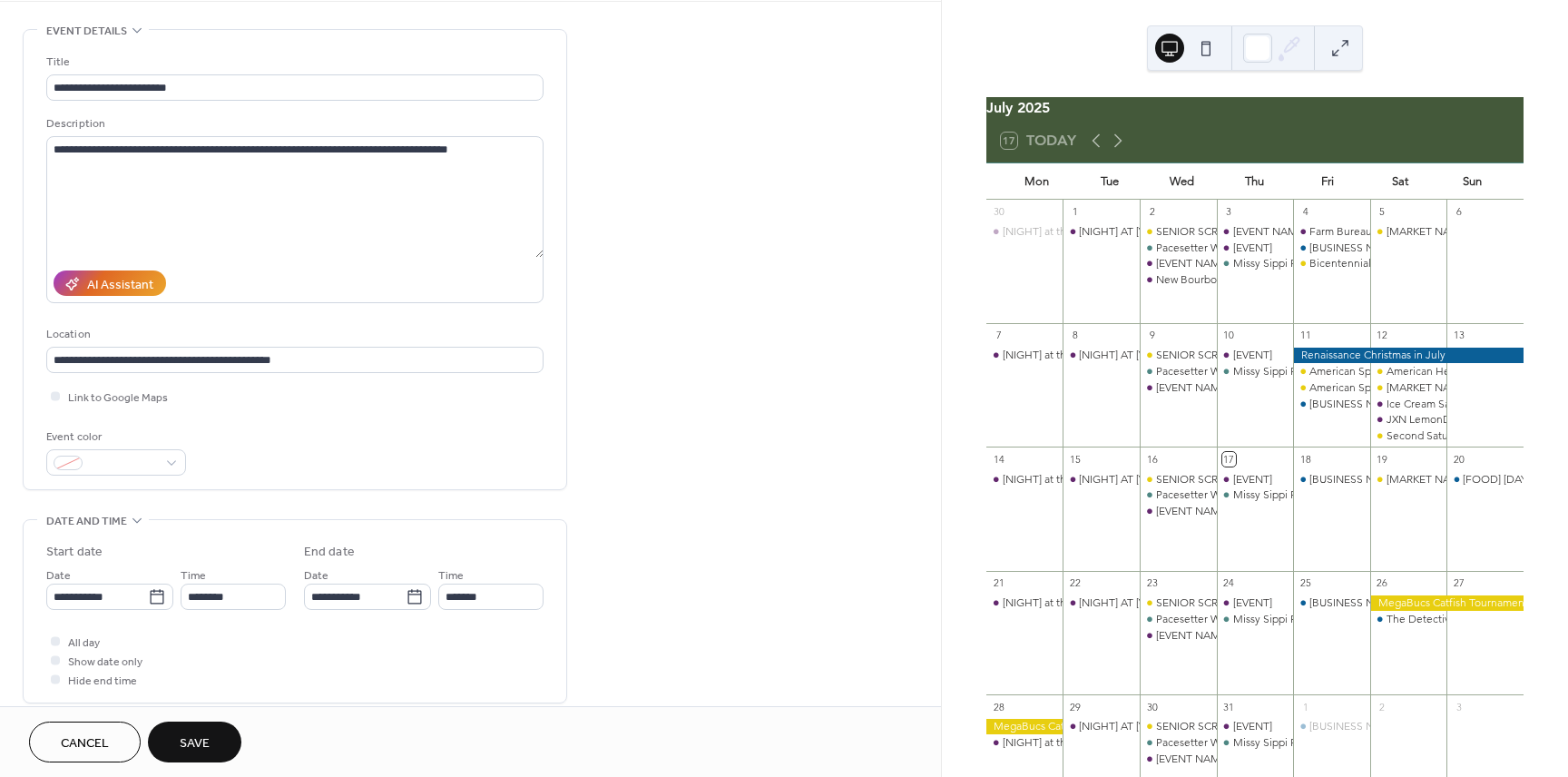 scroll, scrollTop: 124, scrollLeft: 0, axis: vertical 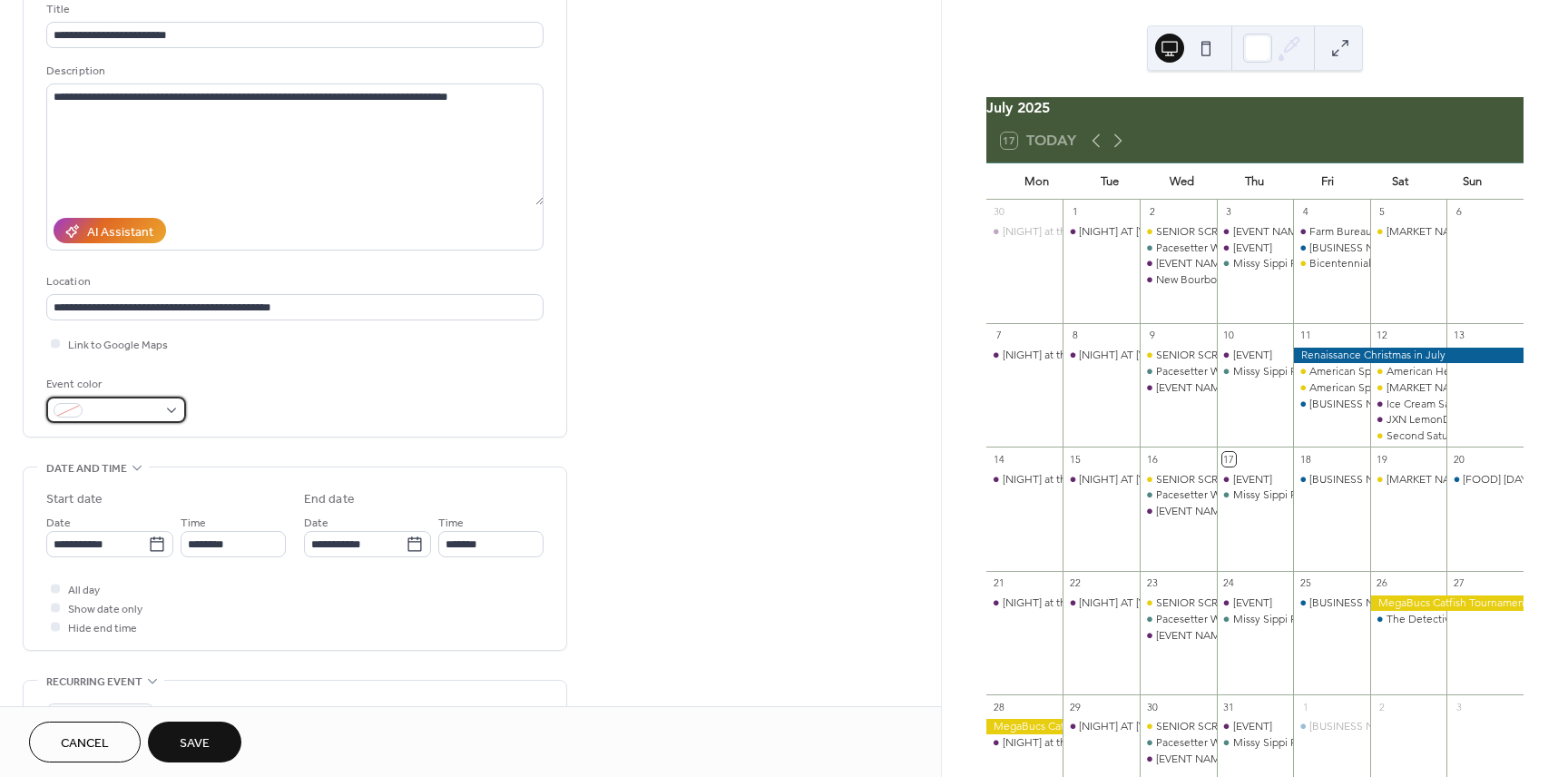 click at bounding box center [116, 409] 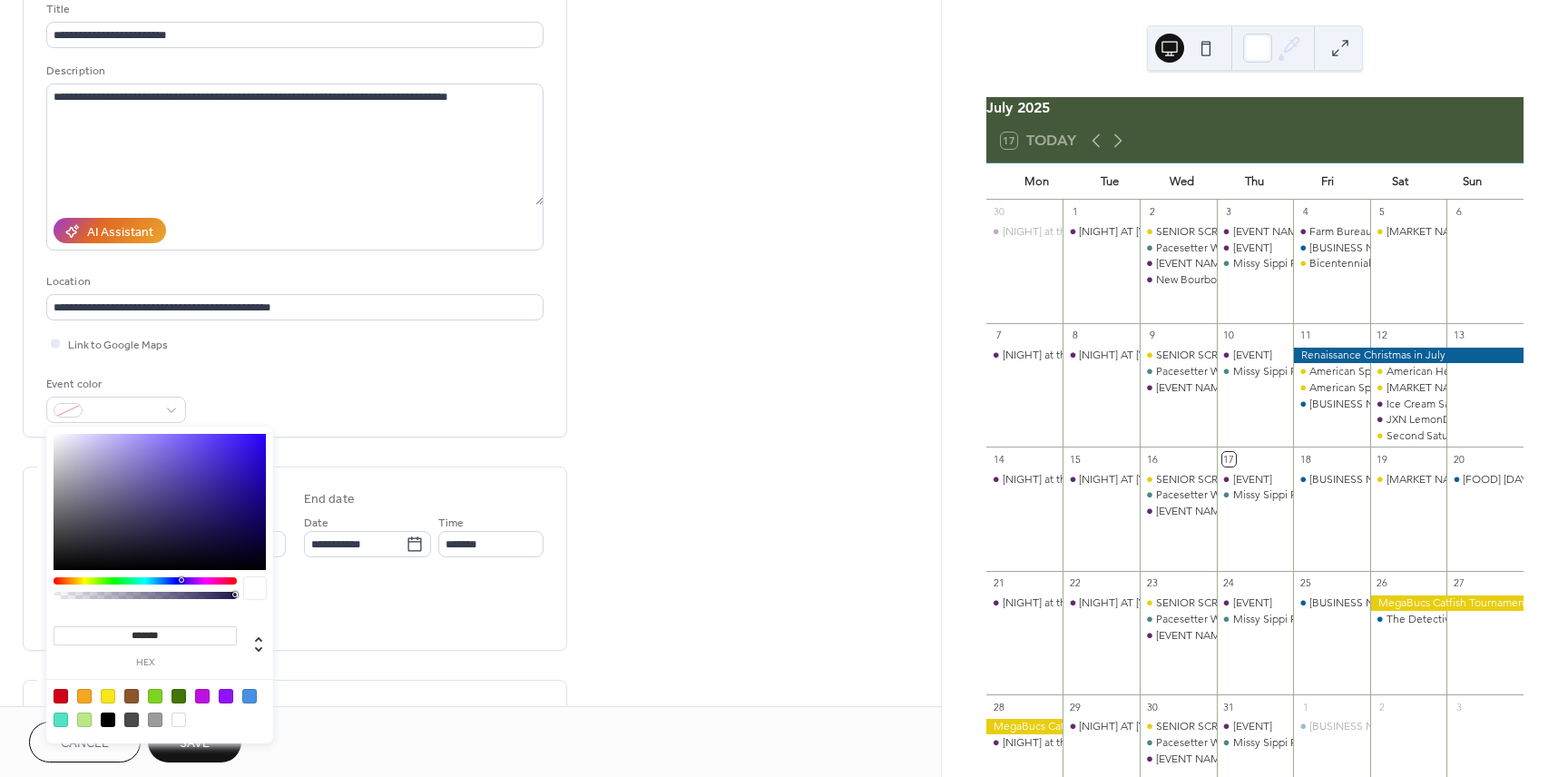 click on "*******" at bounding box center (145, 635) 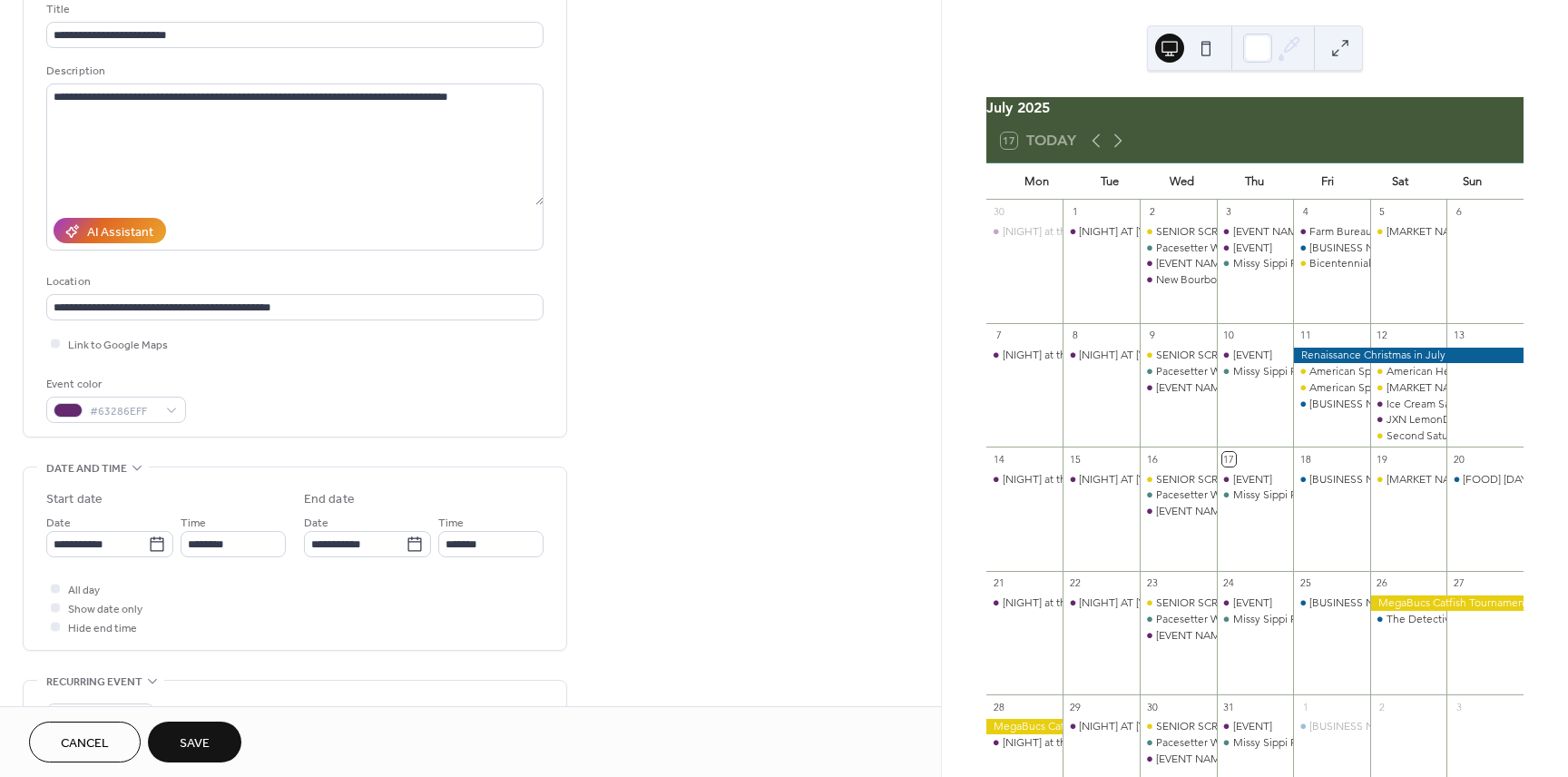 click on "**********" at bounding box center (470, 529) 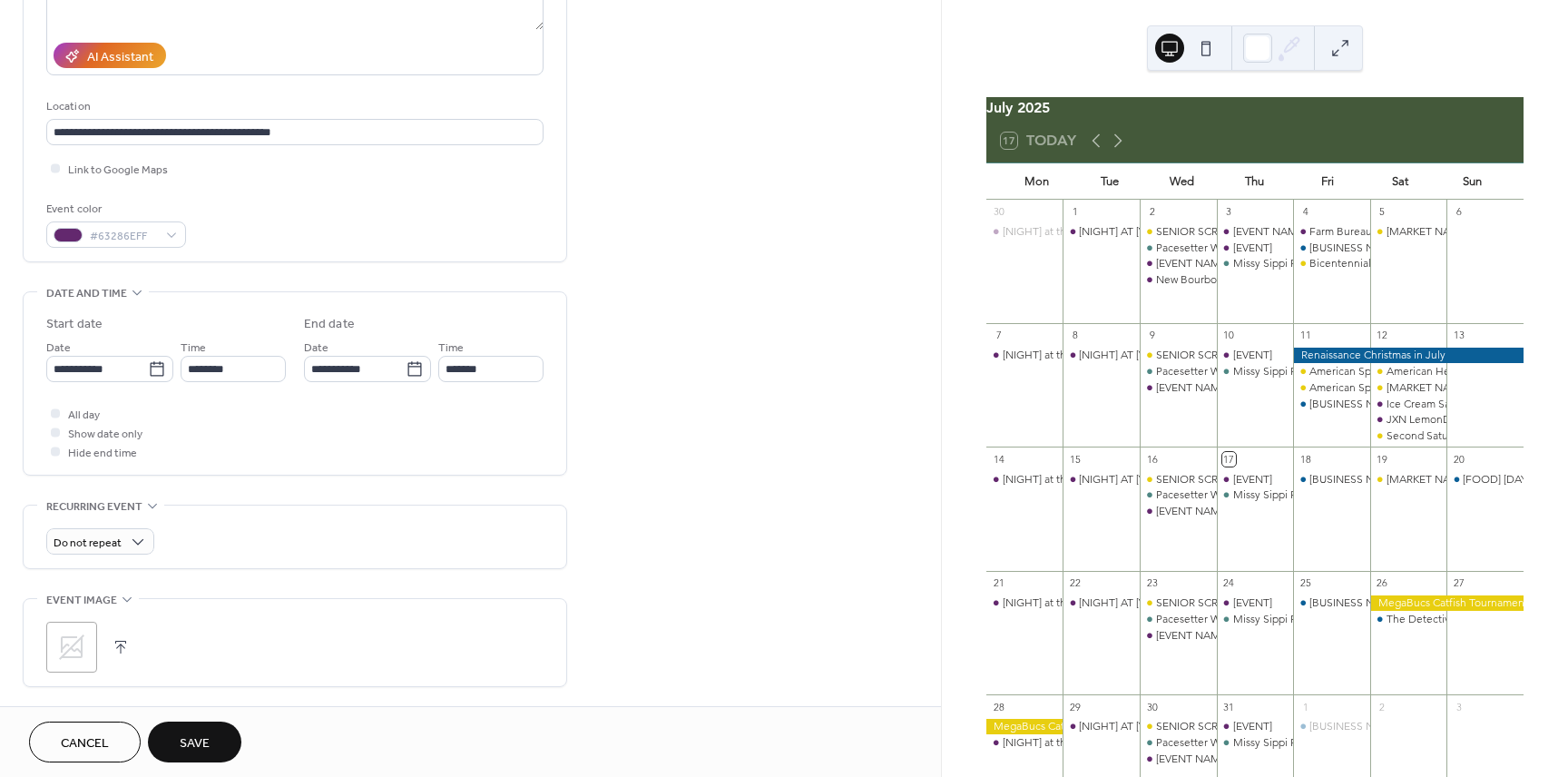 scroll, scrollTop: 303, scrollLeft: 0, axis: vertical 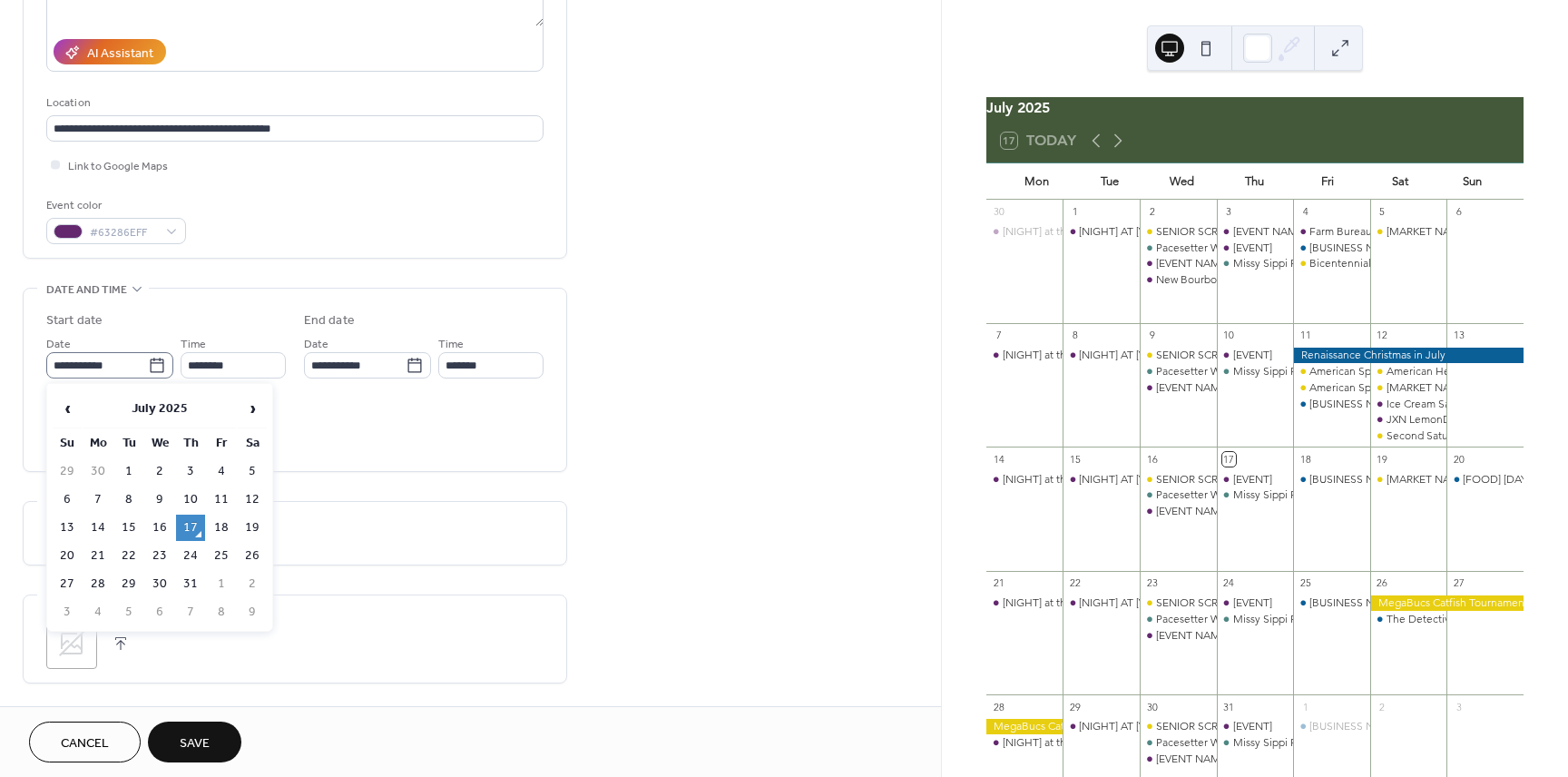 click 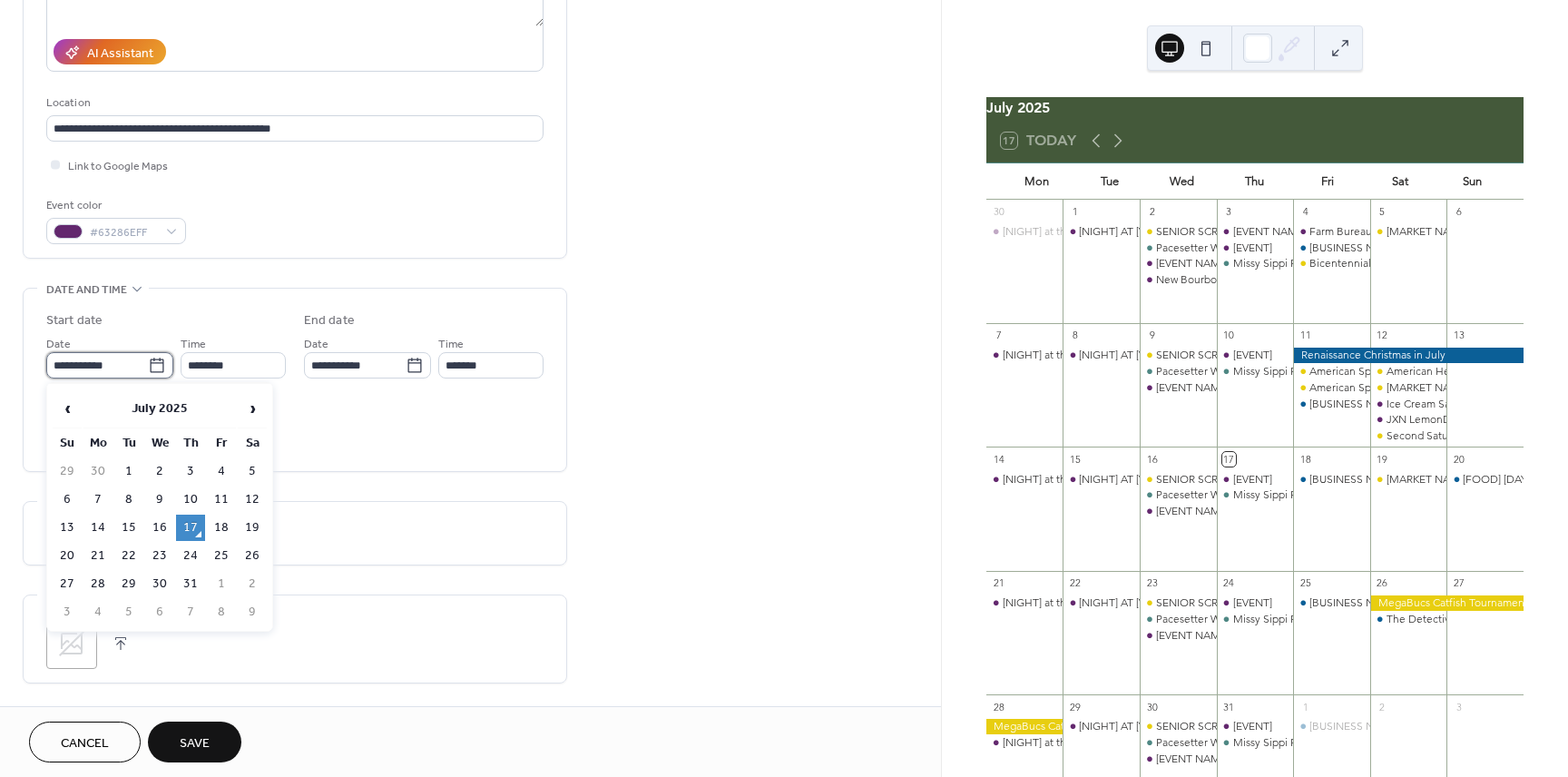 click on "**********" at bounding box center [97, 365] 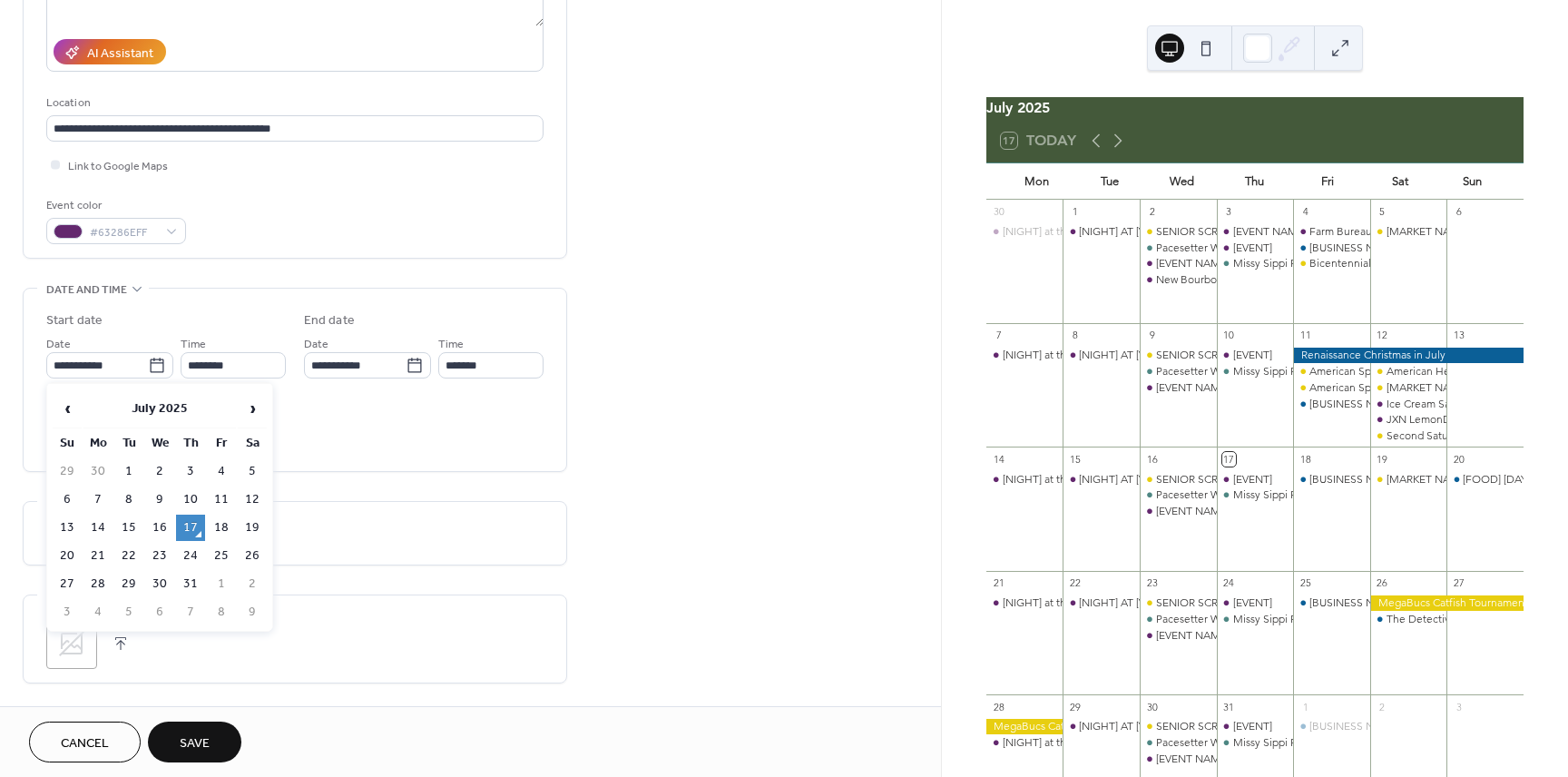 click on "17" at bounding box center [191, 527] 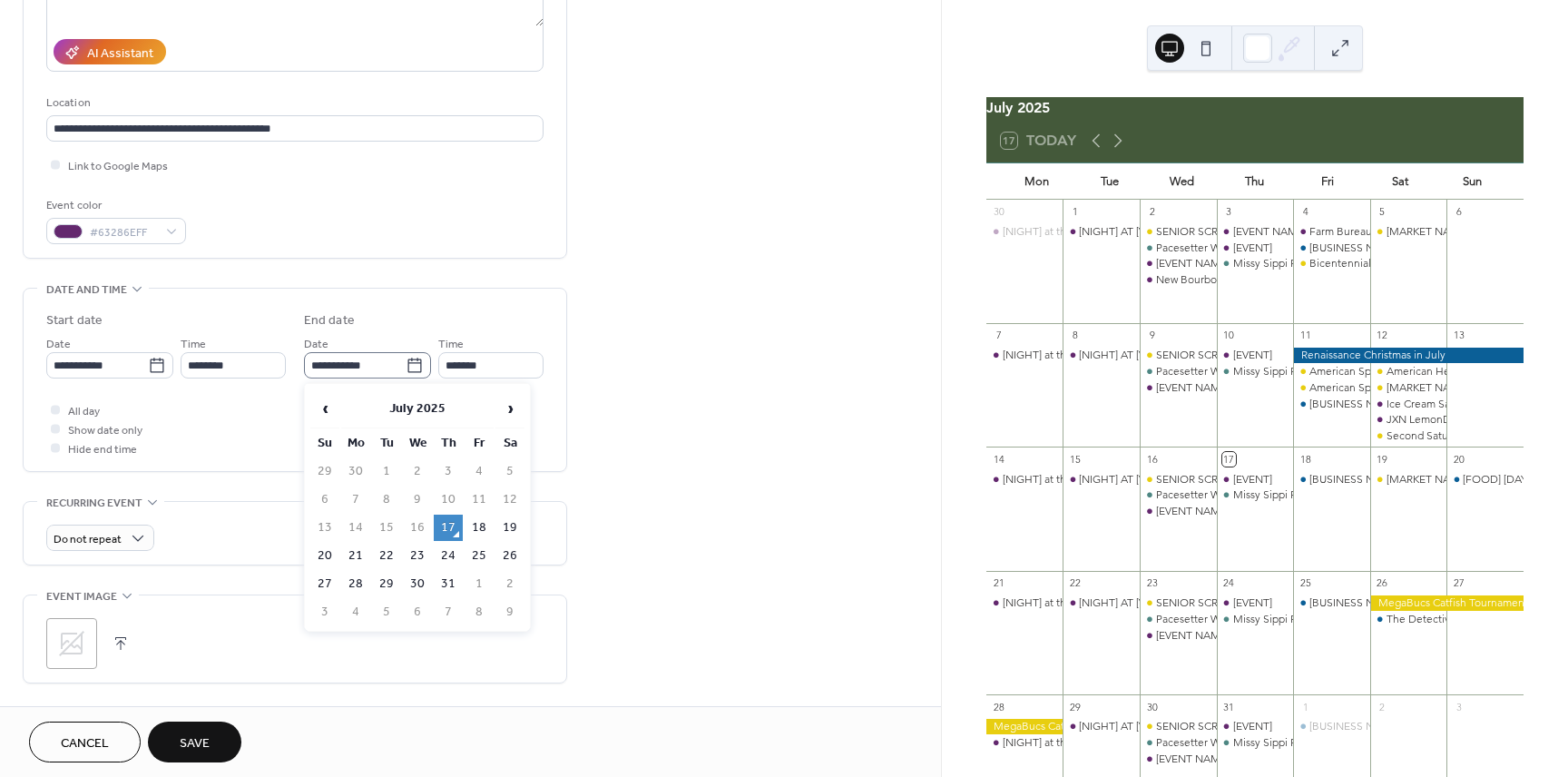 click 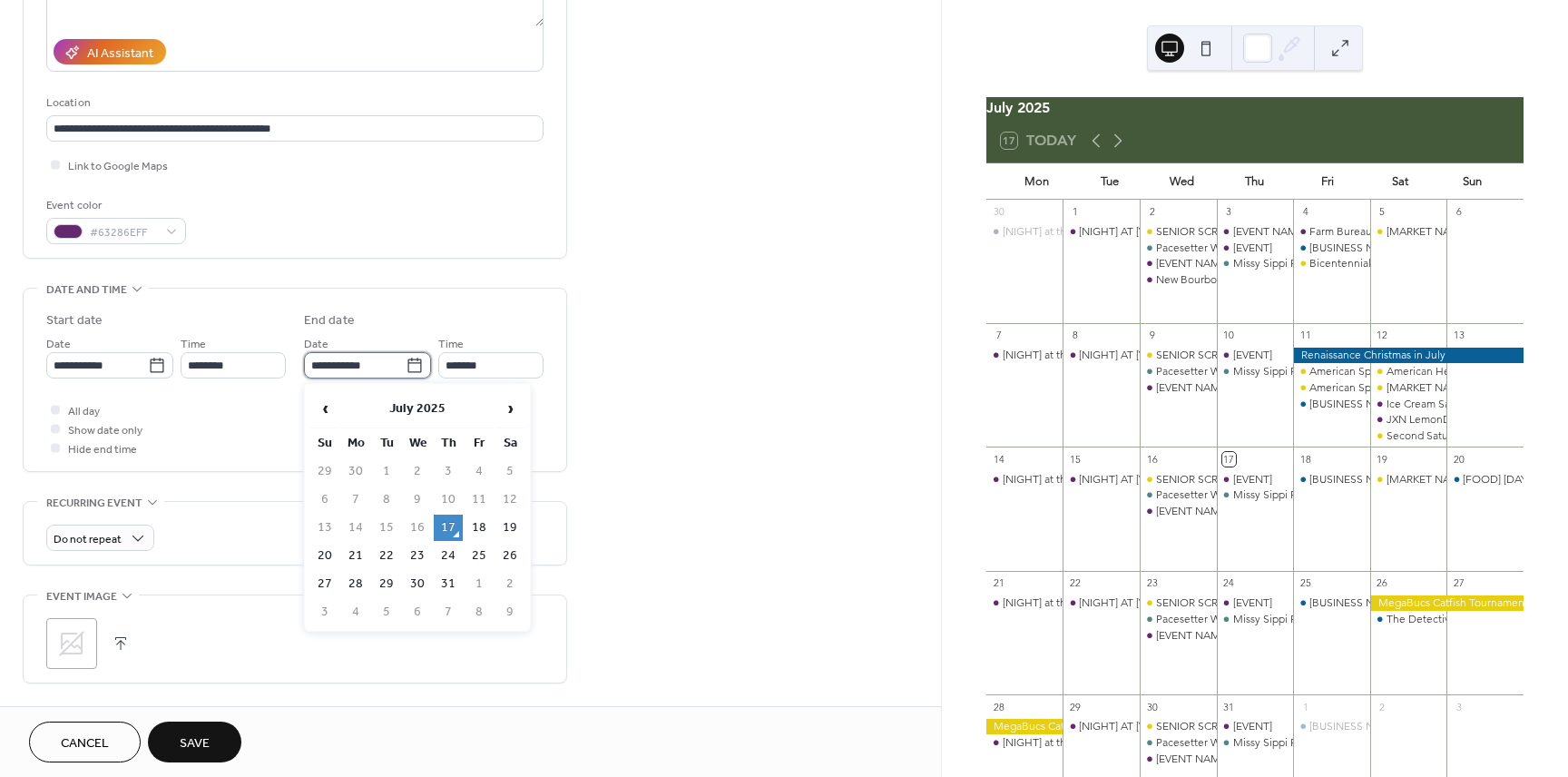 click on "**********" at bounding box center [355, 365] 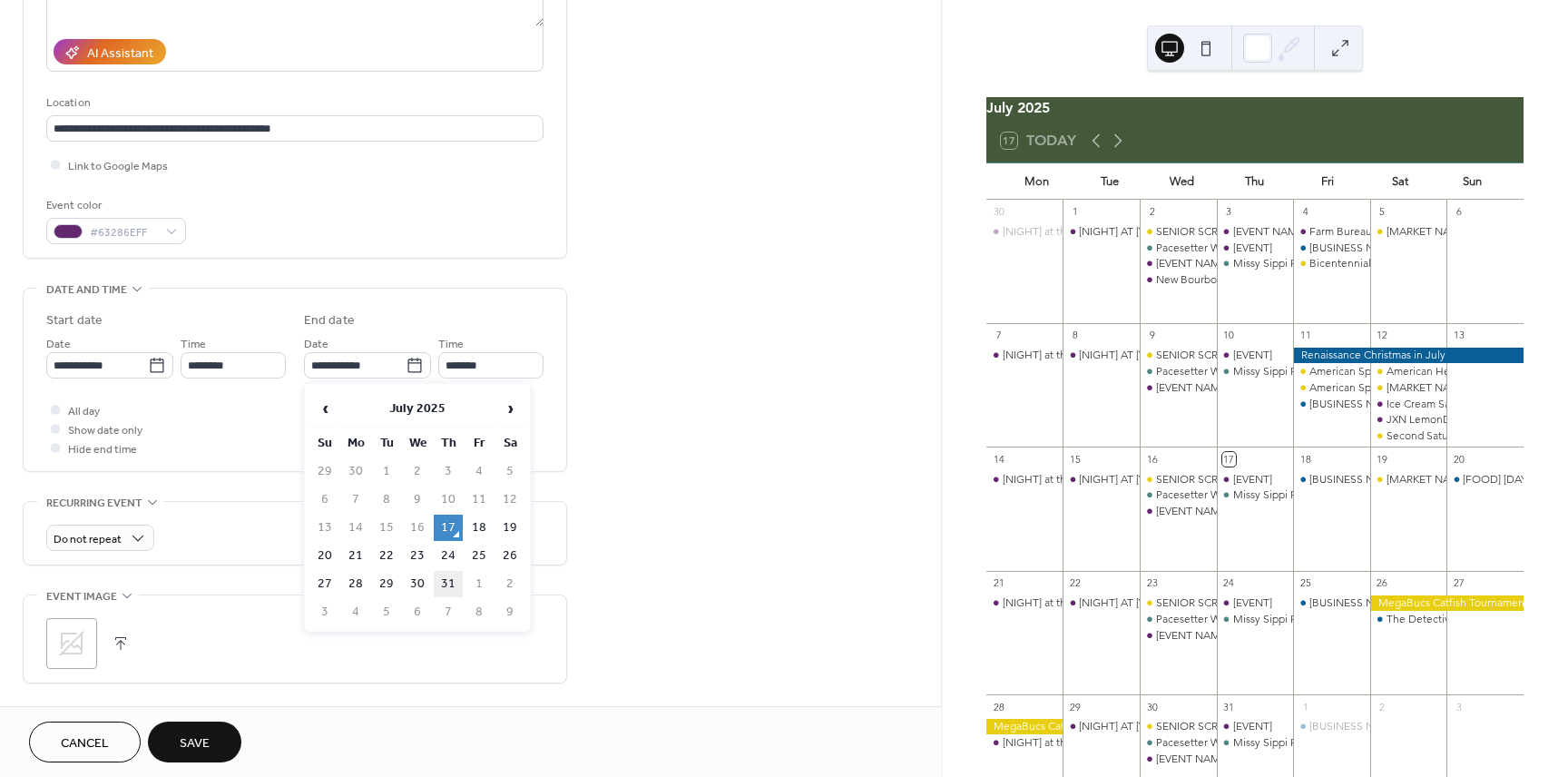 click on "31" at bounding box center [448, 584] 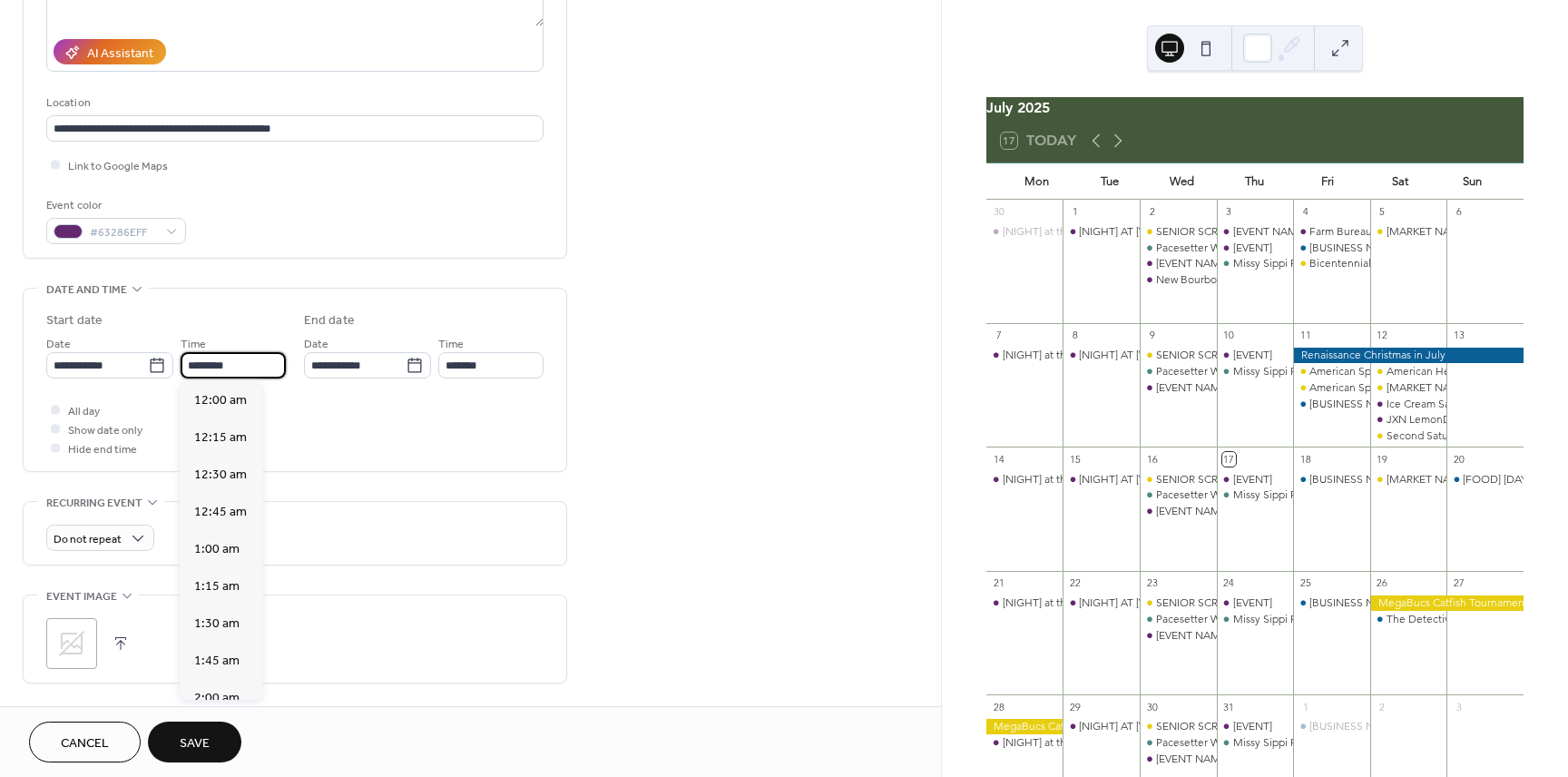 click on "********" at bounding box center [233, 365] 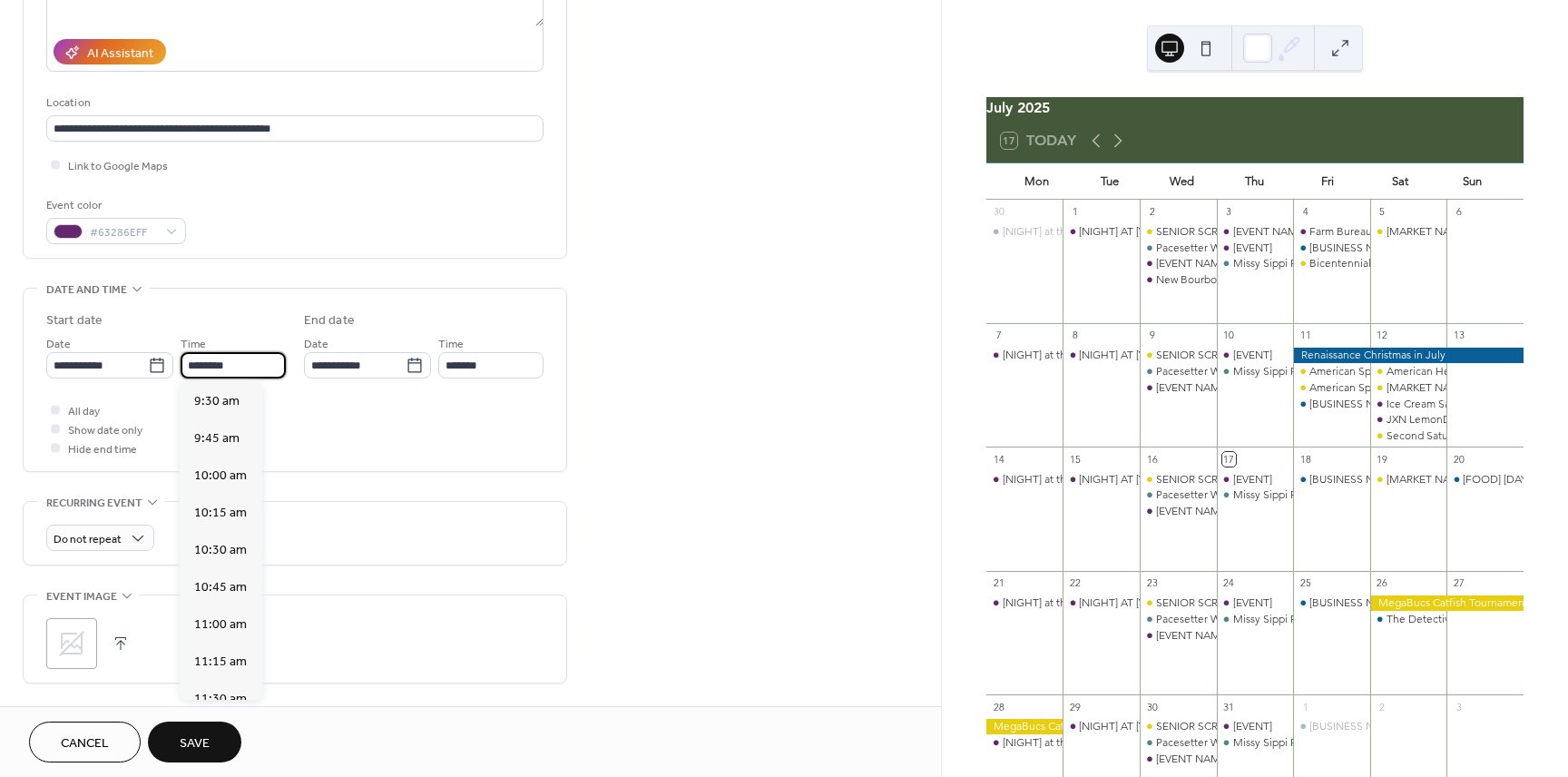 scroll, scrollTop: 1410, scrollLeft: 0, axis: vertical 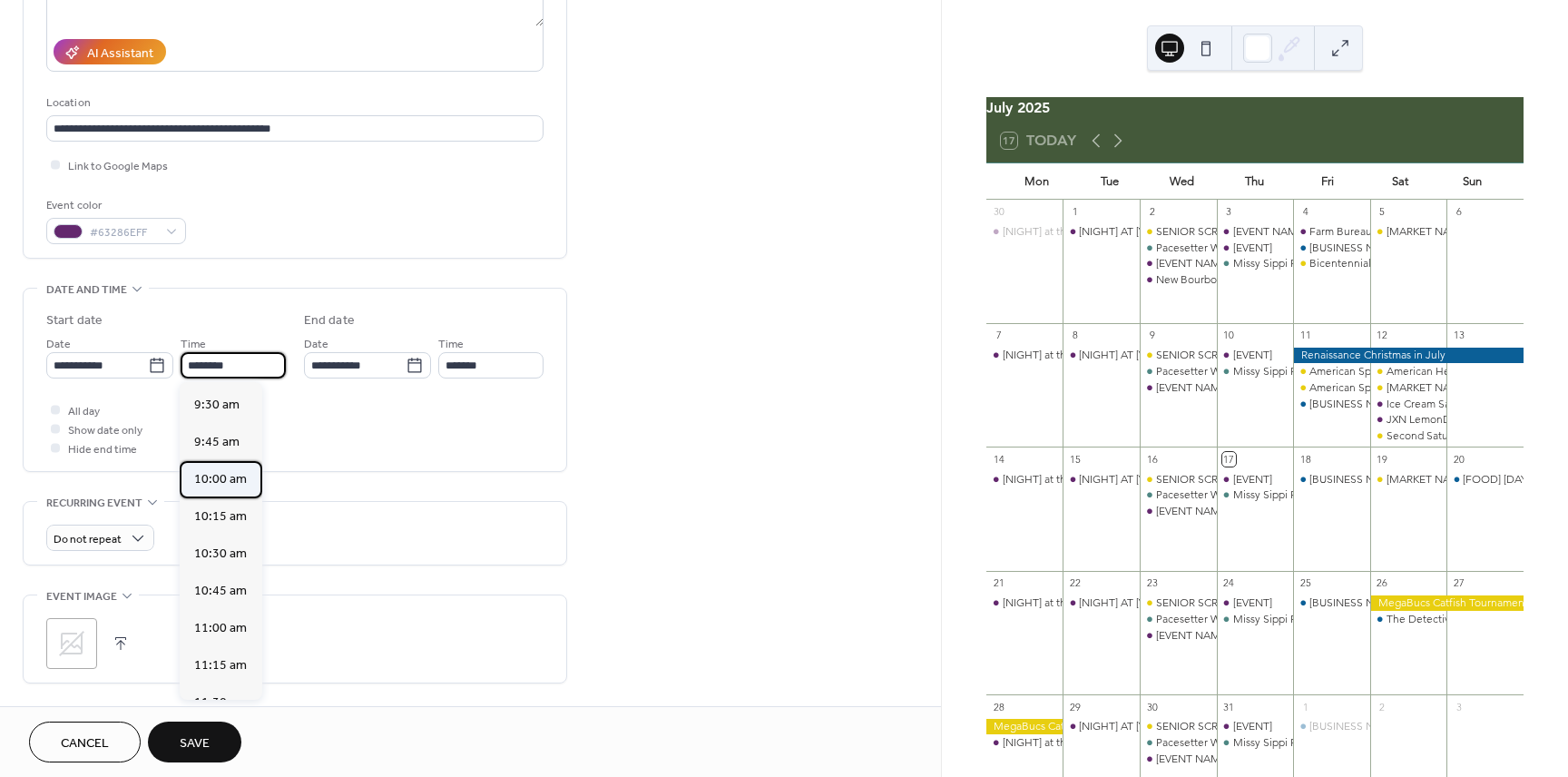 click on "10:00 am" at bounding box center (220, 479) 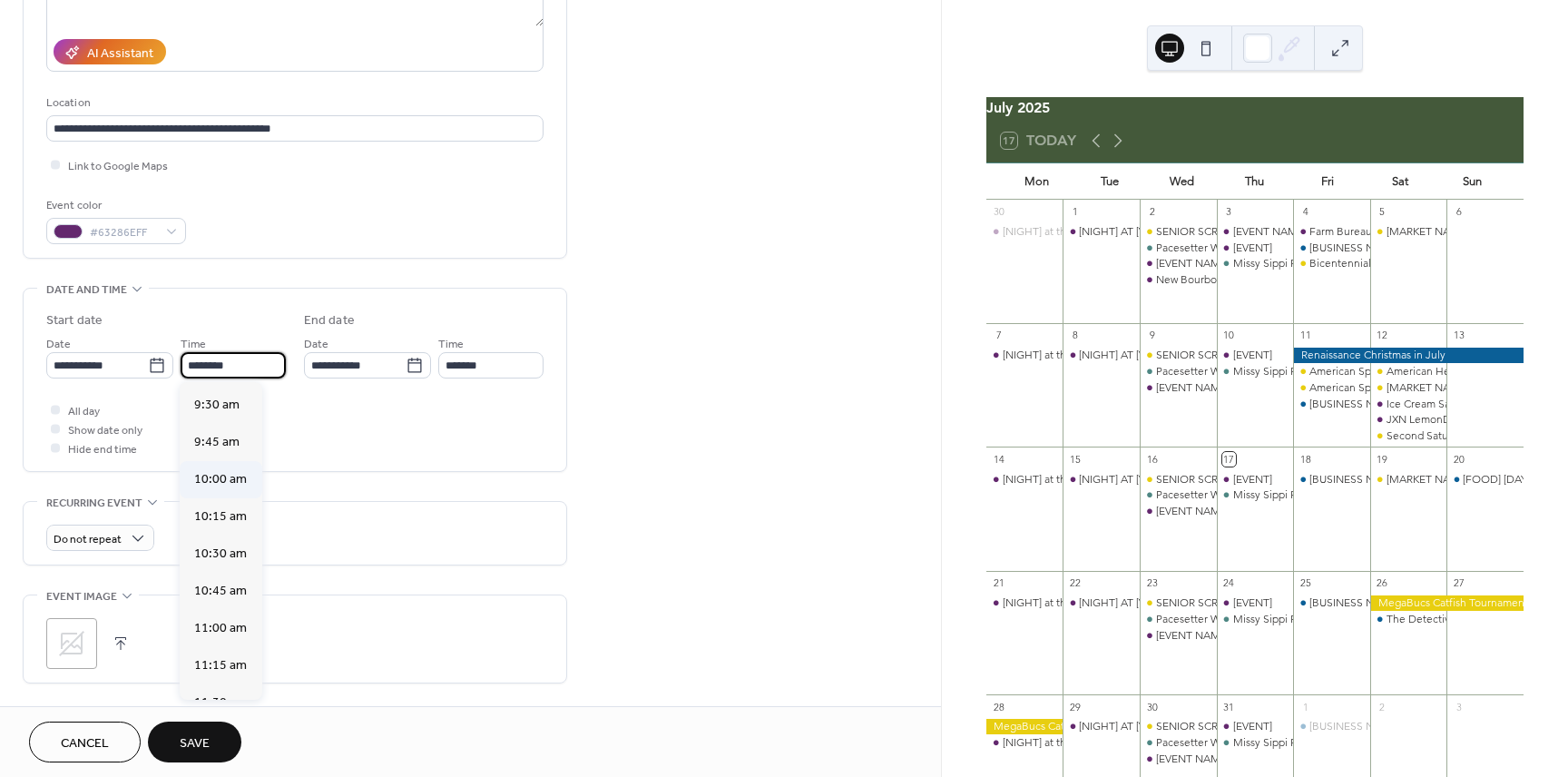 type on "********" 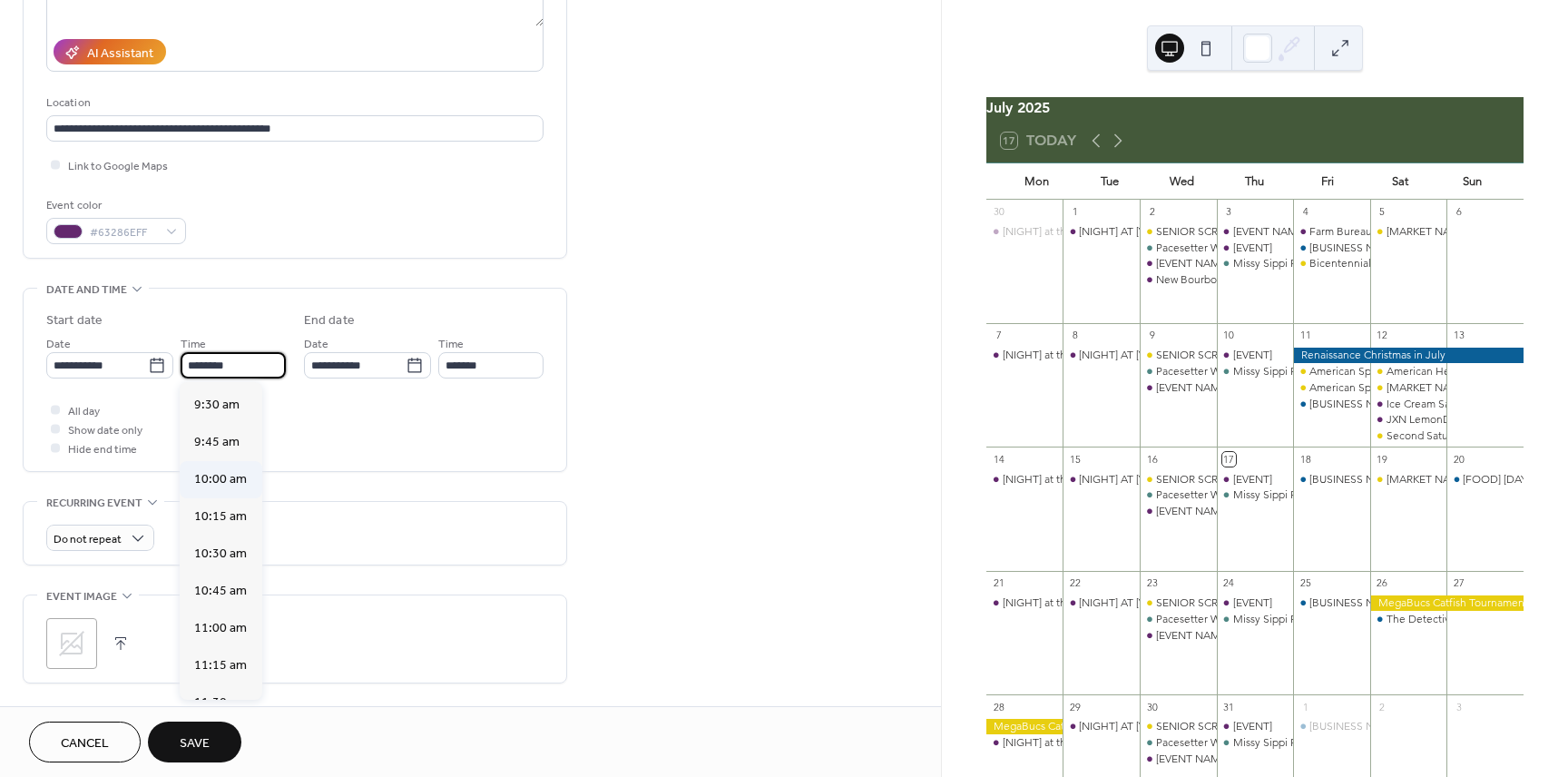 type on "********" 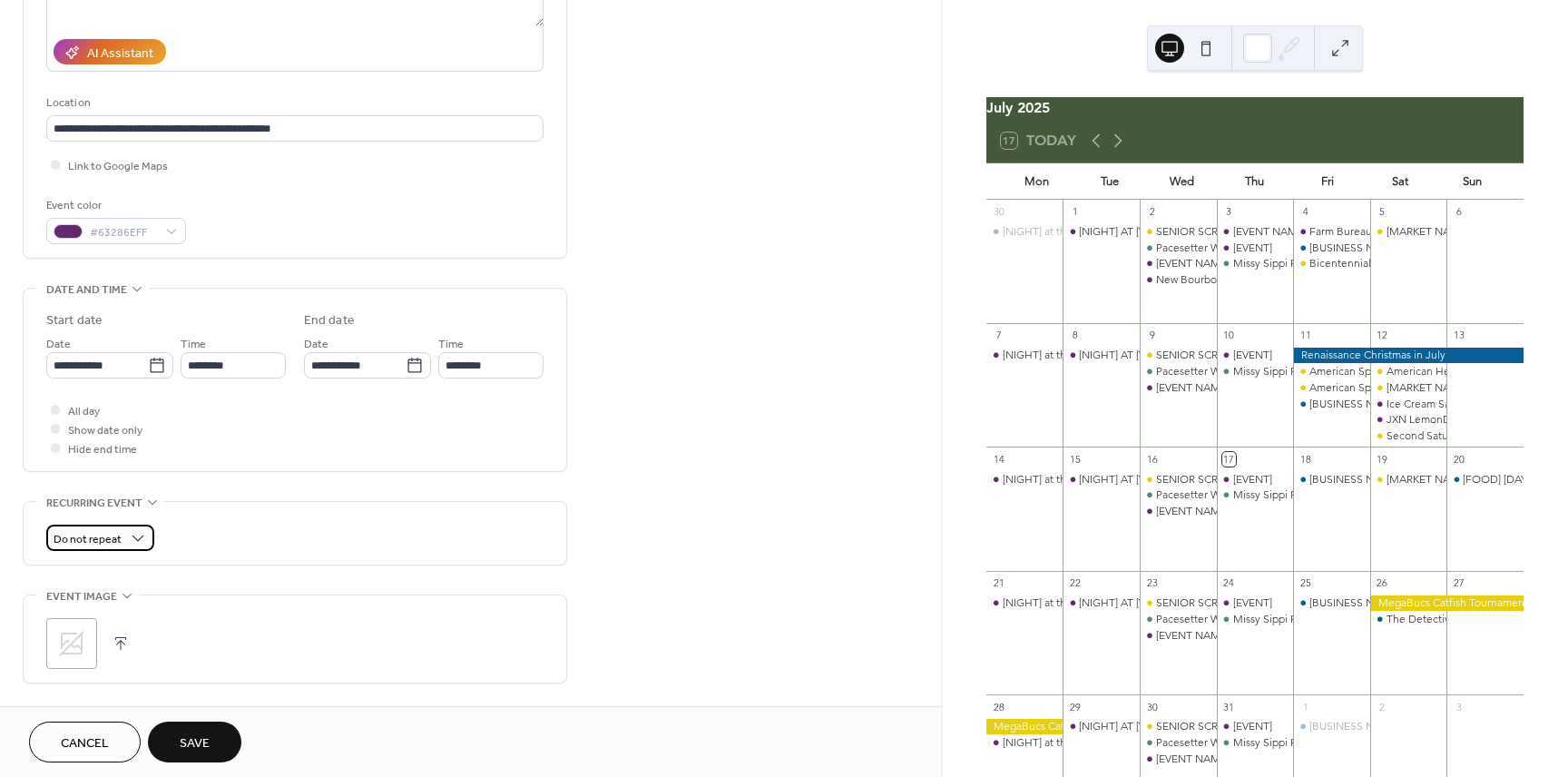 click on "Do not repeat" at bounding box center [100, 537] 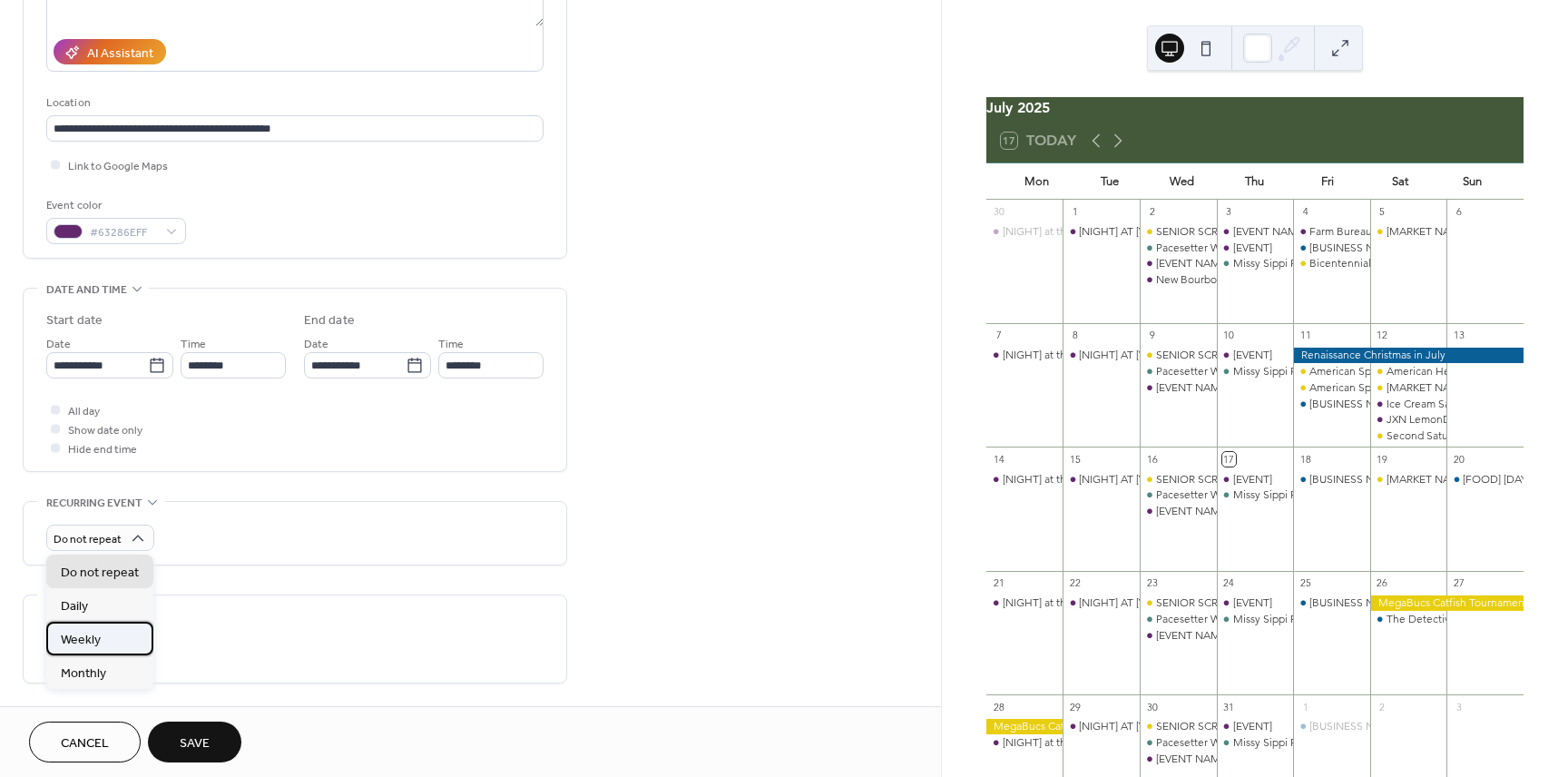 click on "Weekly" at bounding box center [81, 640] 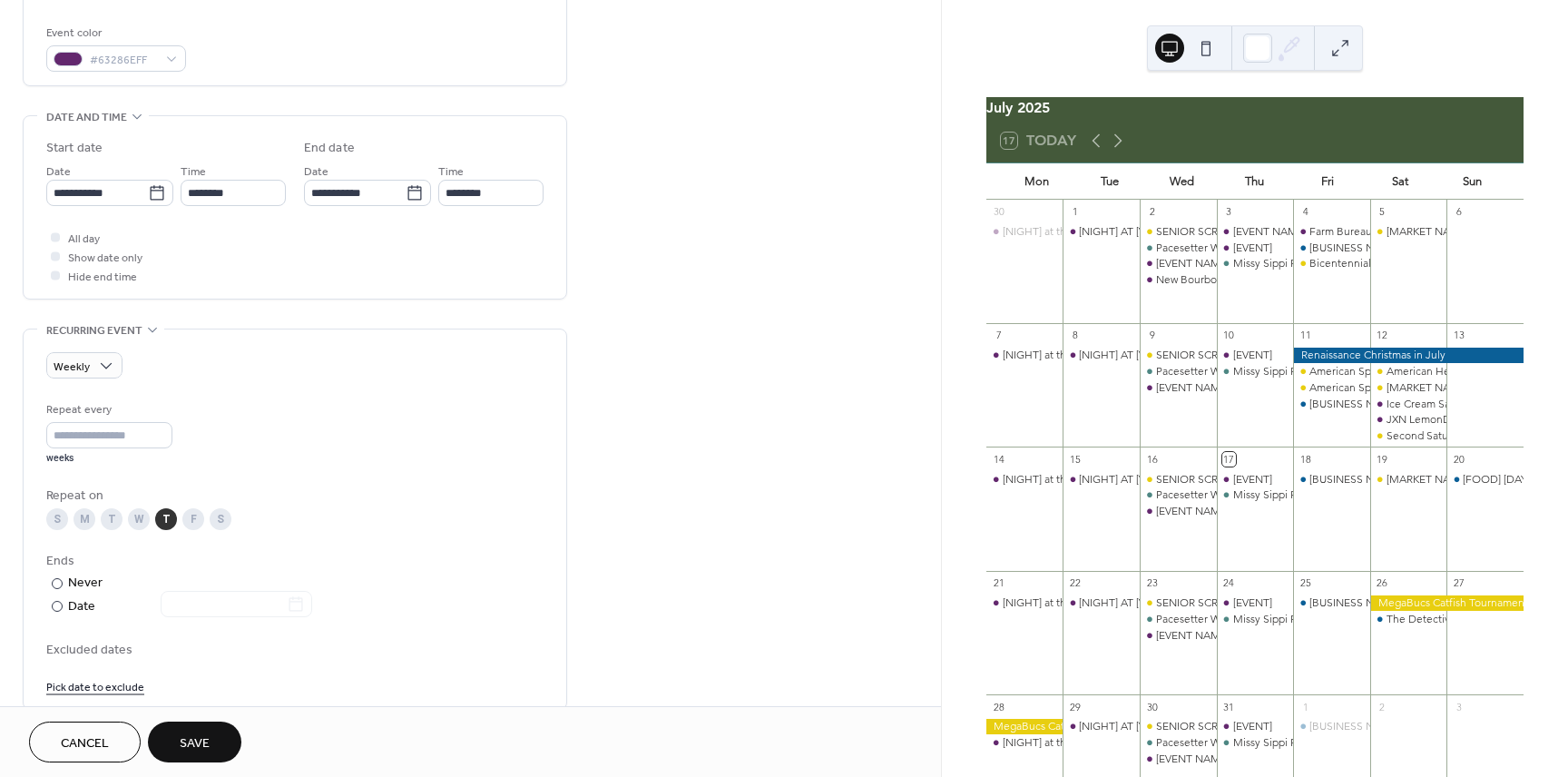 scroll, scrollTop: 488, scrollLeft: 0, axis: vertical 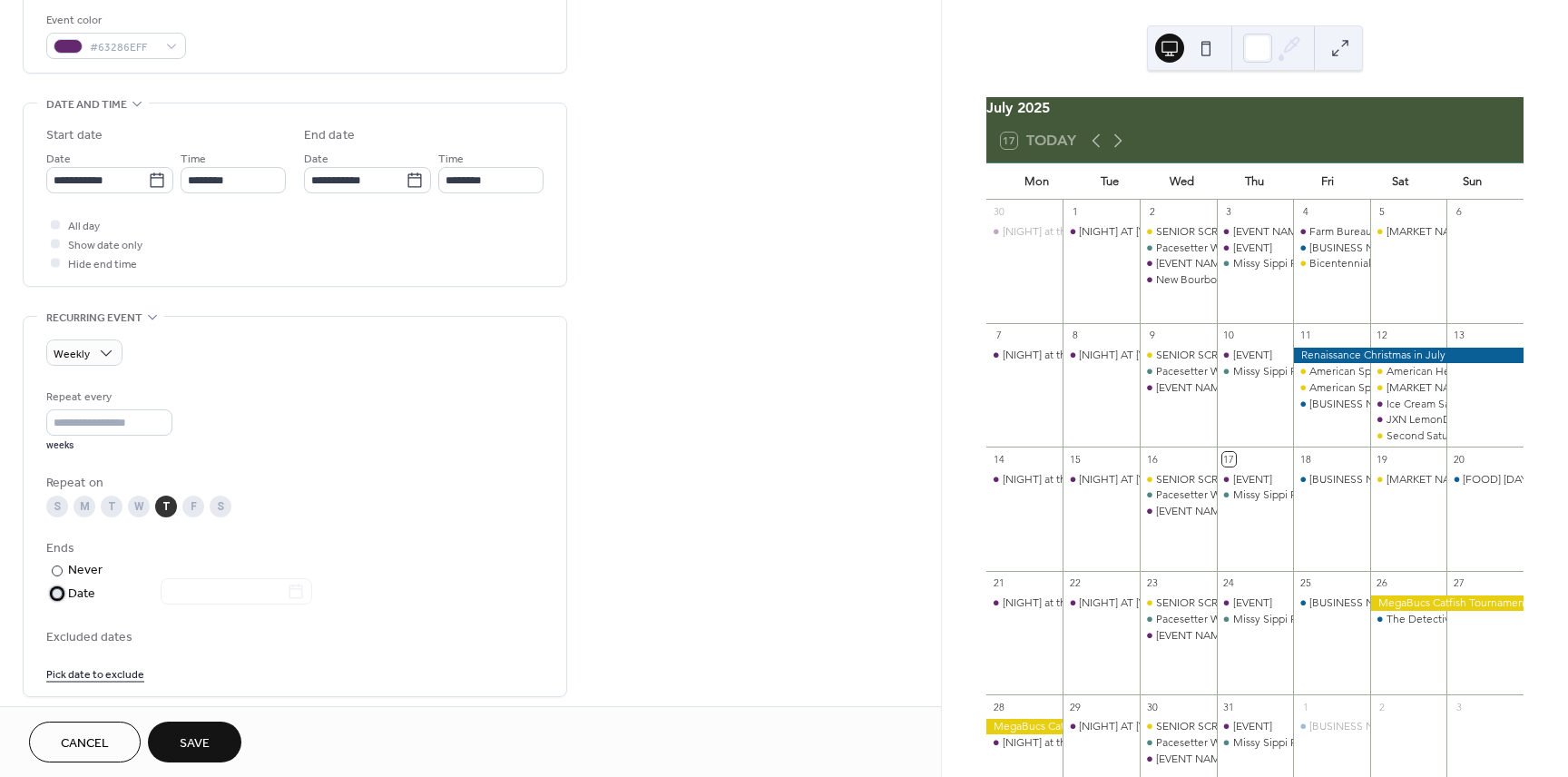 click on "Date" at bounding box center (190, 594) 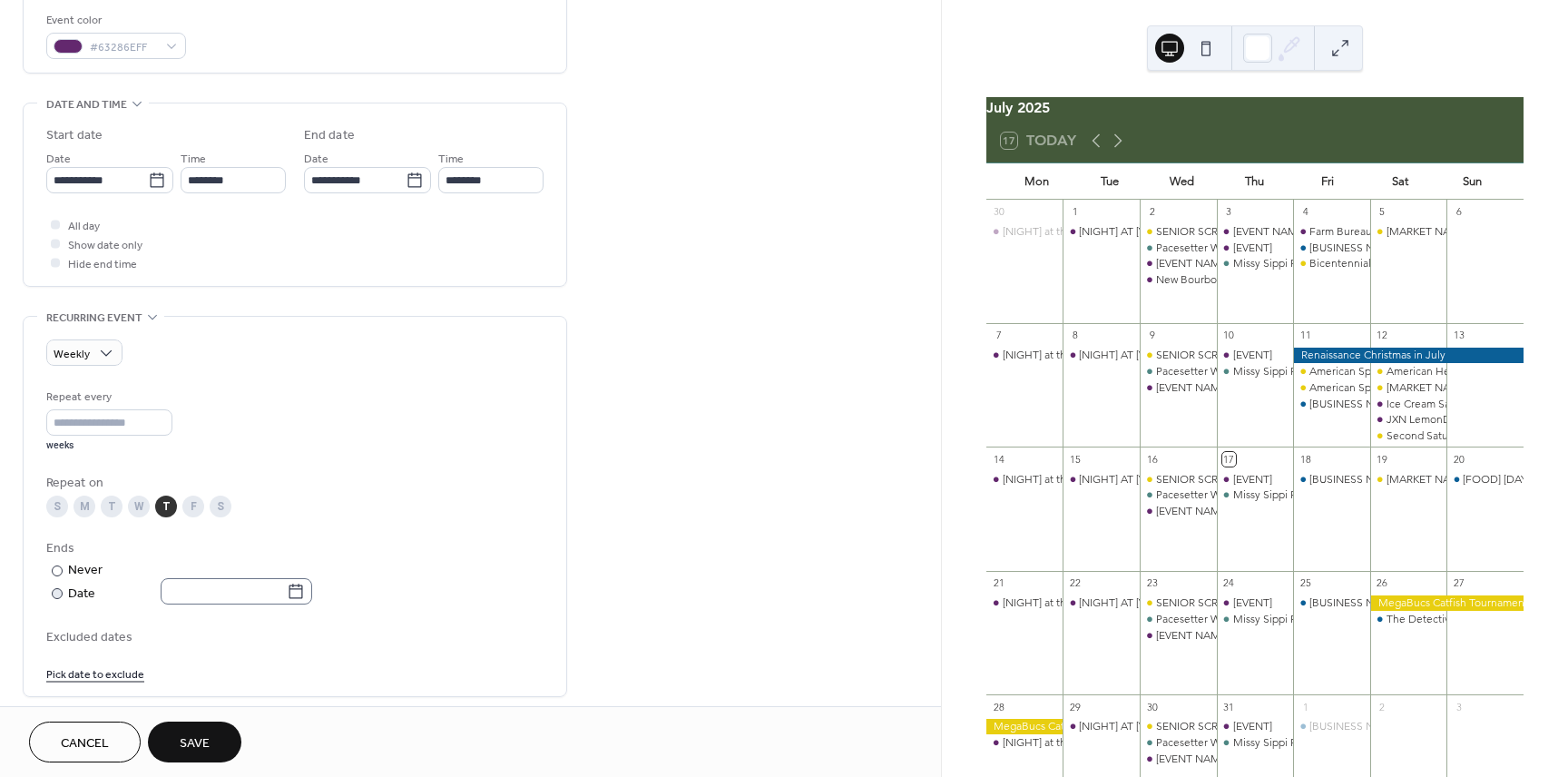 click 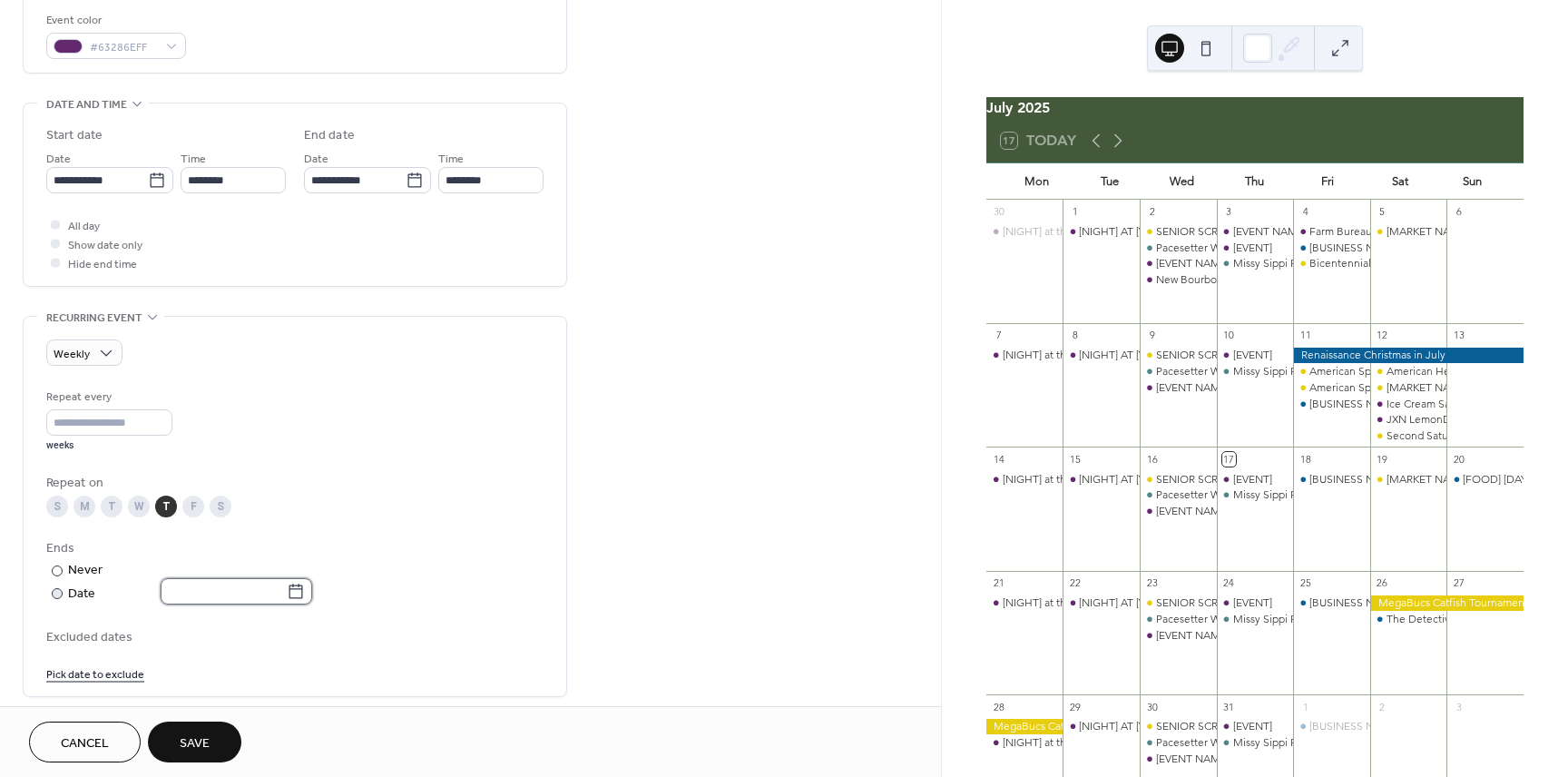 click at bounding box center [223, 591] 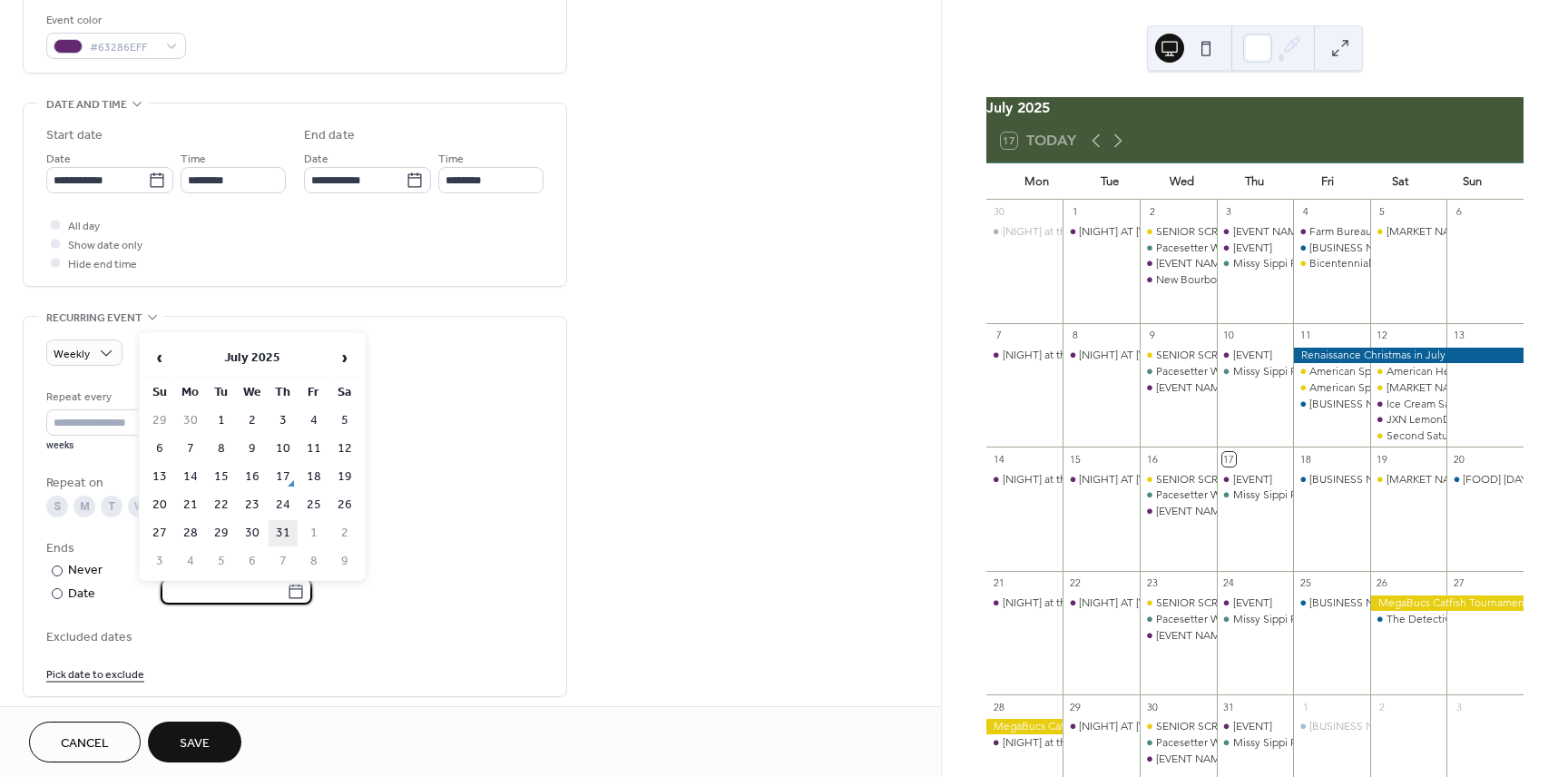 click on "31" at bounding box center (283, 533) 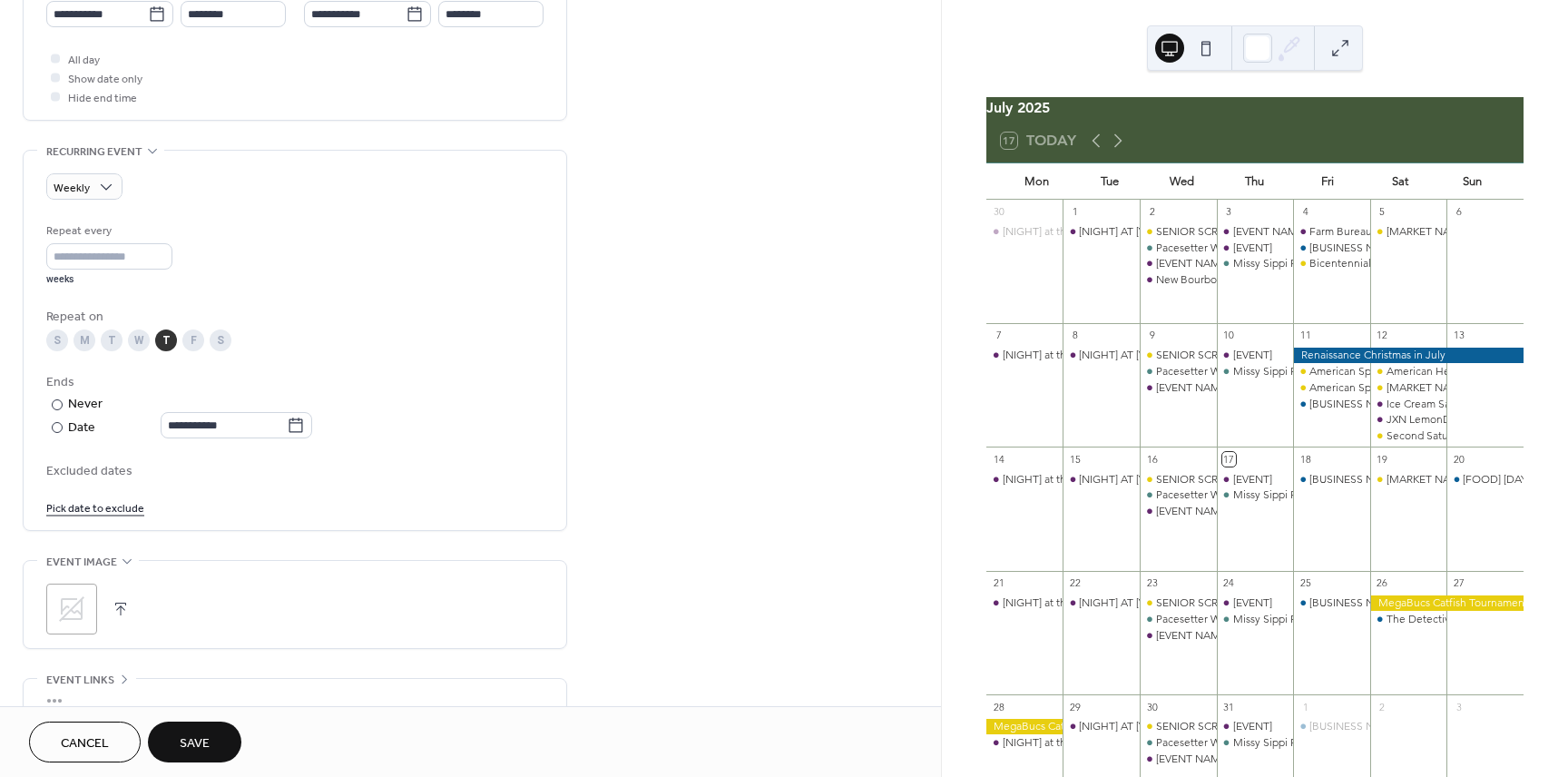 scroll, scrollTop: 655, scrollLeft: 0, axis: vertical 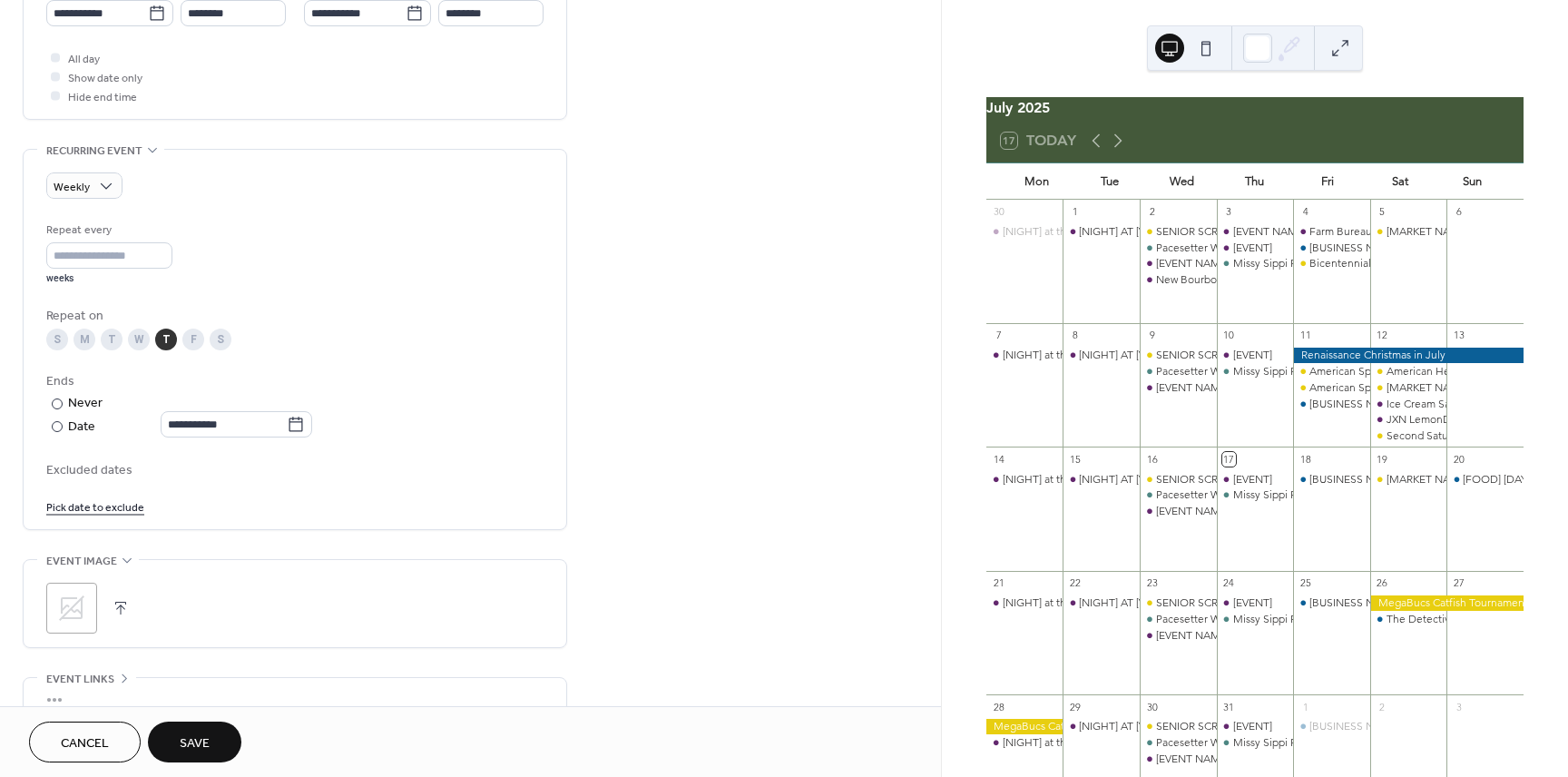 click on "Save" at bounding box center (194, 743) 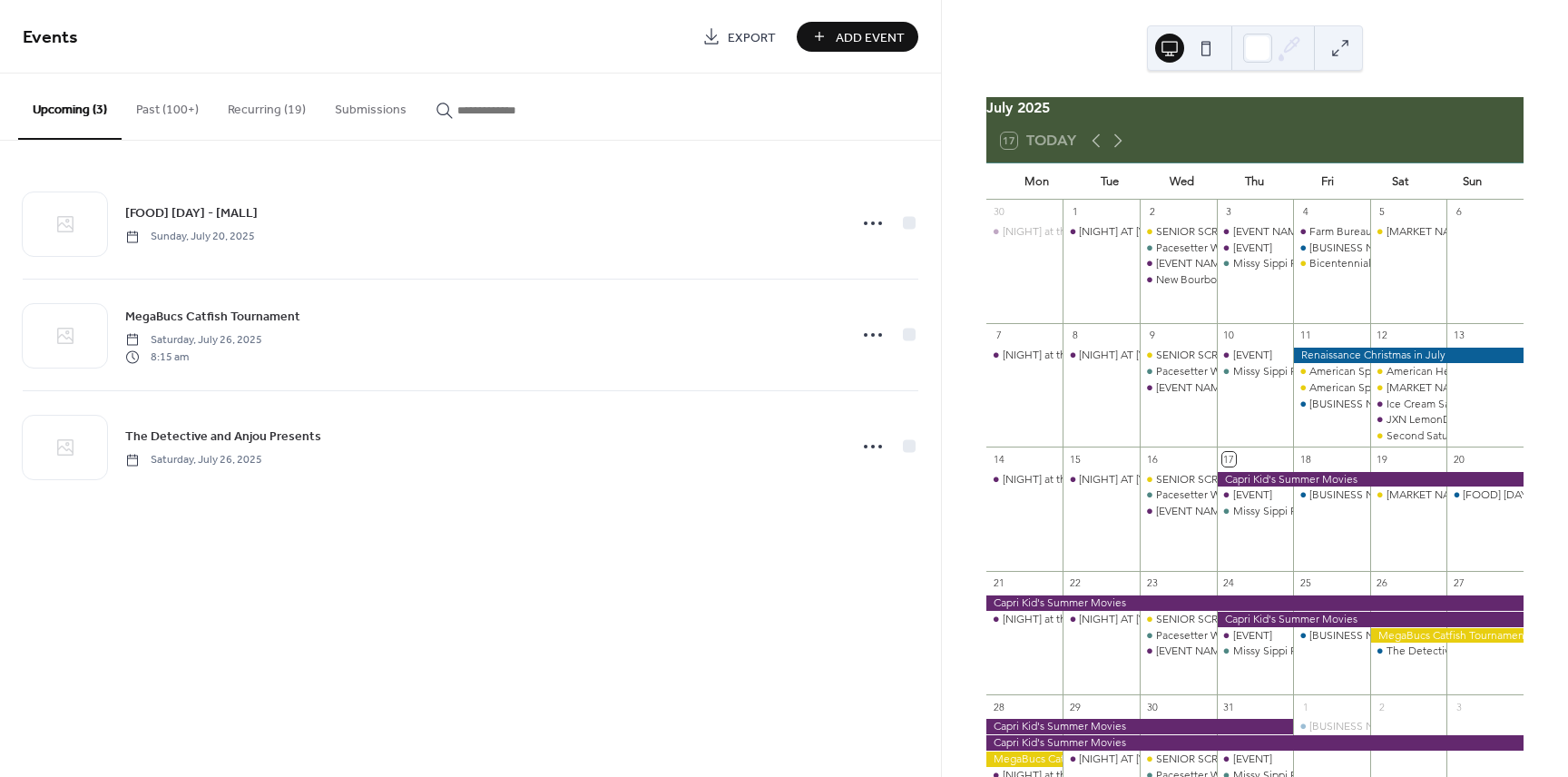 click on "Add Event" at bounding box center (870, 37) 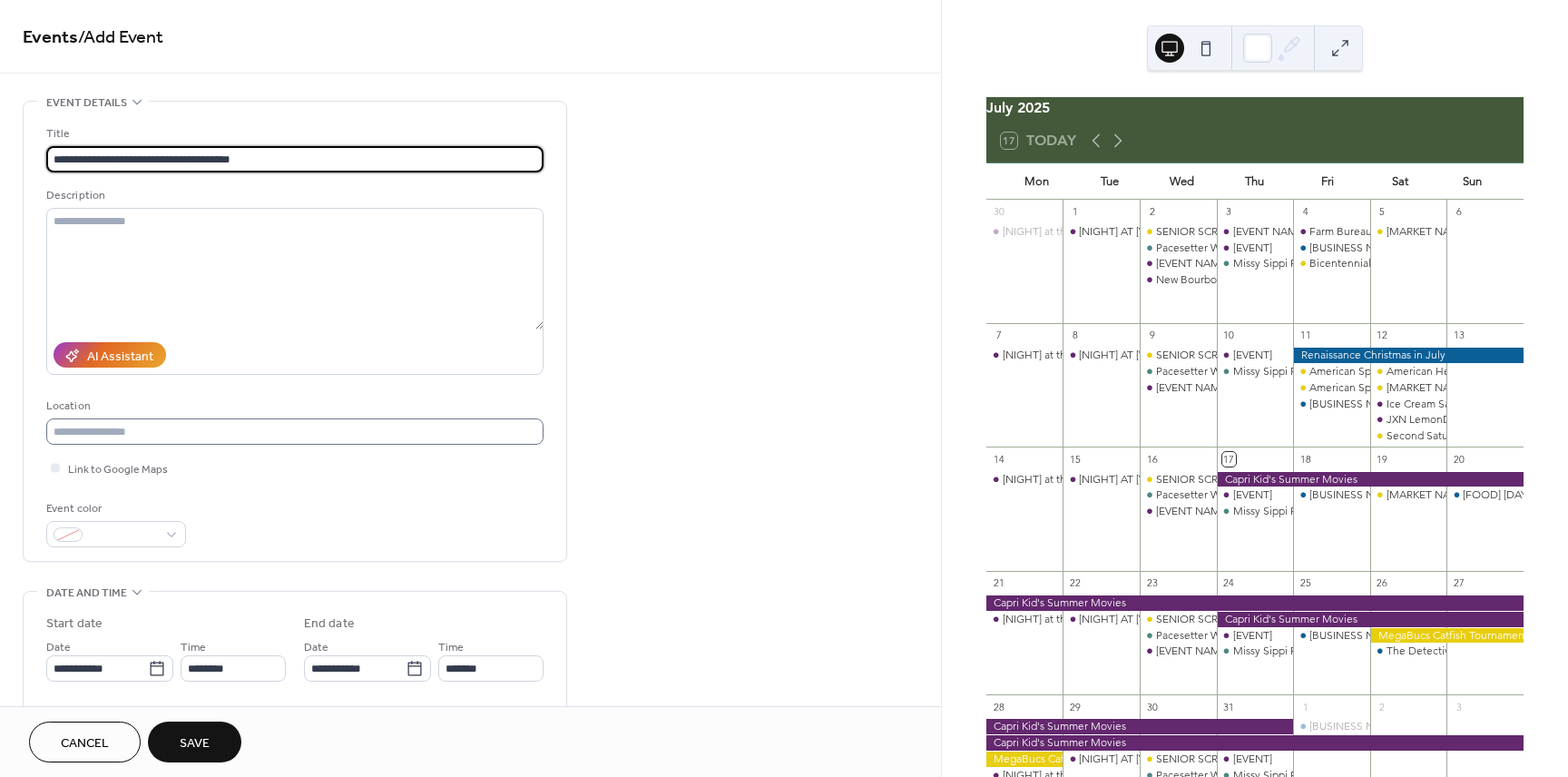 type on "**********" 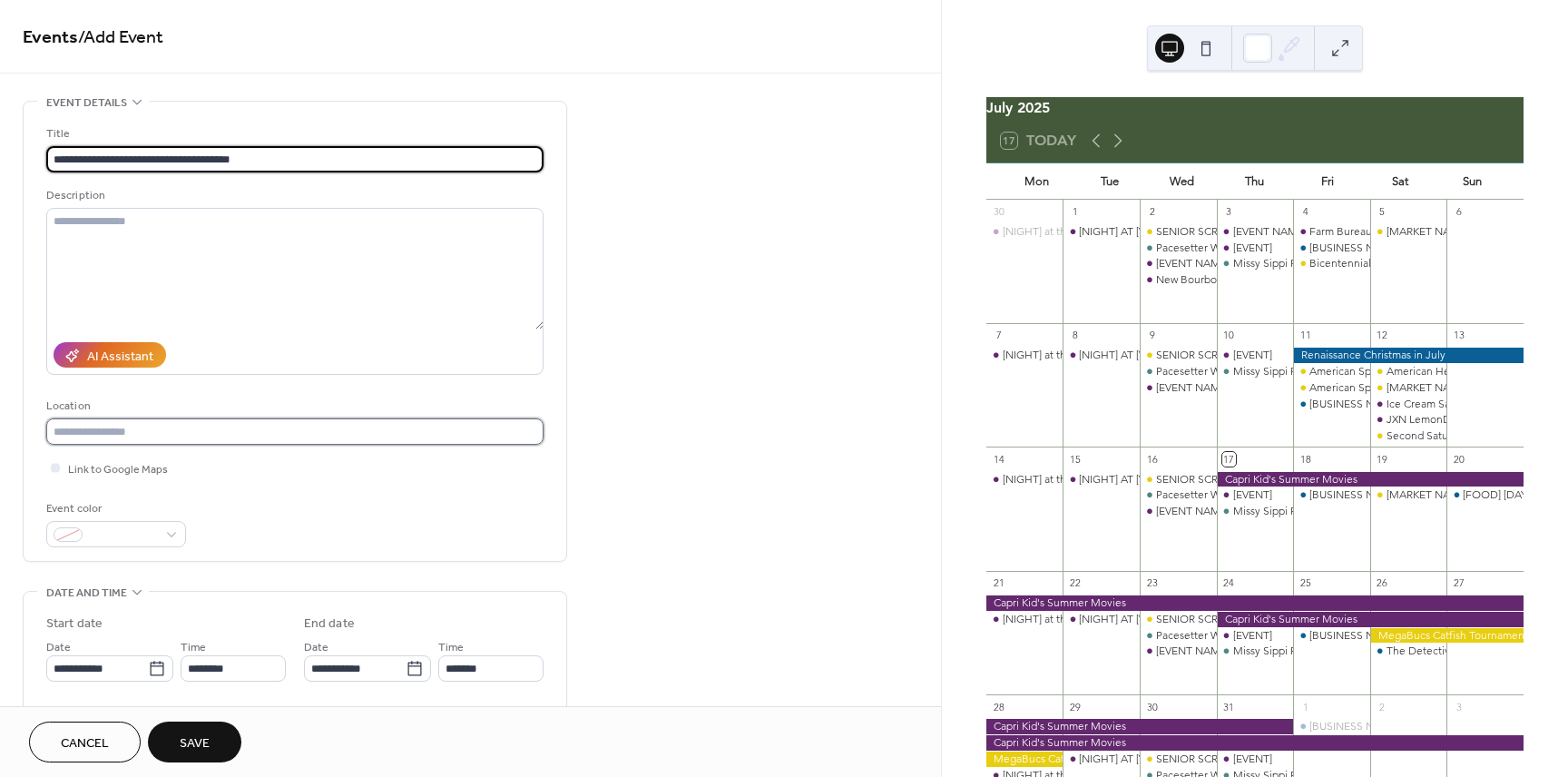 click at bounding box center (295, 431) 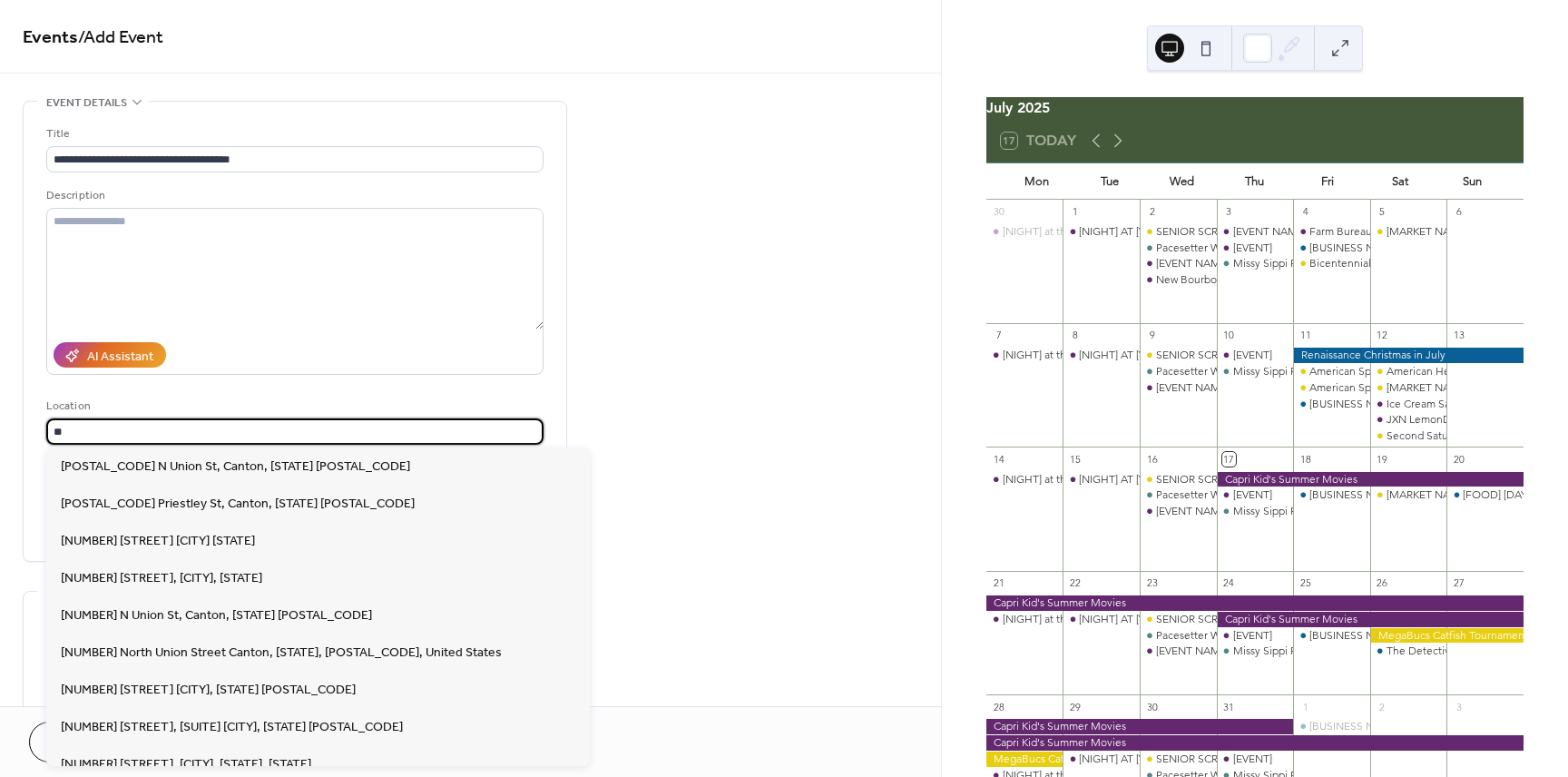 type on "*" 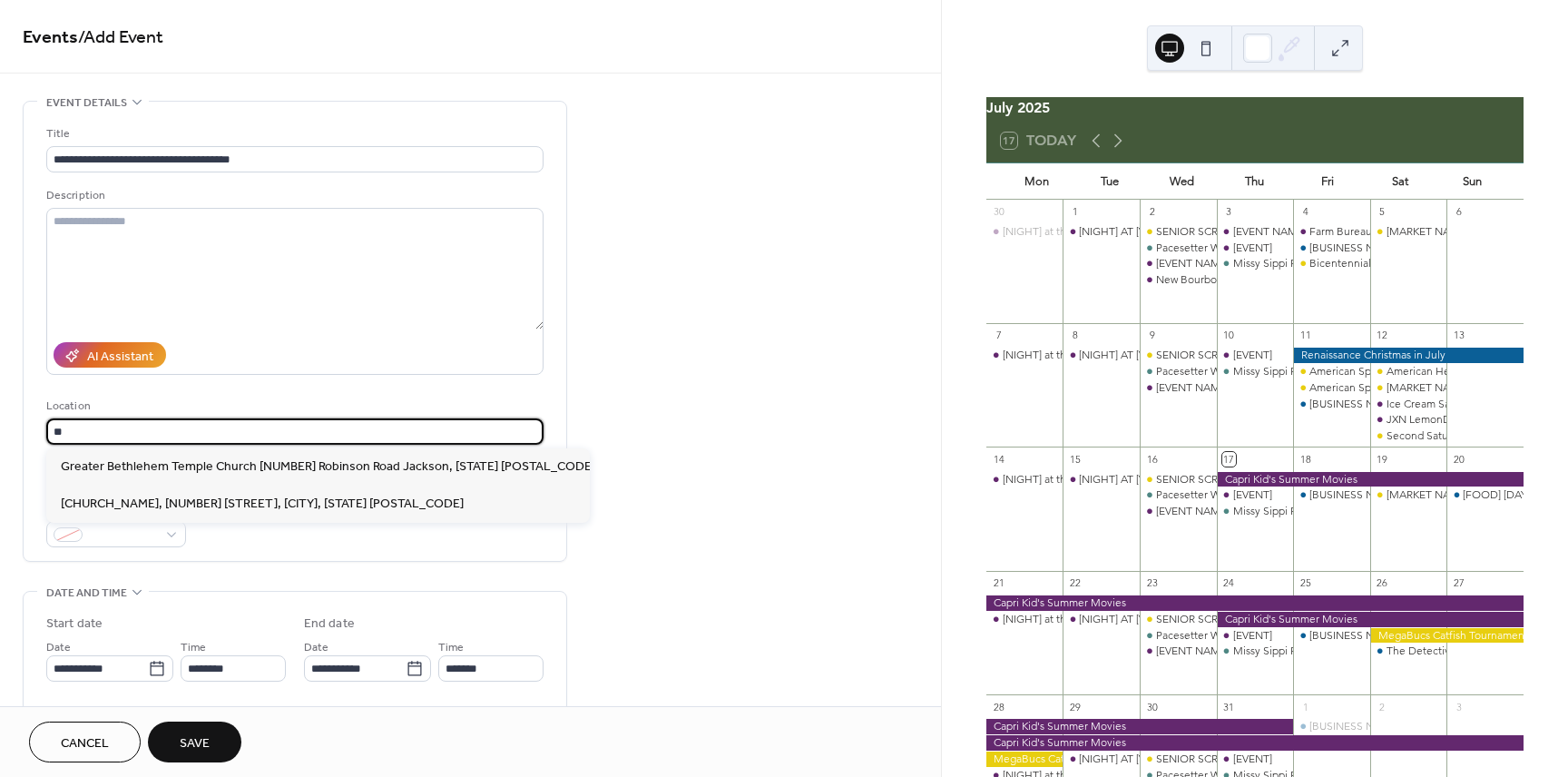 type on "*" 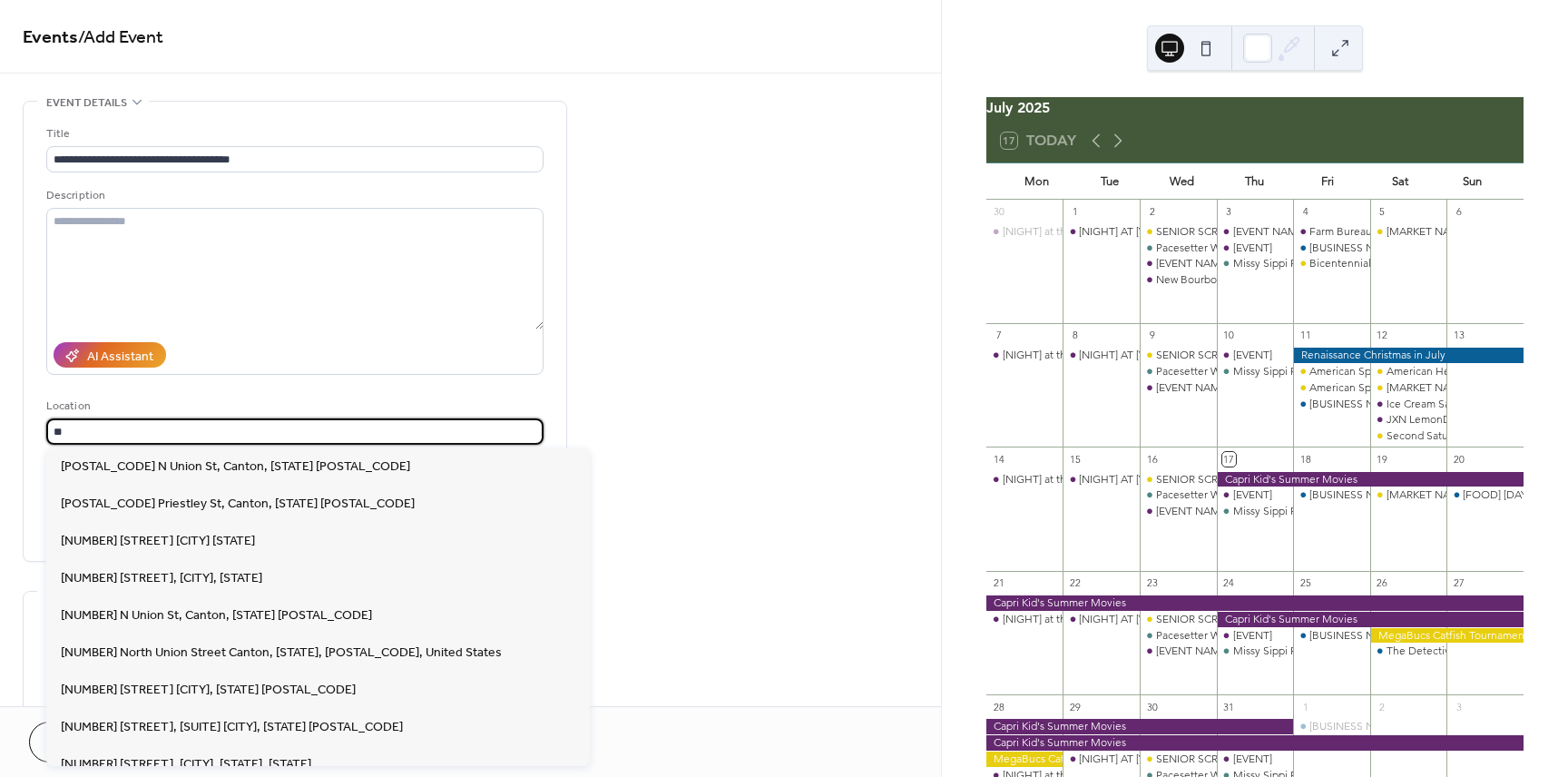 type on "*" 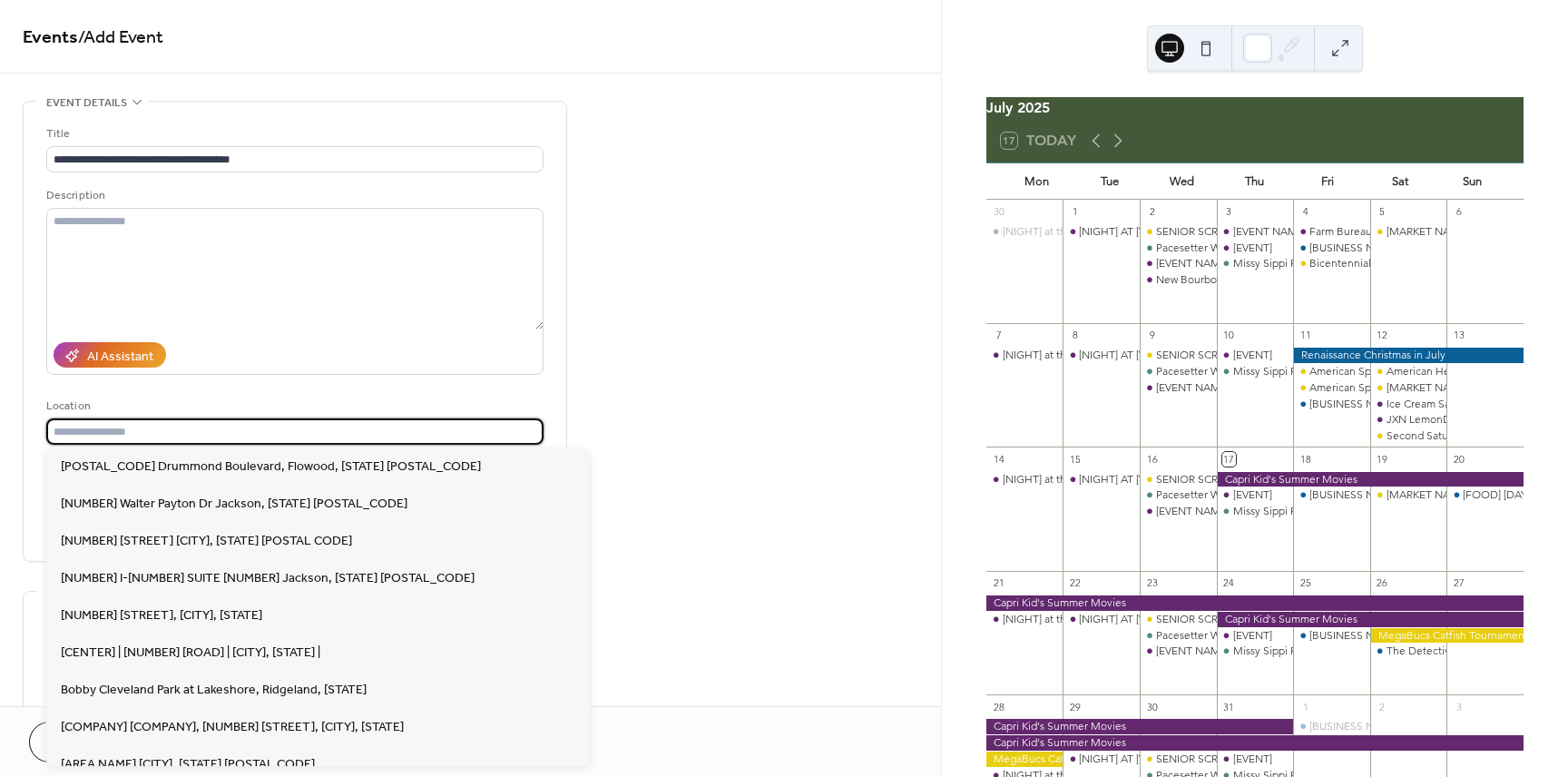 paste on "**********" 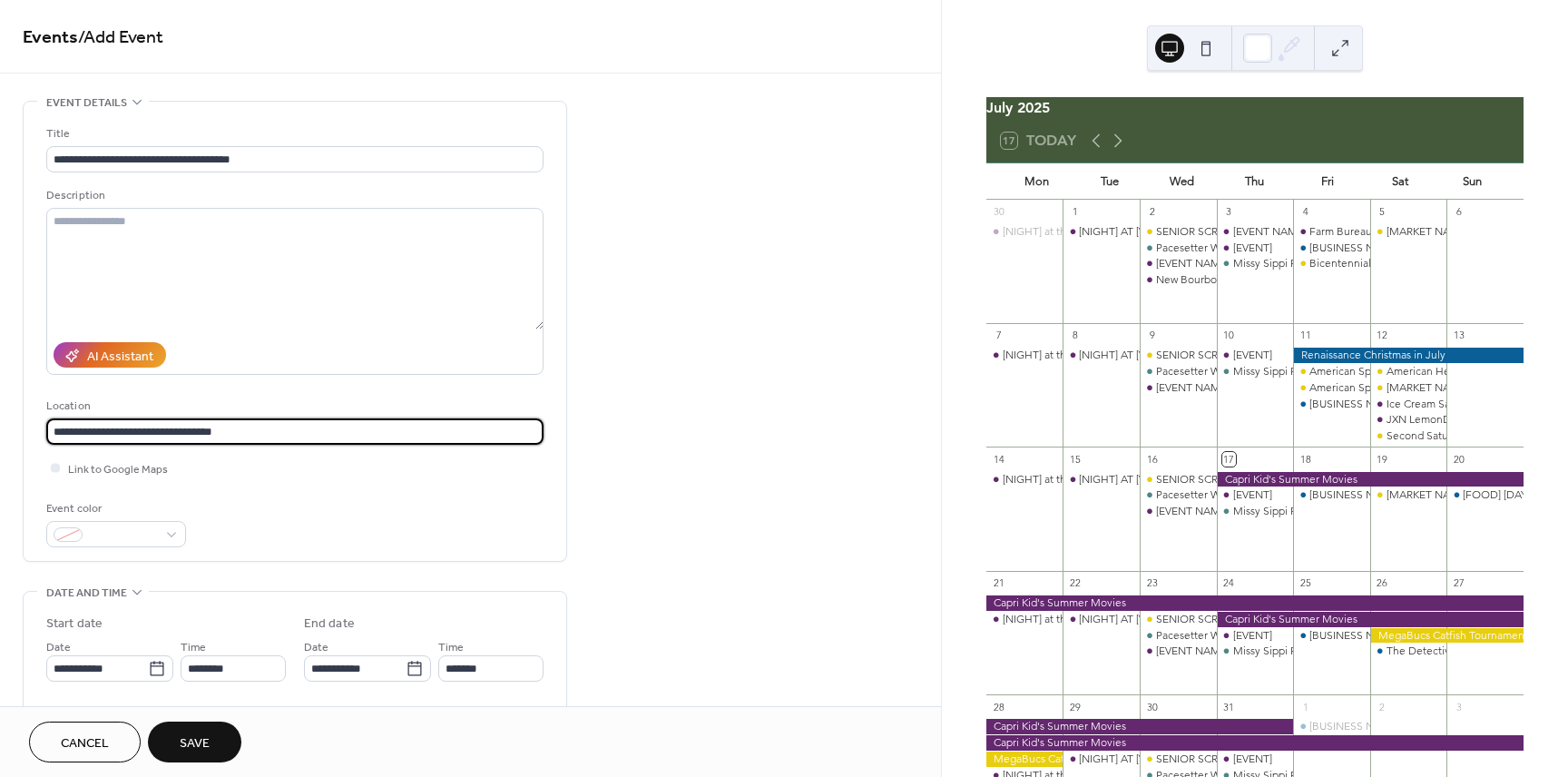 type on "**********" 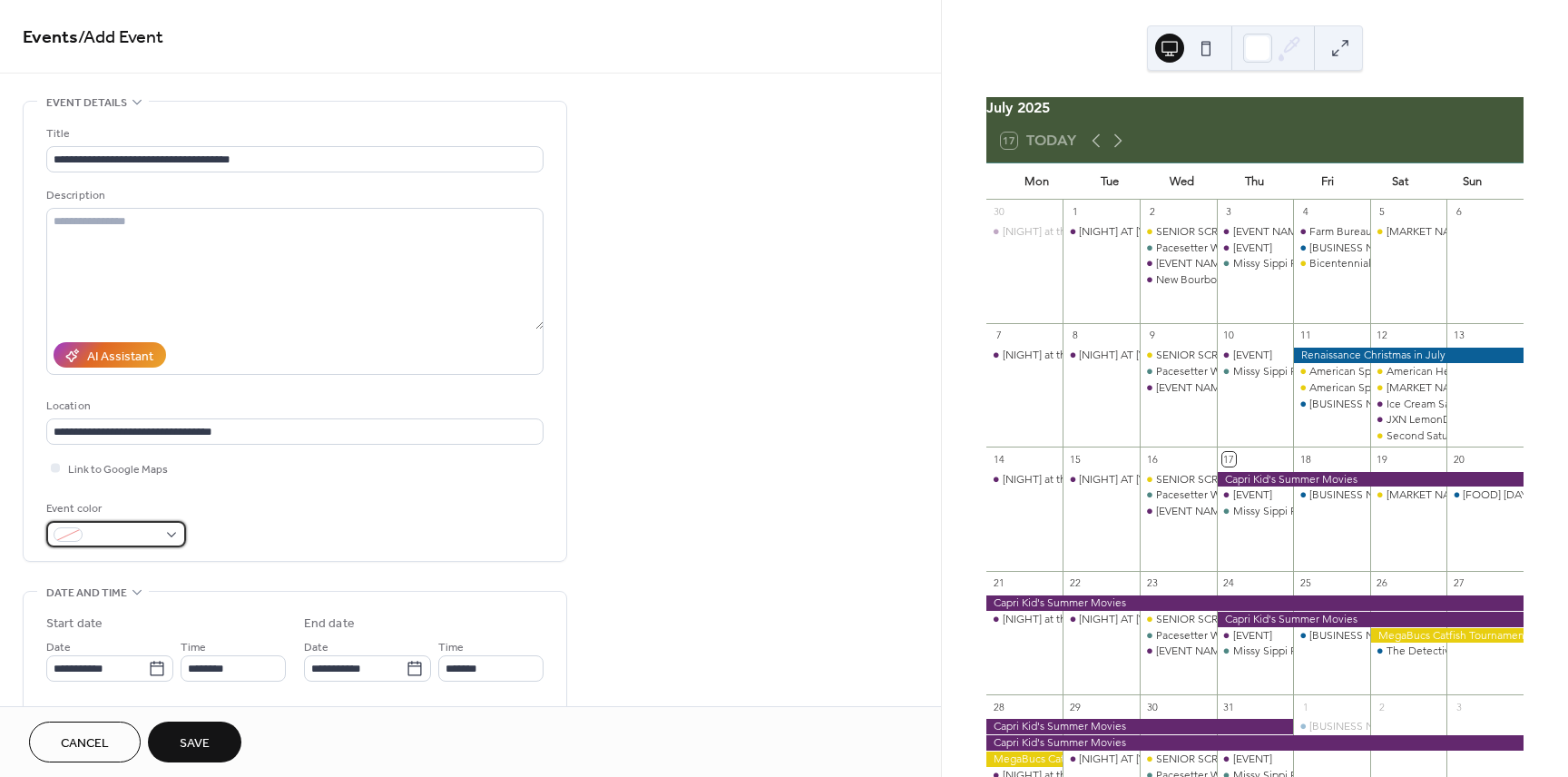 click at bounding box center (123, 536) 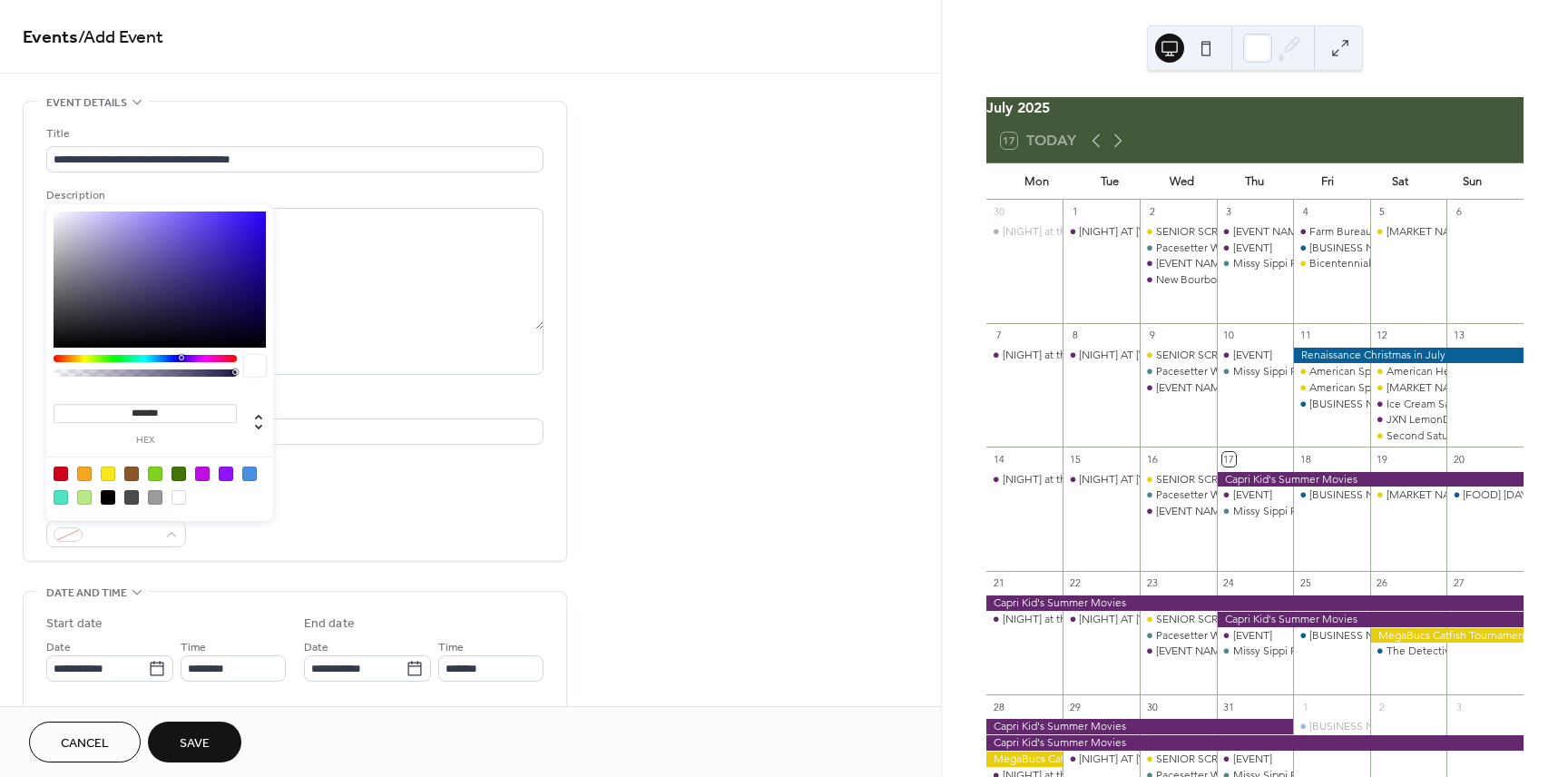 click on "*******" at bounding box center [145, 413] 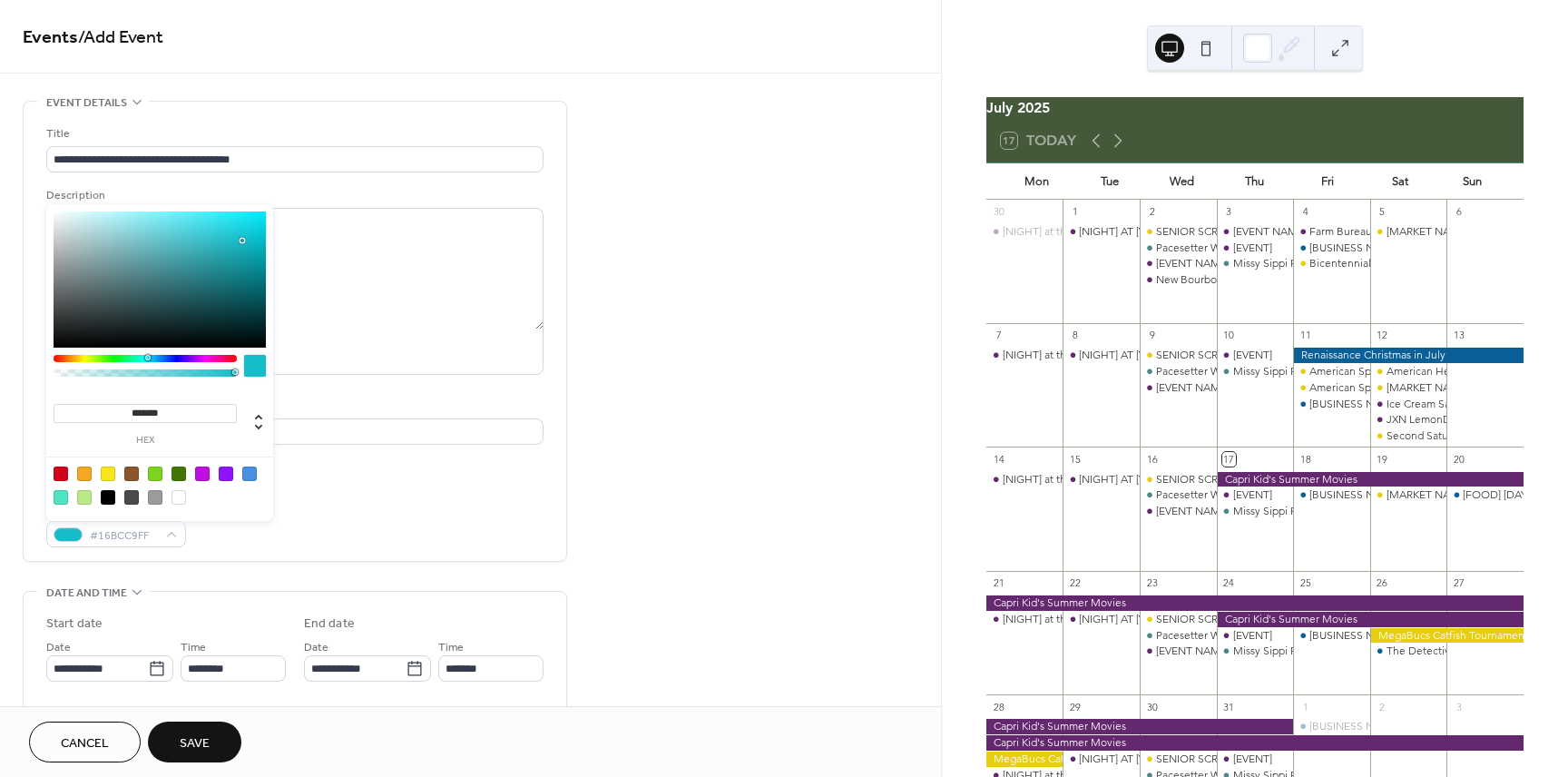 click on "**********" at bounding box center (470, 654) 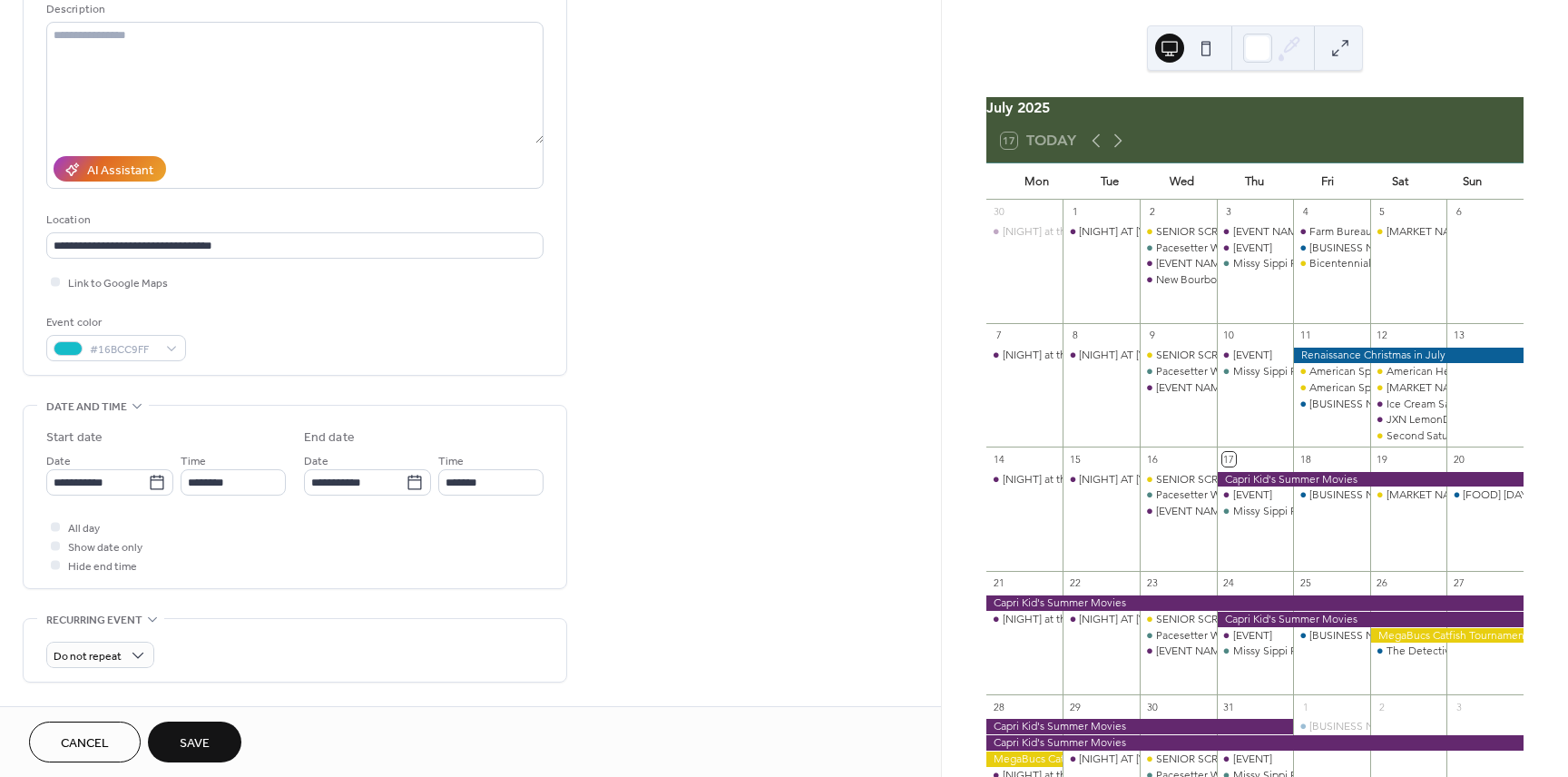 scroll, scrollTop: 188, scrollLeft: 0, axis: vertical 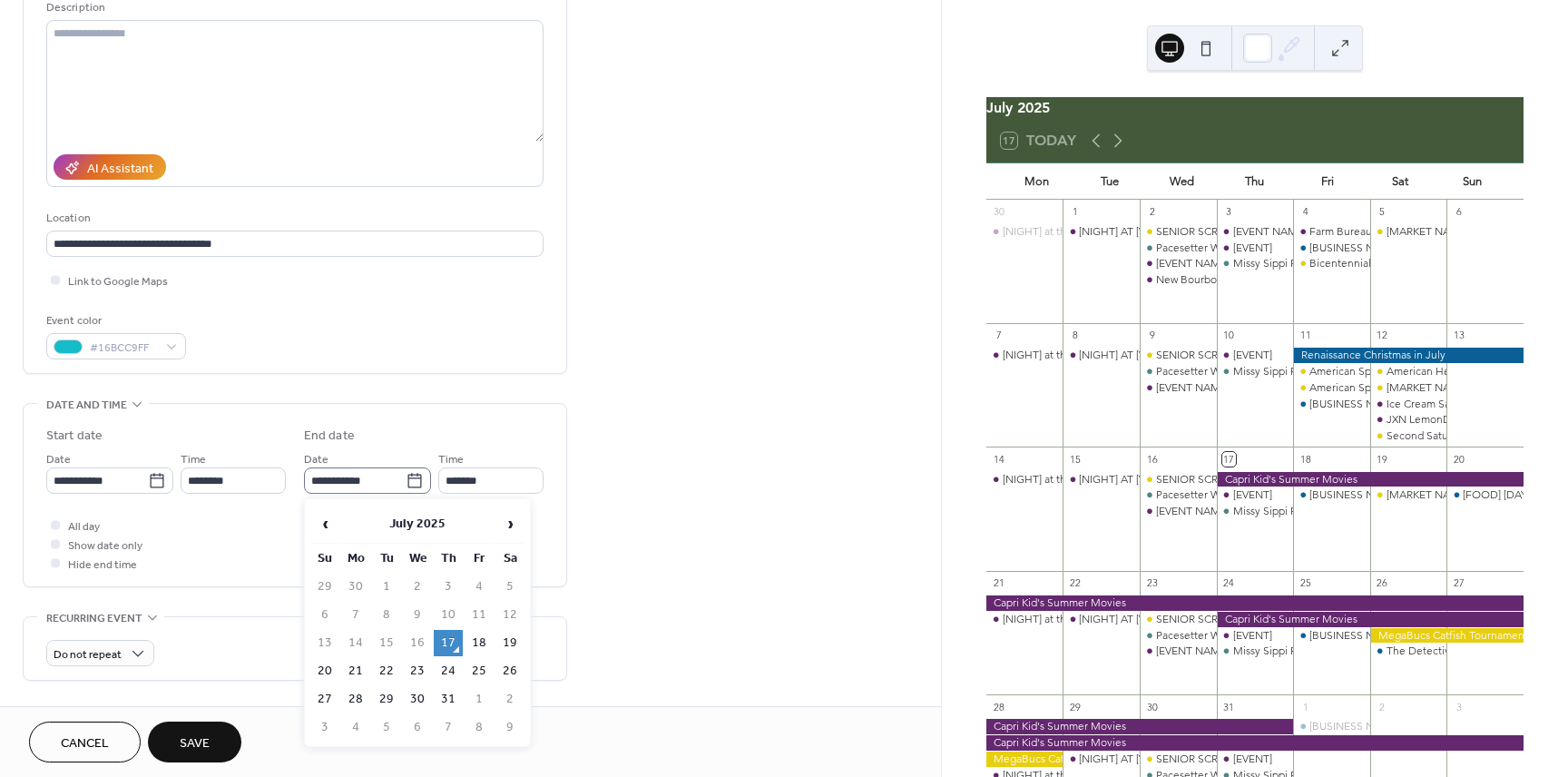 click 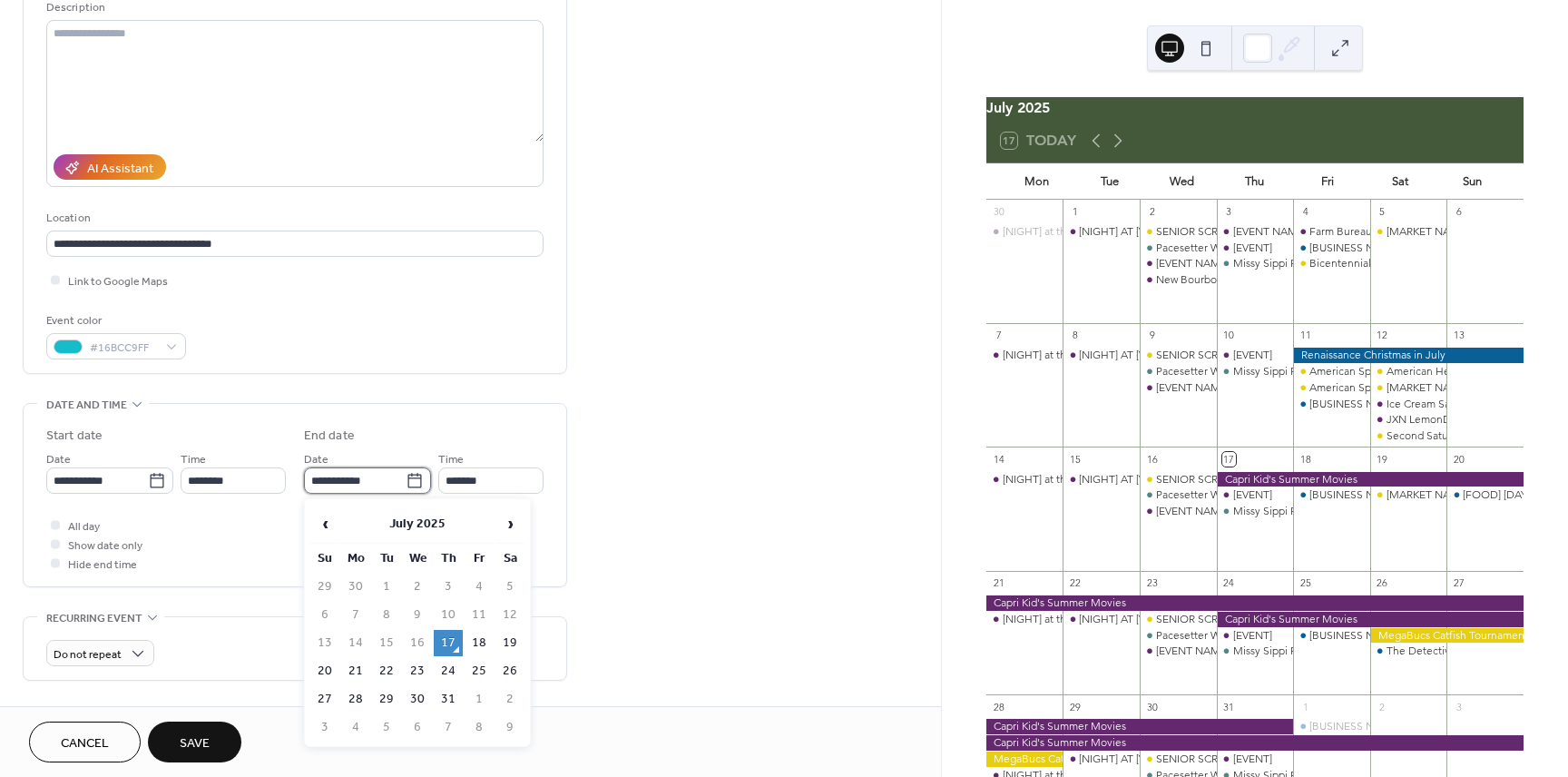 click on "**********" at bounding box center [355, 480] 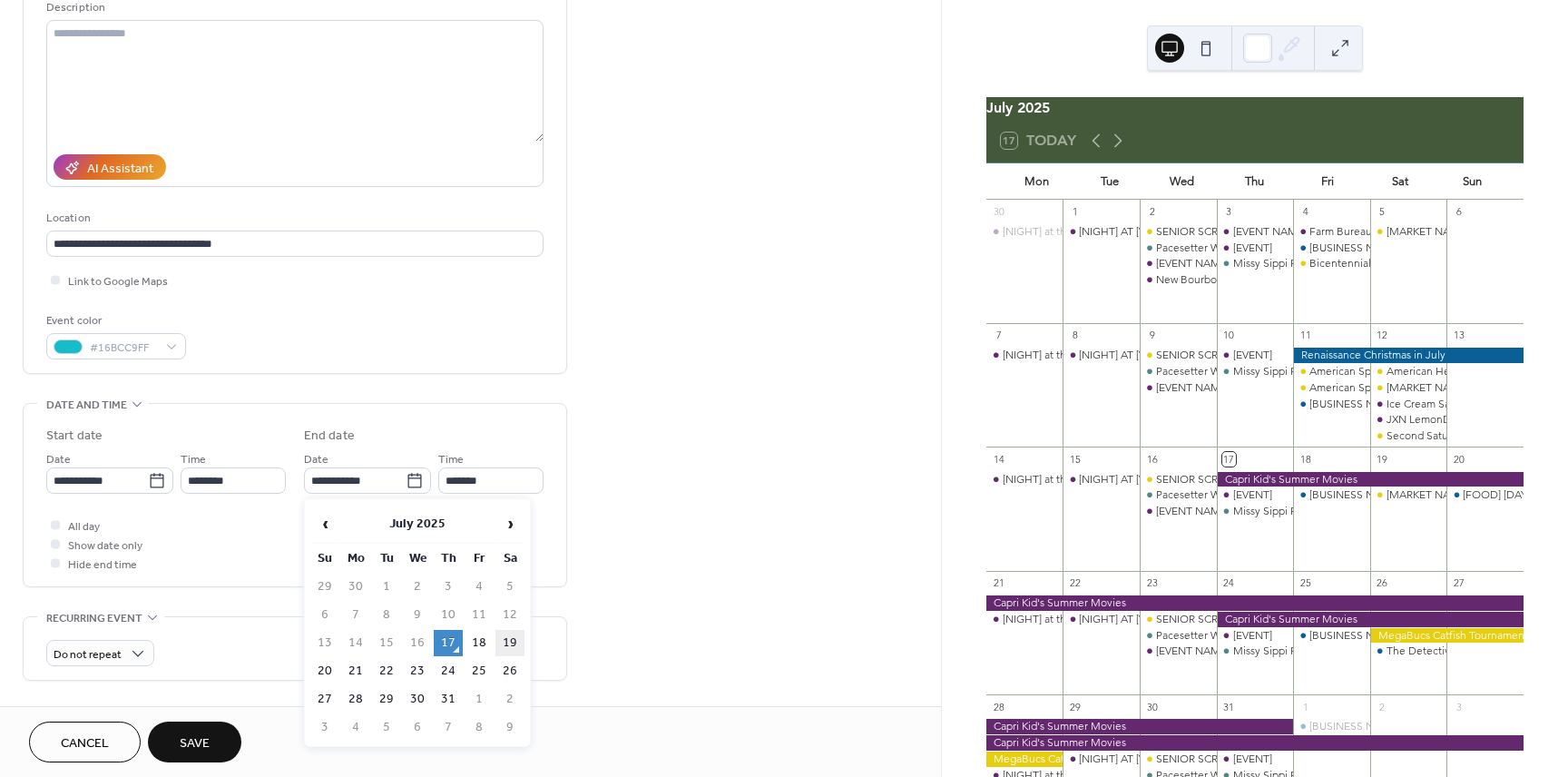 click on "19" at bounding box center (510, 643) 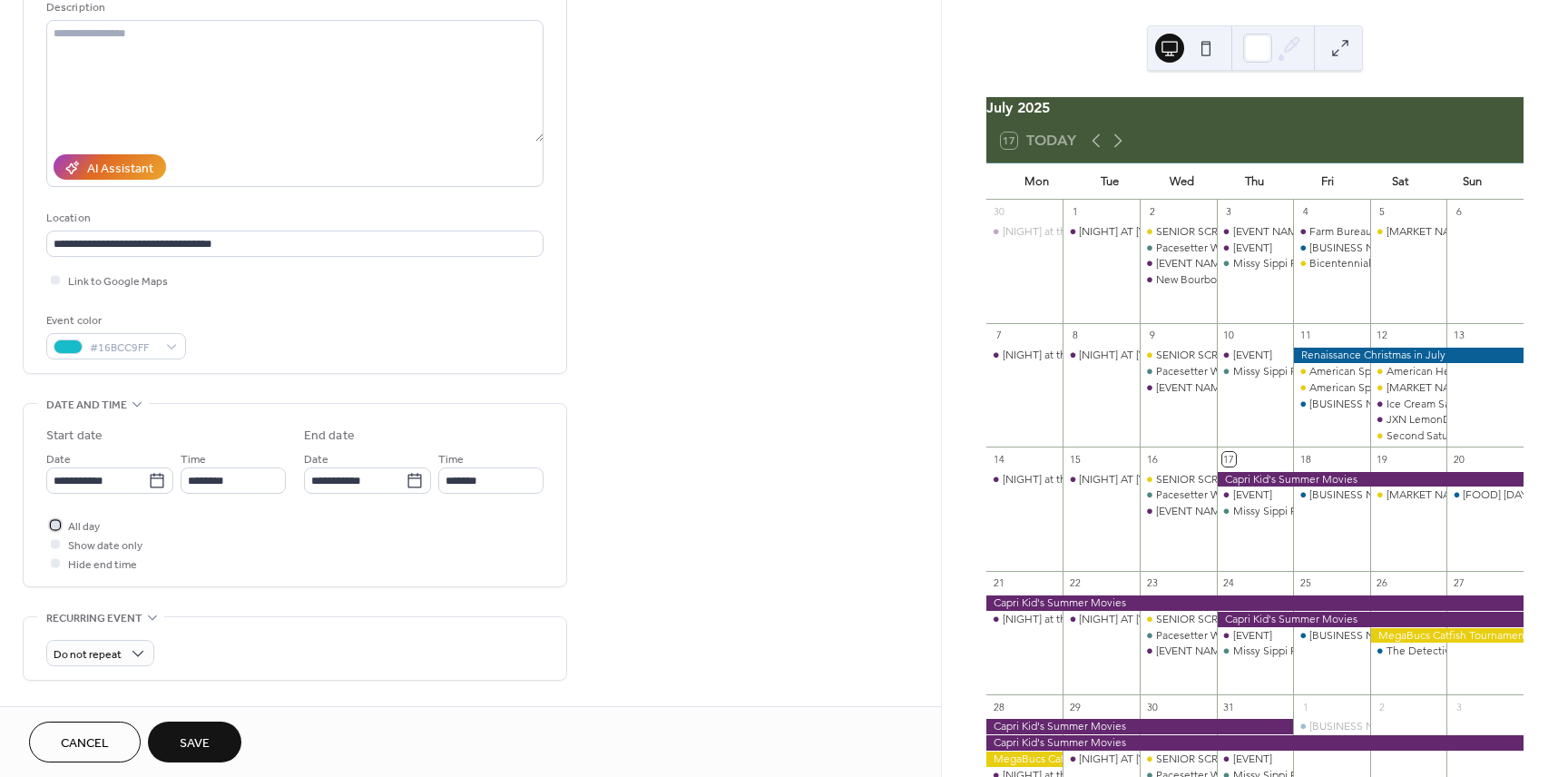 click on "All day" at bounding box center (83, 526) 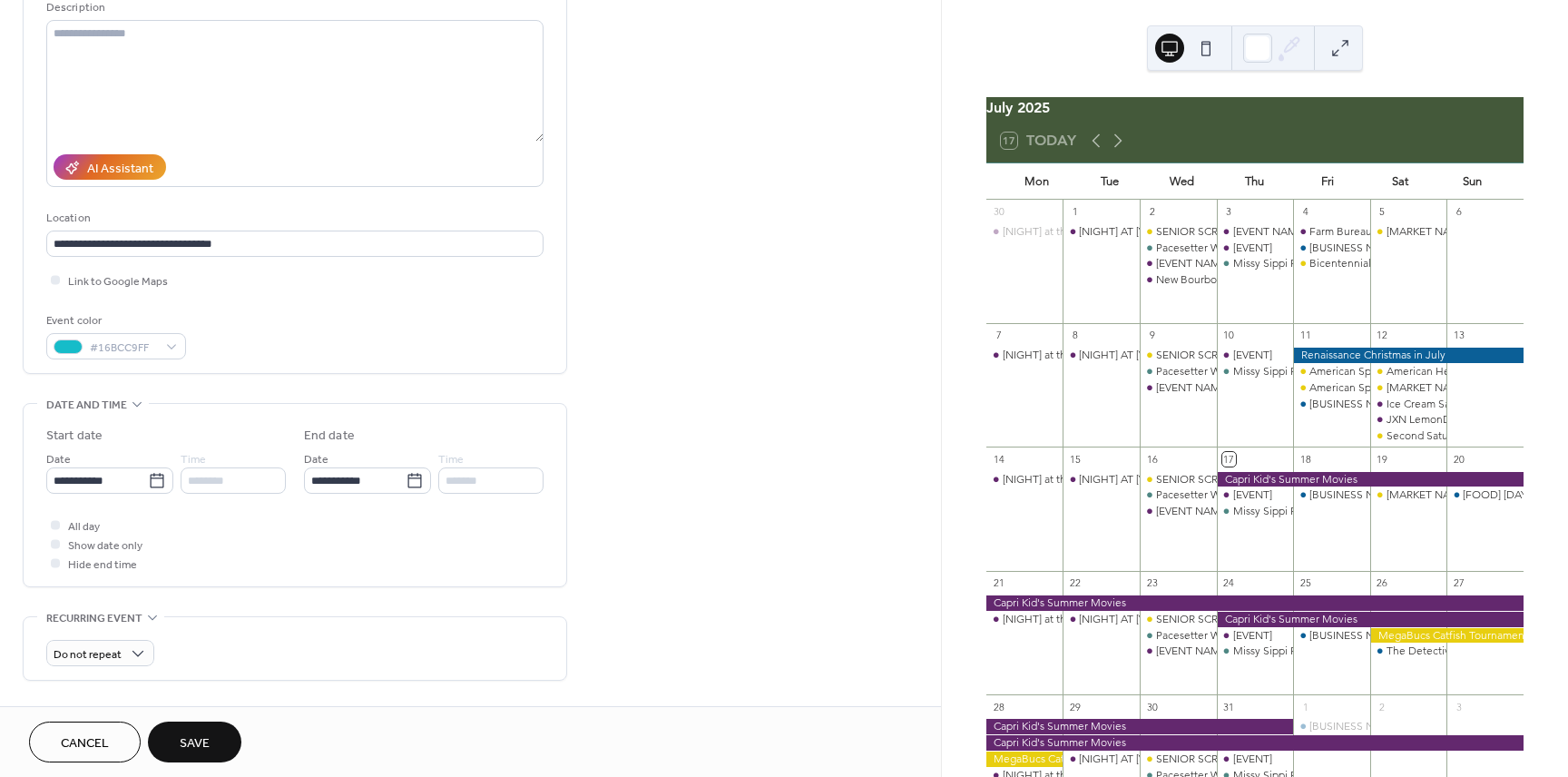 click on "Save" at bounding box center [194, 742] 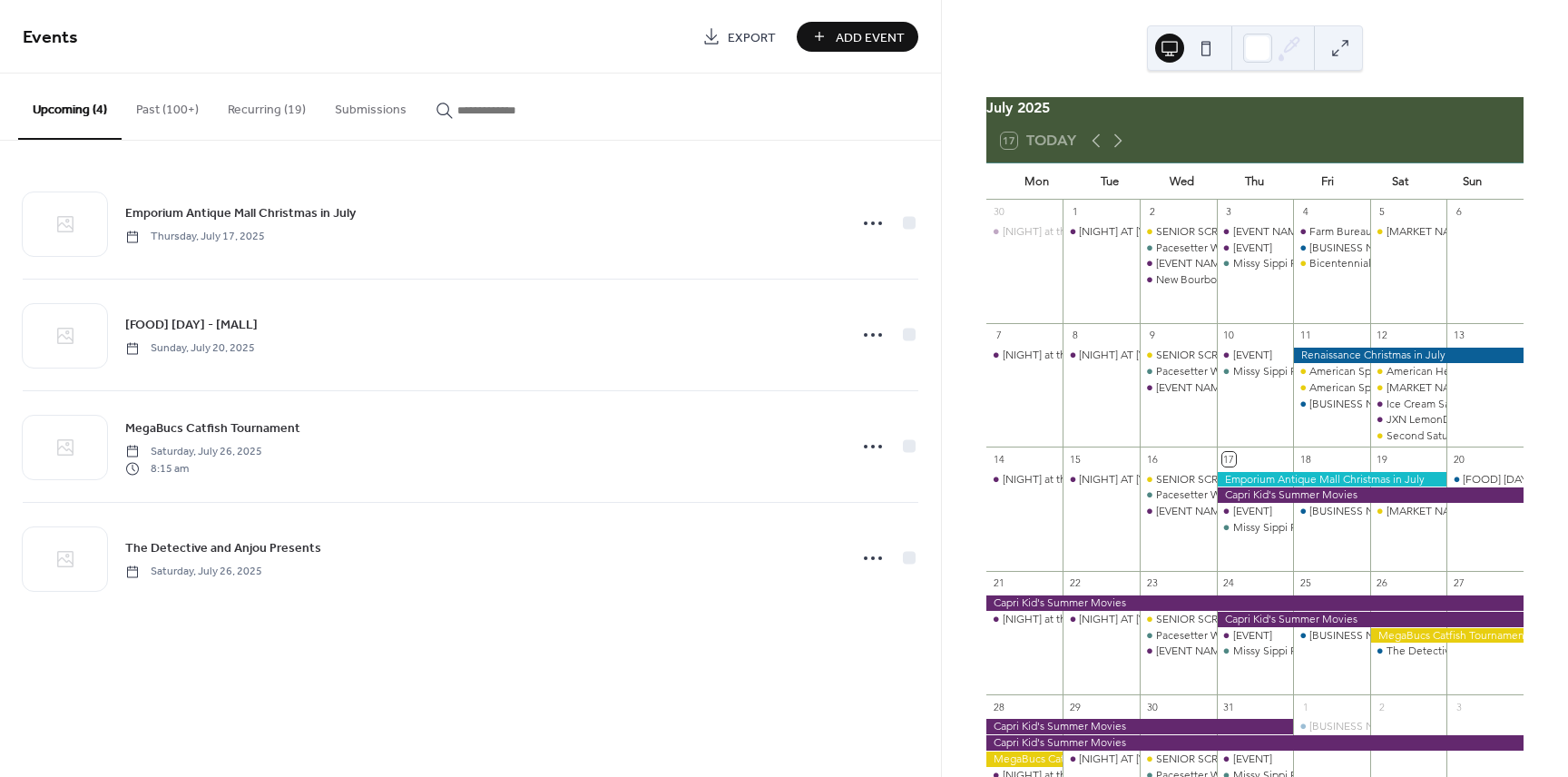 click on "Recurring (19)" at bounding box center (267, 105) 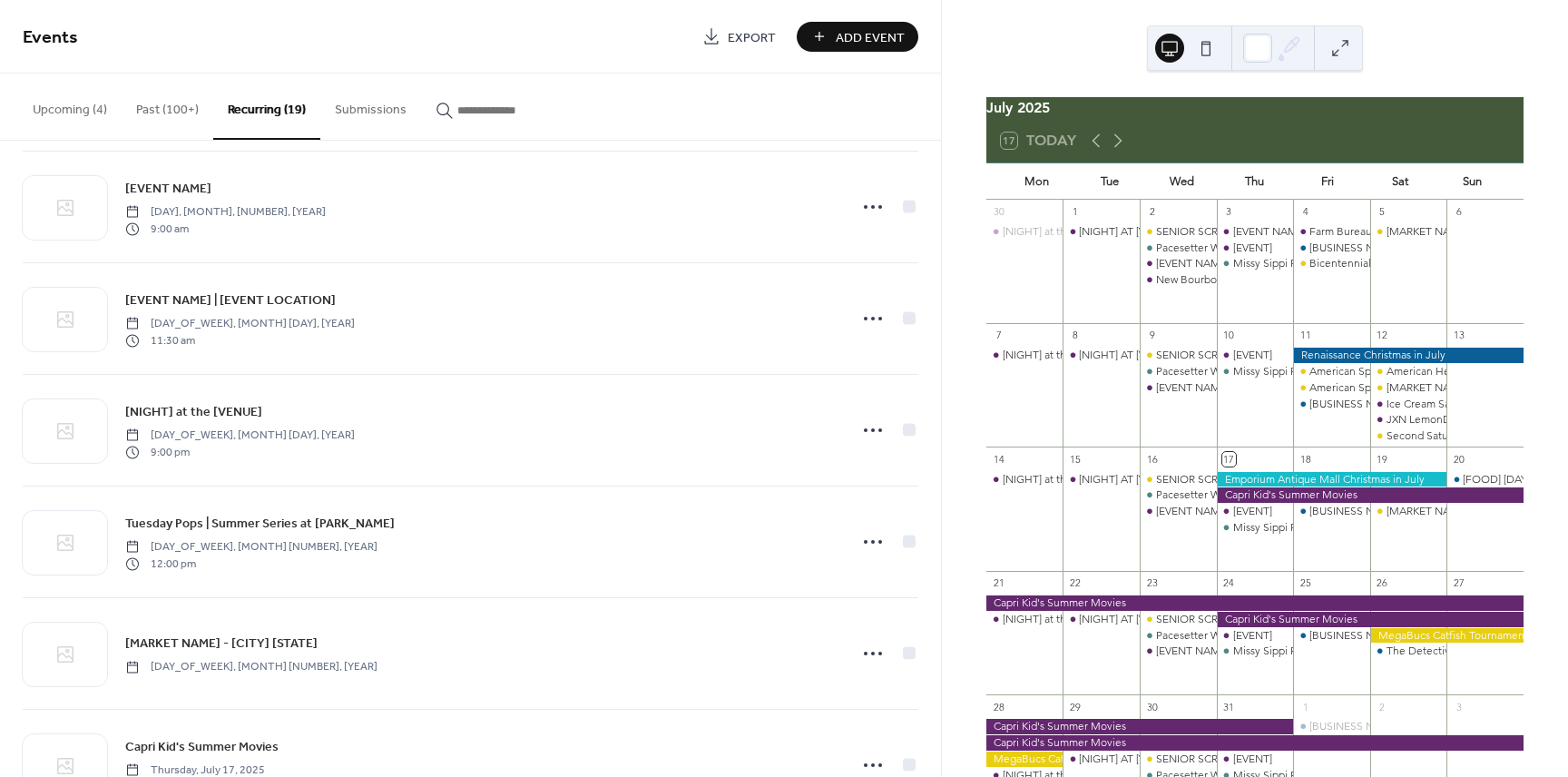 scroll, scrollTop: 1539, scrollLeft: 0, axis: vertical 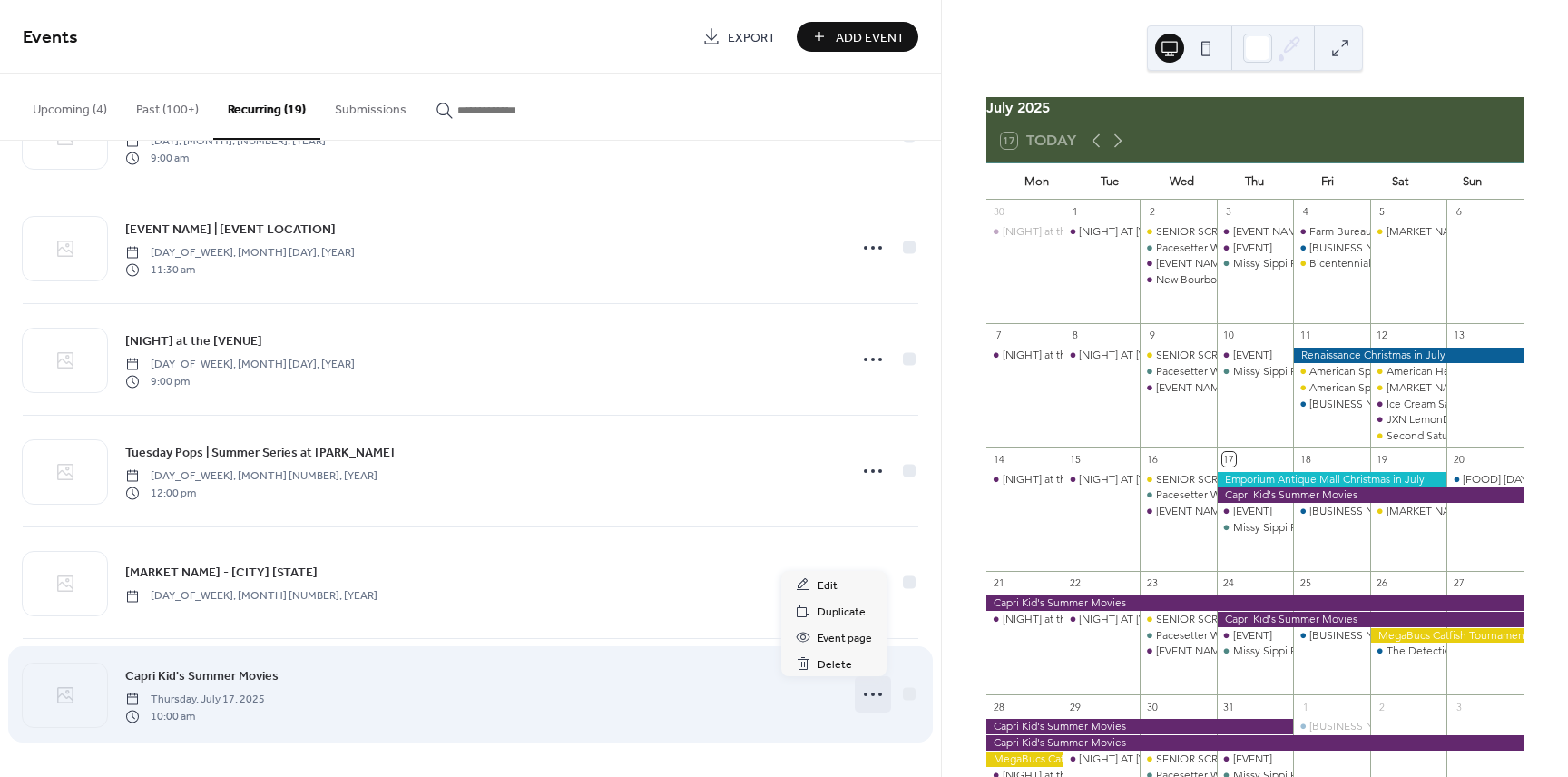 click 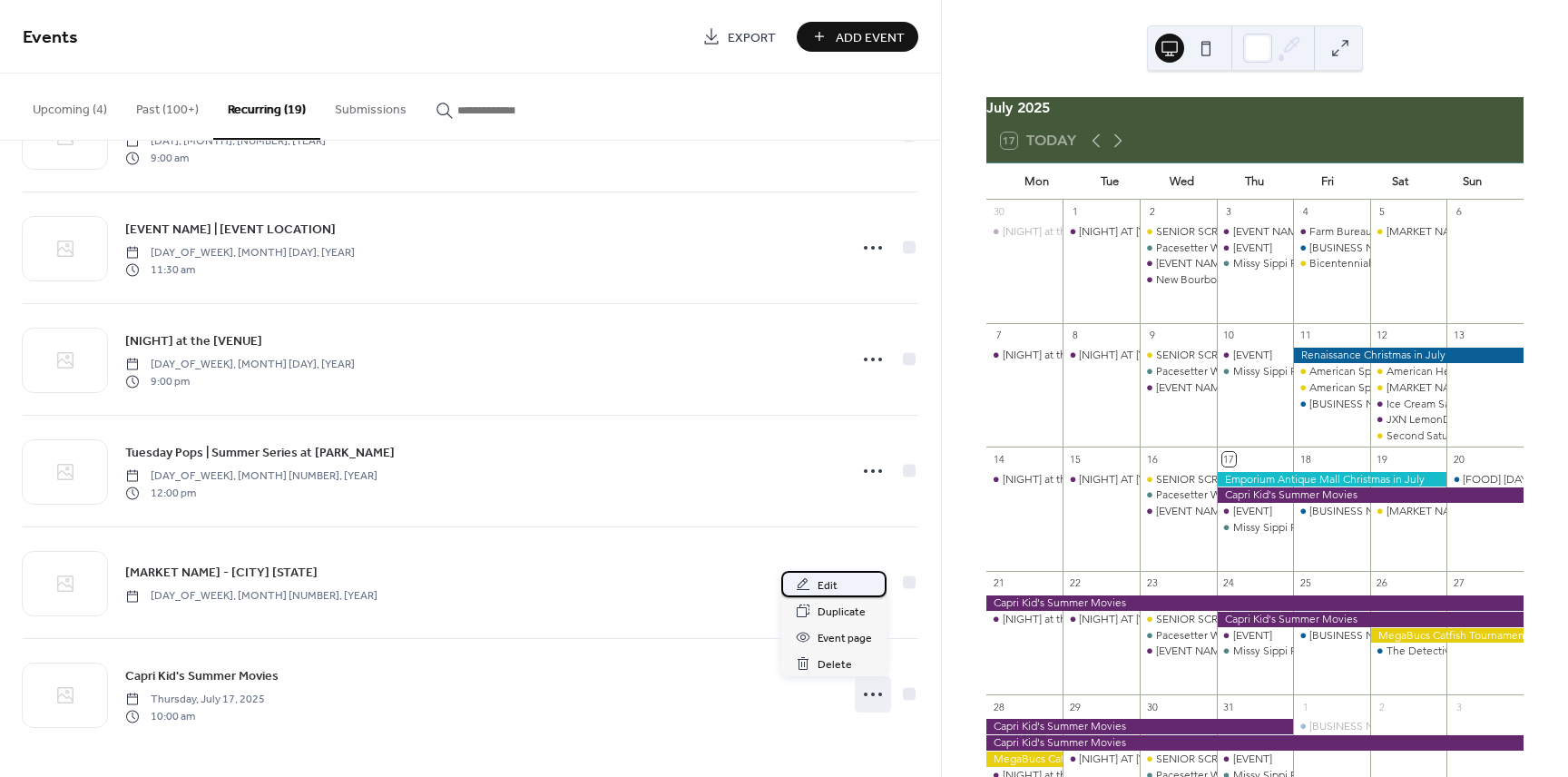 click on "Edit" at bounding box center (828, 585) 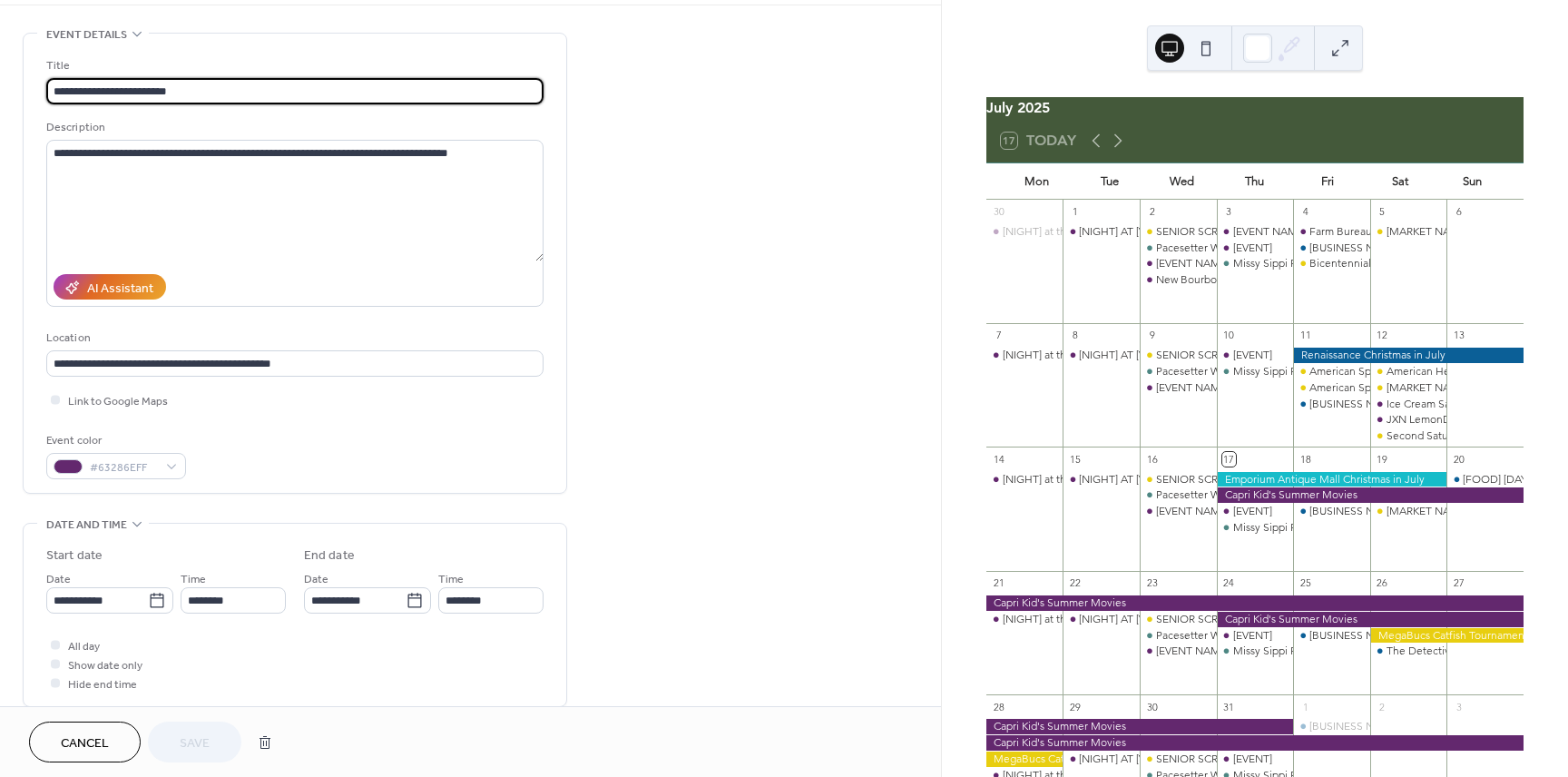scroll, scrollTop: 71, scrollLeft: 0, axis: vertical 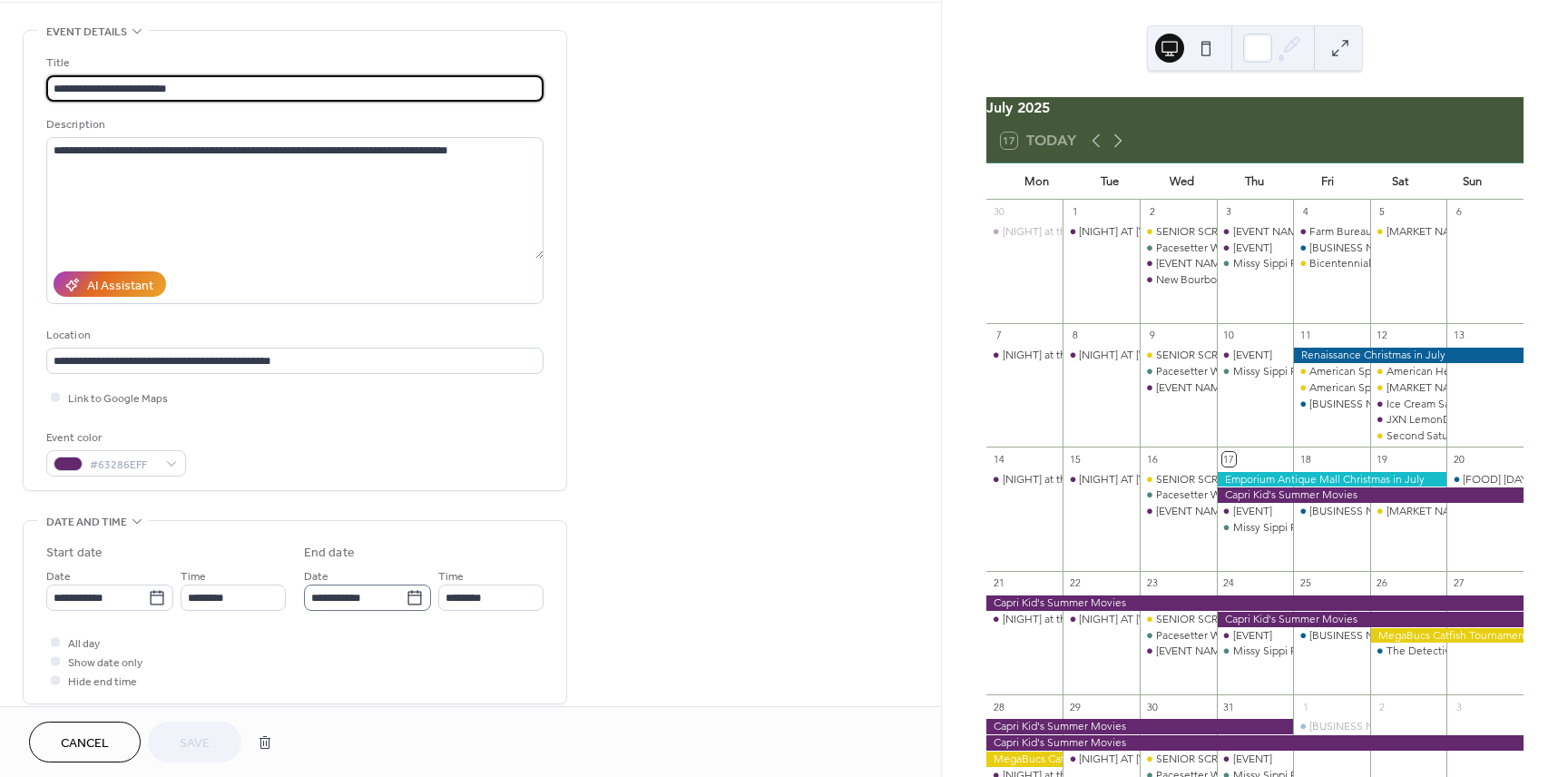 click on "**********" at bounding box center [368, 597] 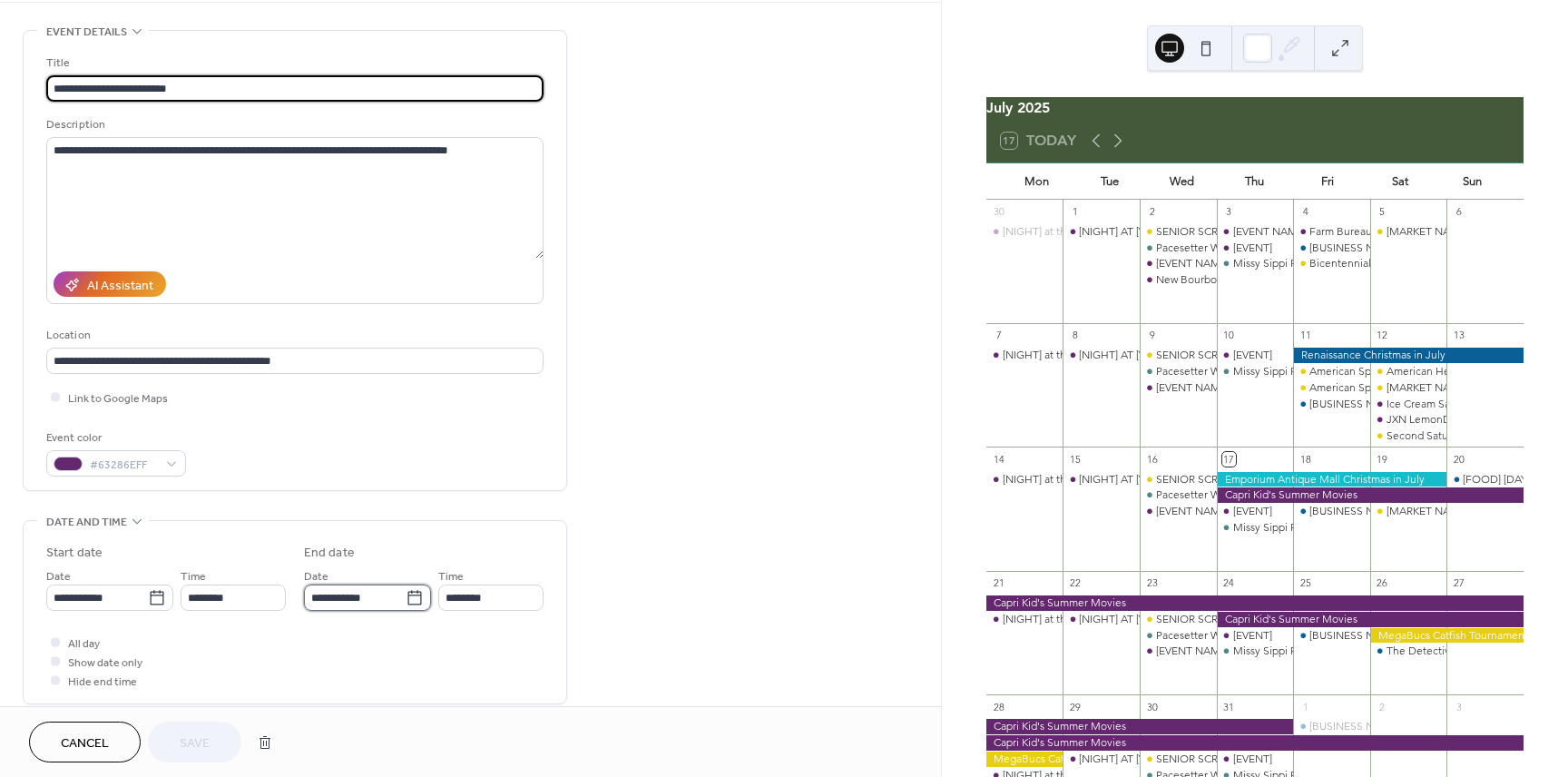 click on "**********" at bounding box center (355, 597) 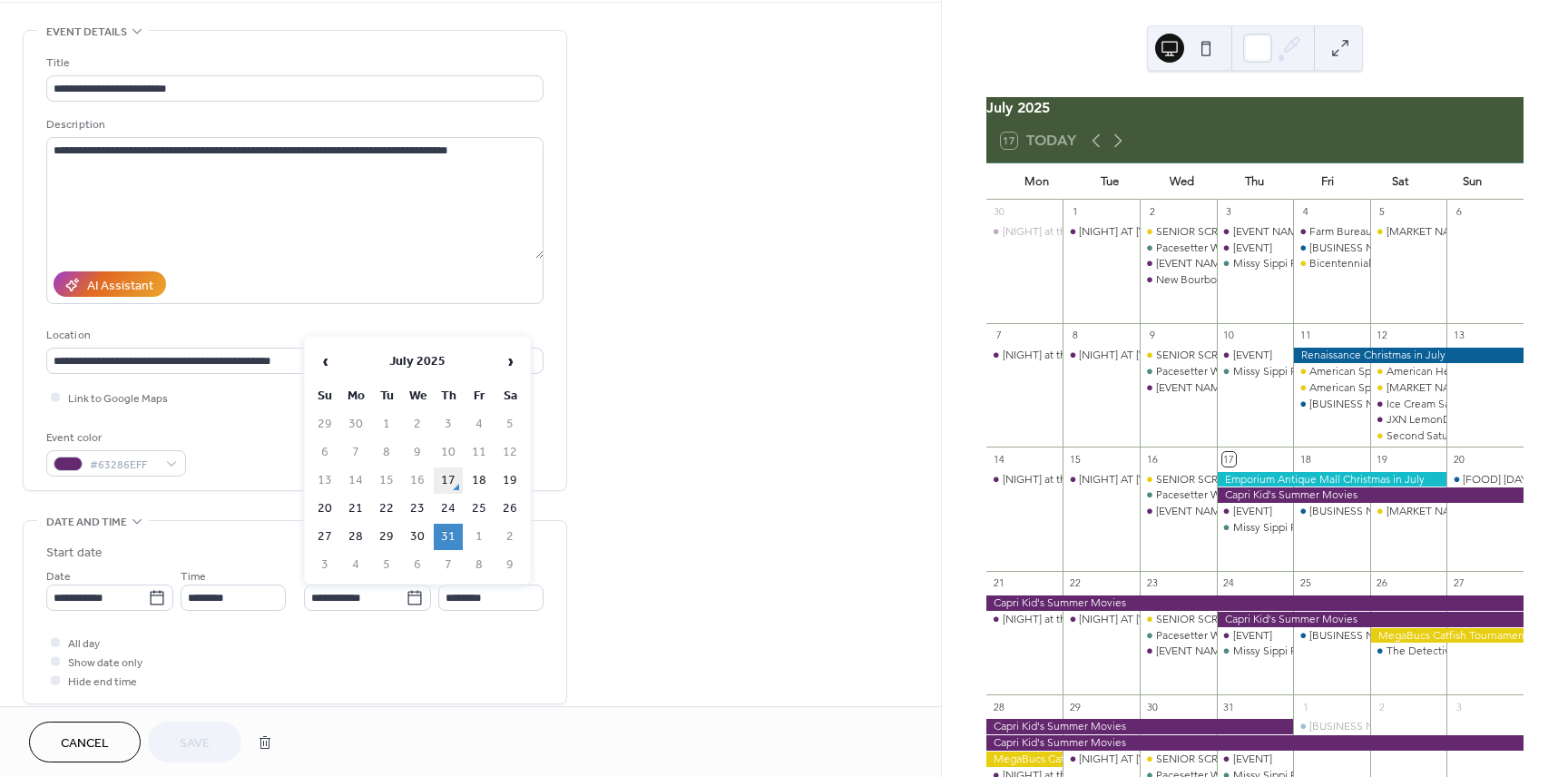 click on "17" at bounding box center (448, 480) 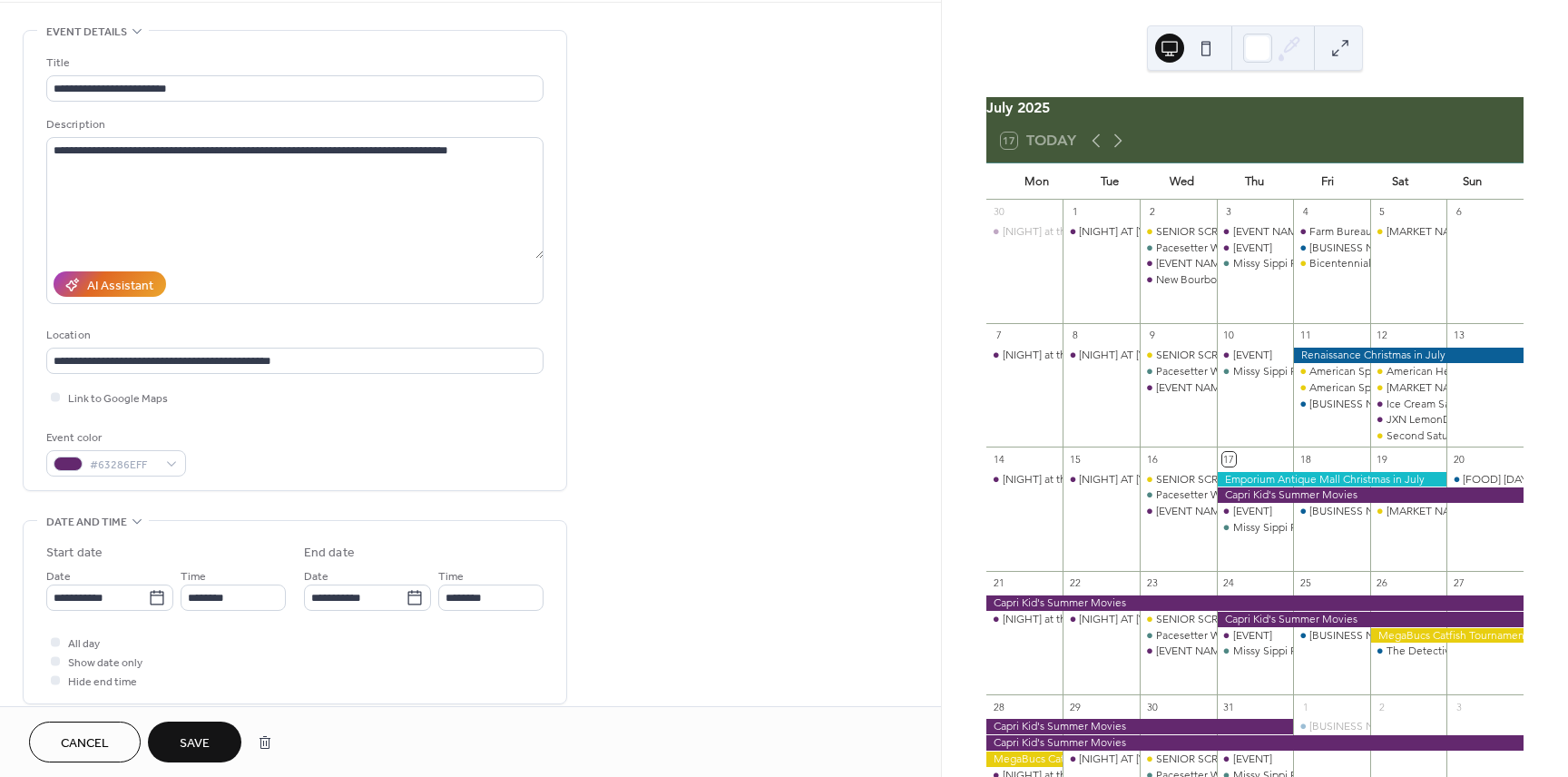 click on "Save" at bounding box center [194, 743] 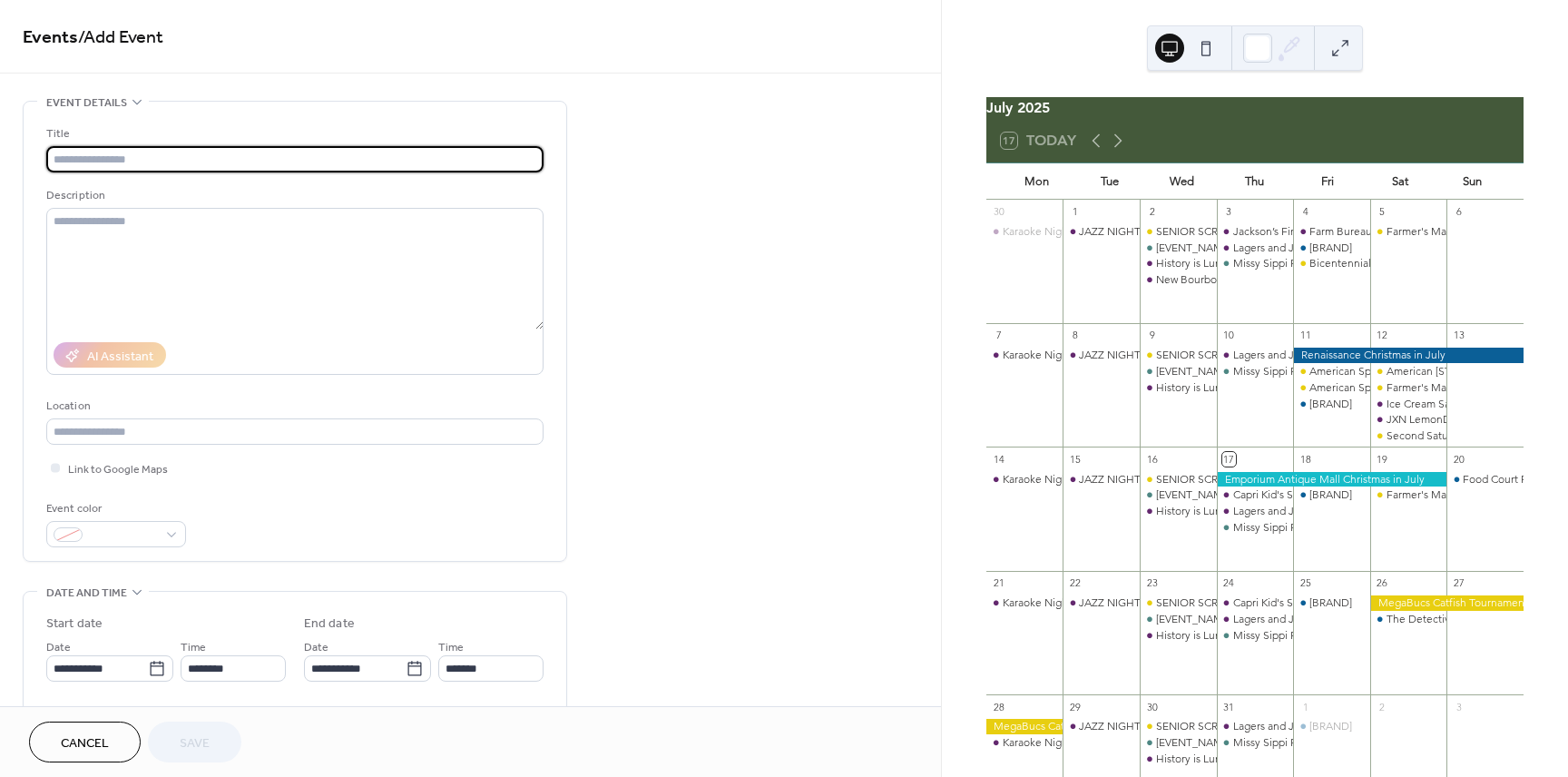 scroll, scrollTop: 0, scrollLeft: 0, axis: both 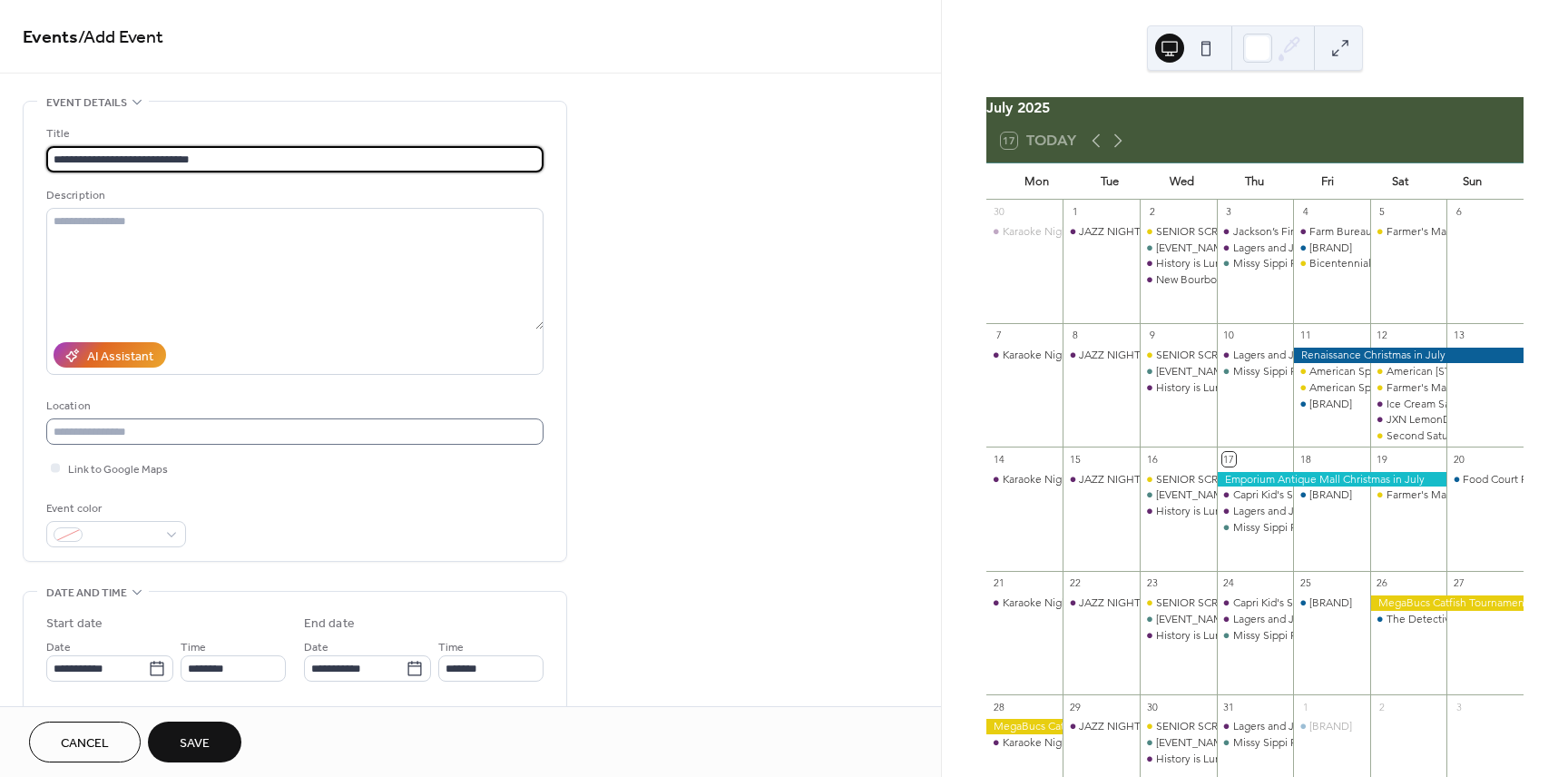 type on "**********" 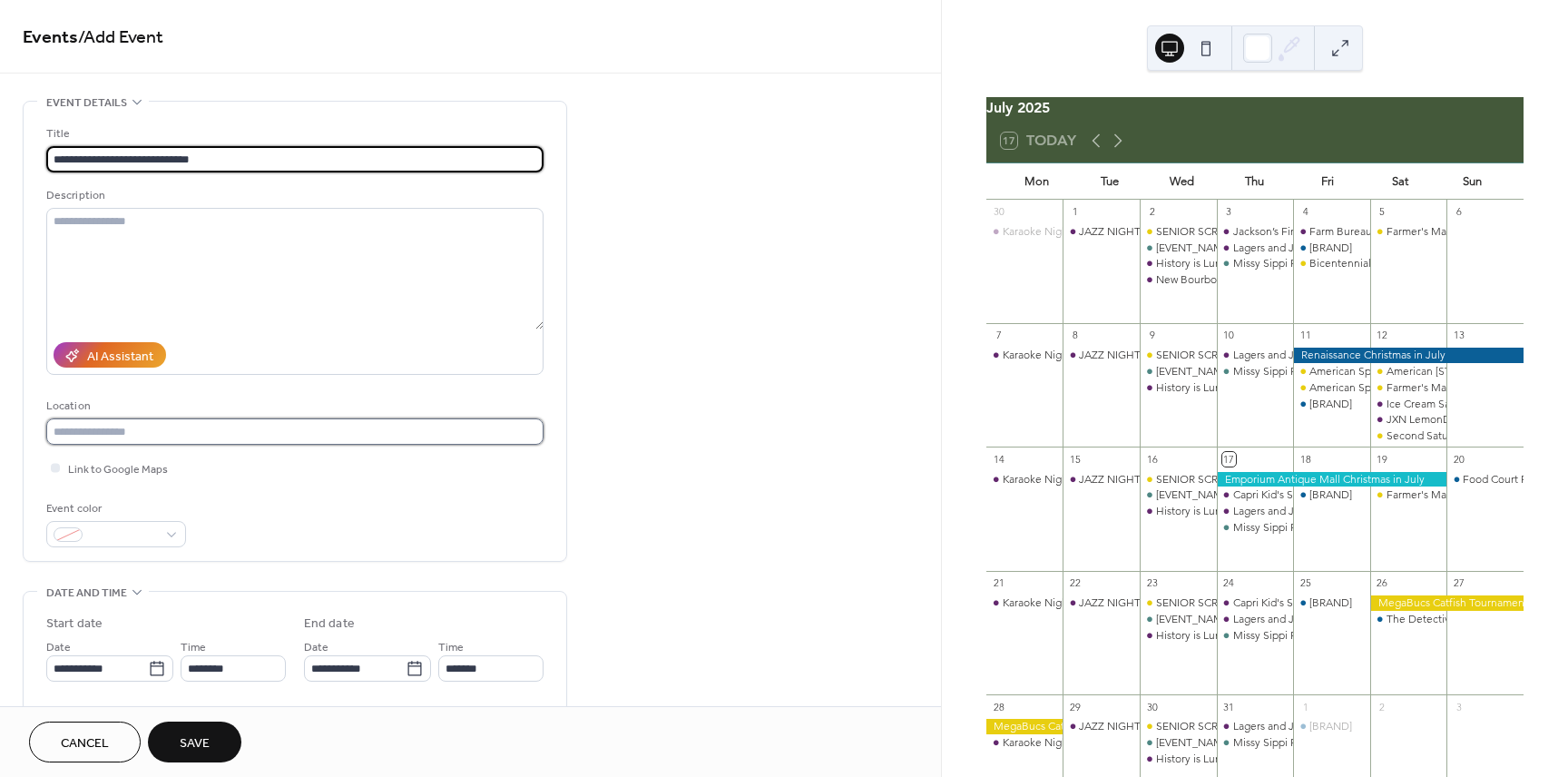 click at bounding box center (295, 431) 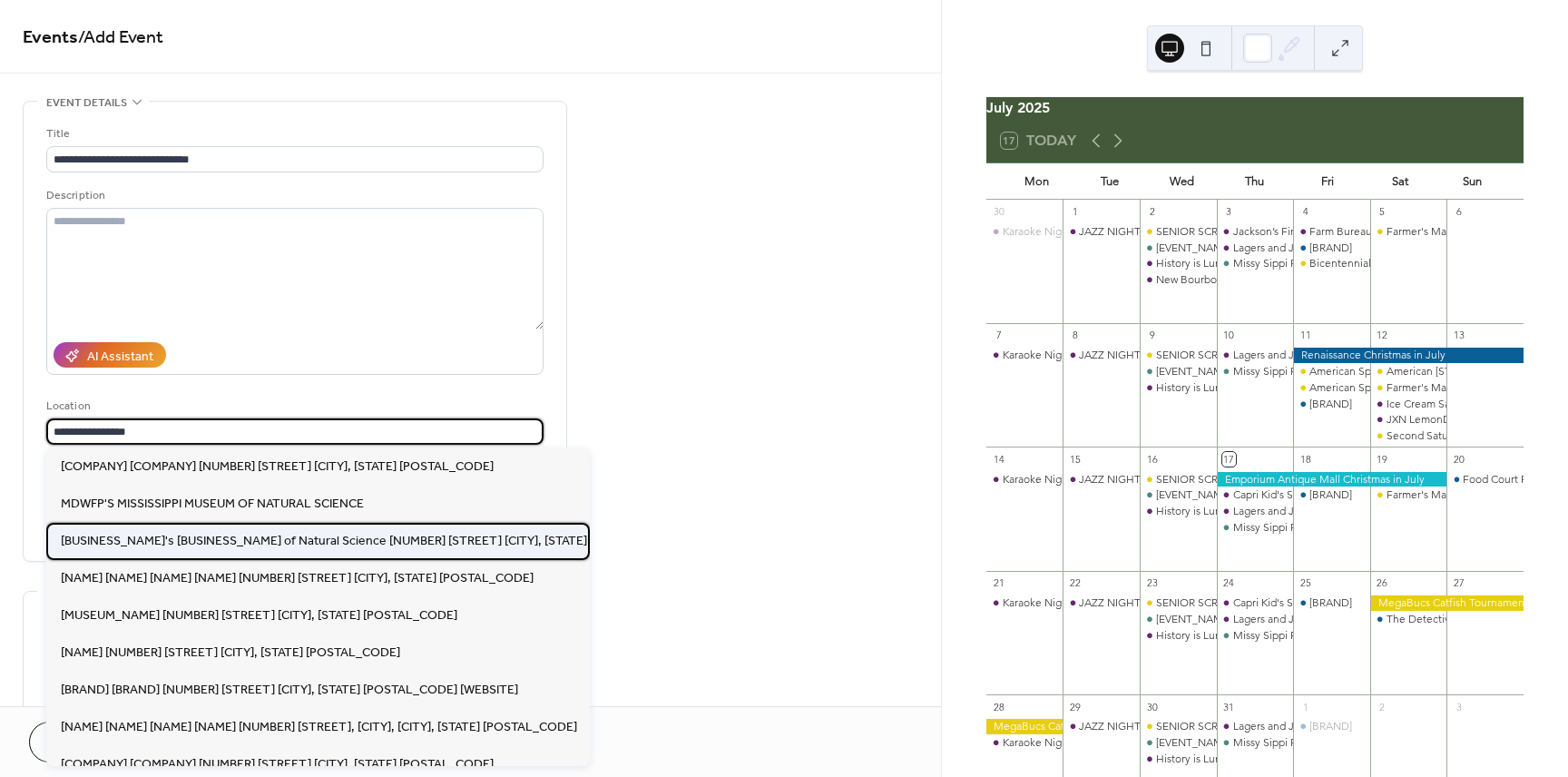 click on "[BUSINESS_NAME]'s [BUSINESS_NAME] of Natural Science [NUMBER] [STREET] [CITY], [STATE] [POSTAL_CODE]" at bounding box center (372, 541) 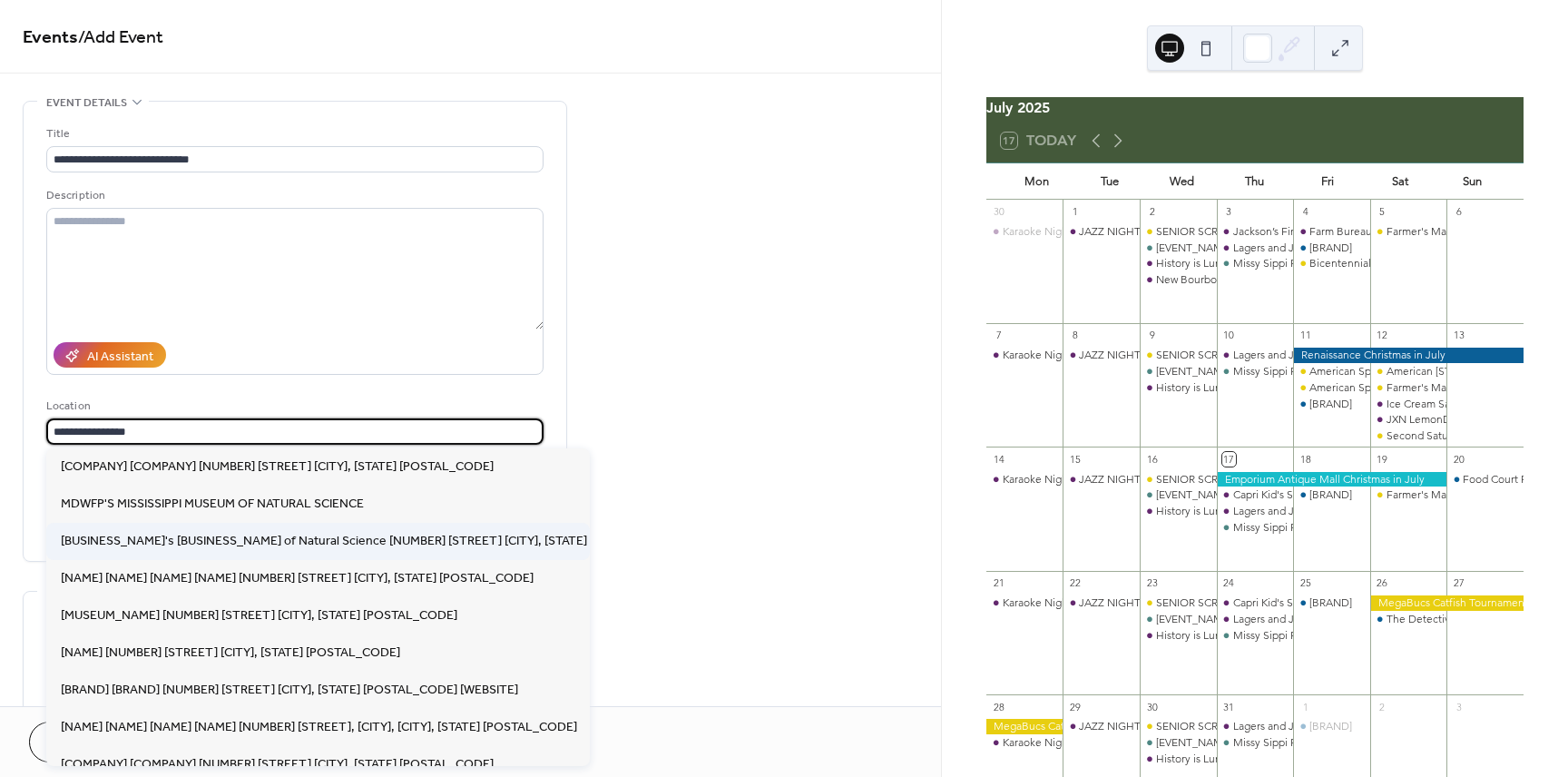 type on "**********" 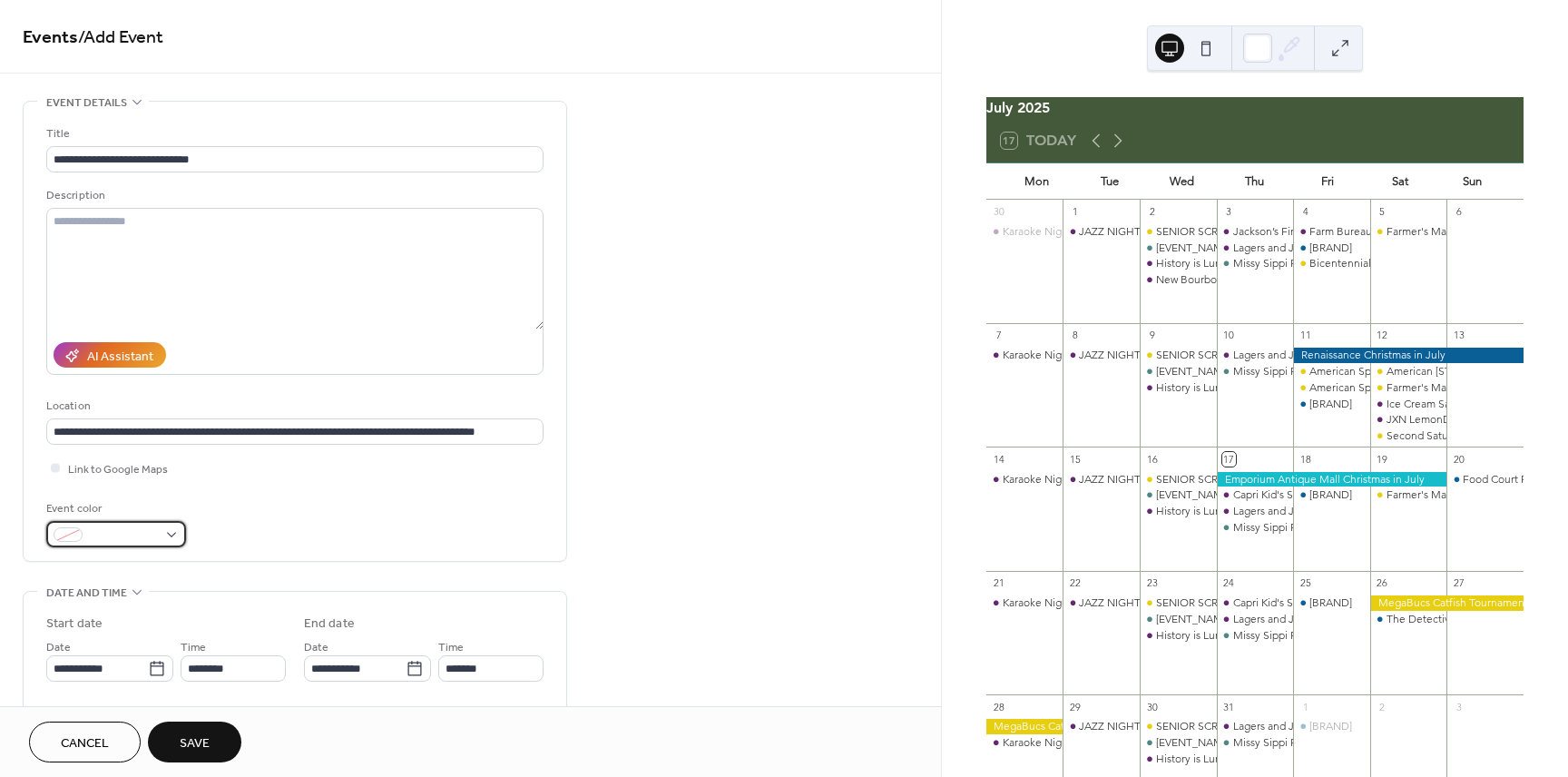 click at bounding box center (123, 536) 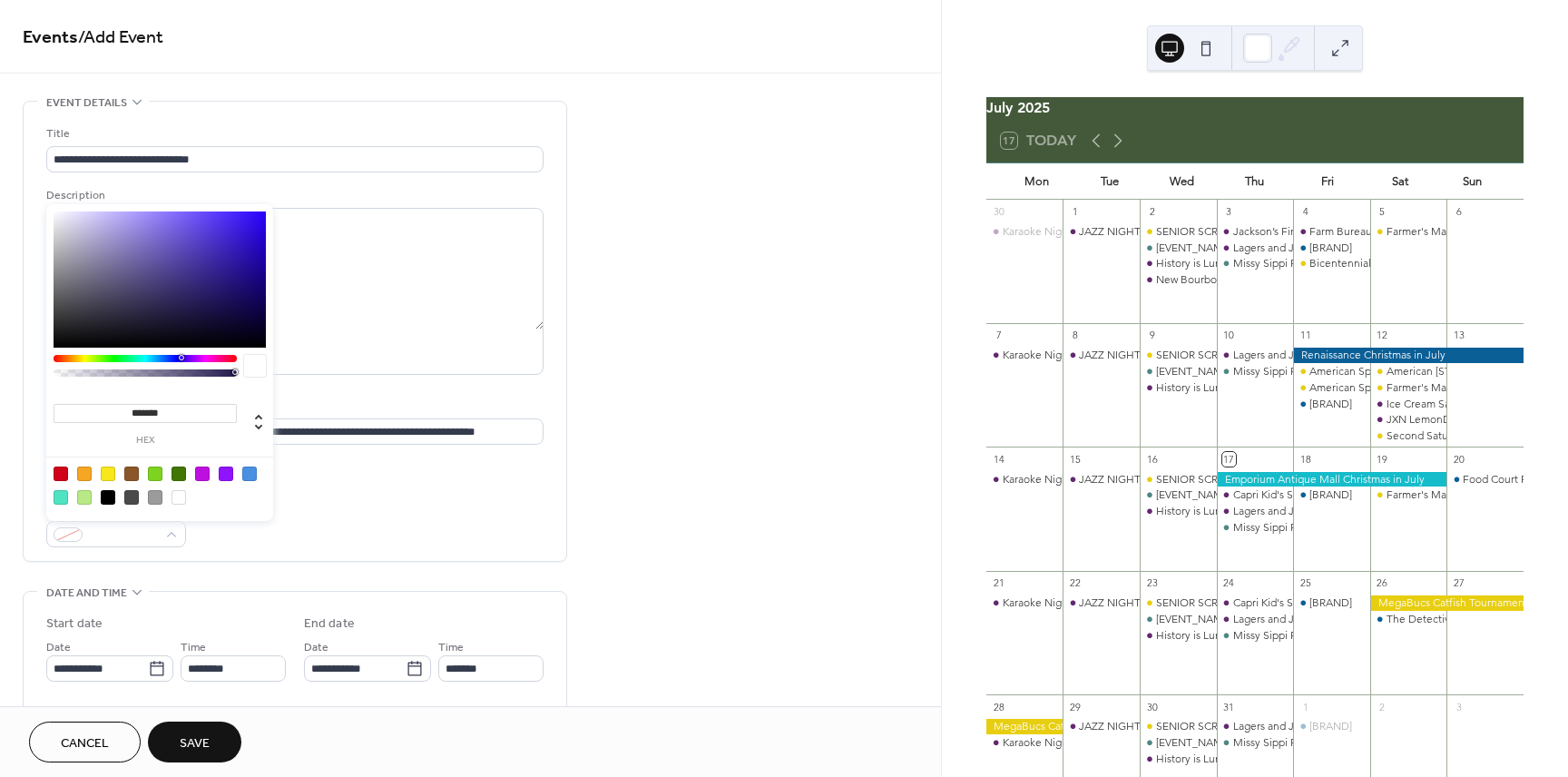click on "*******" at bounding box center (145, 413) 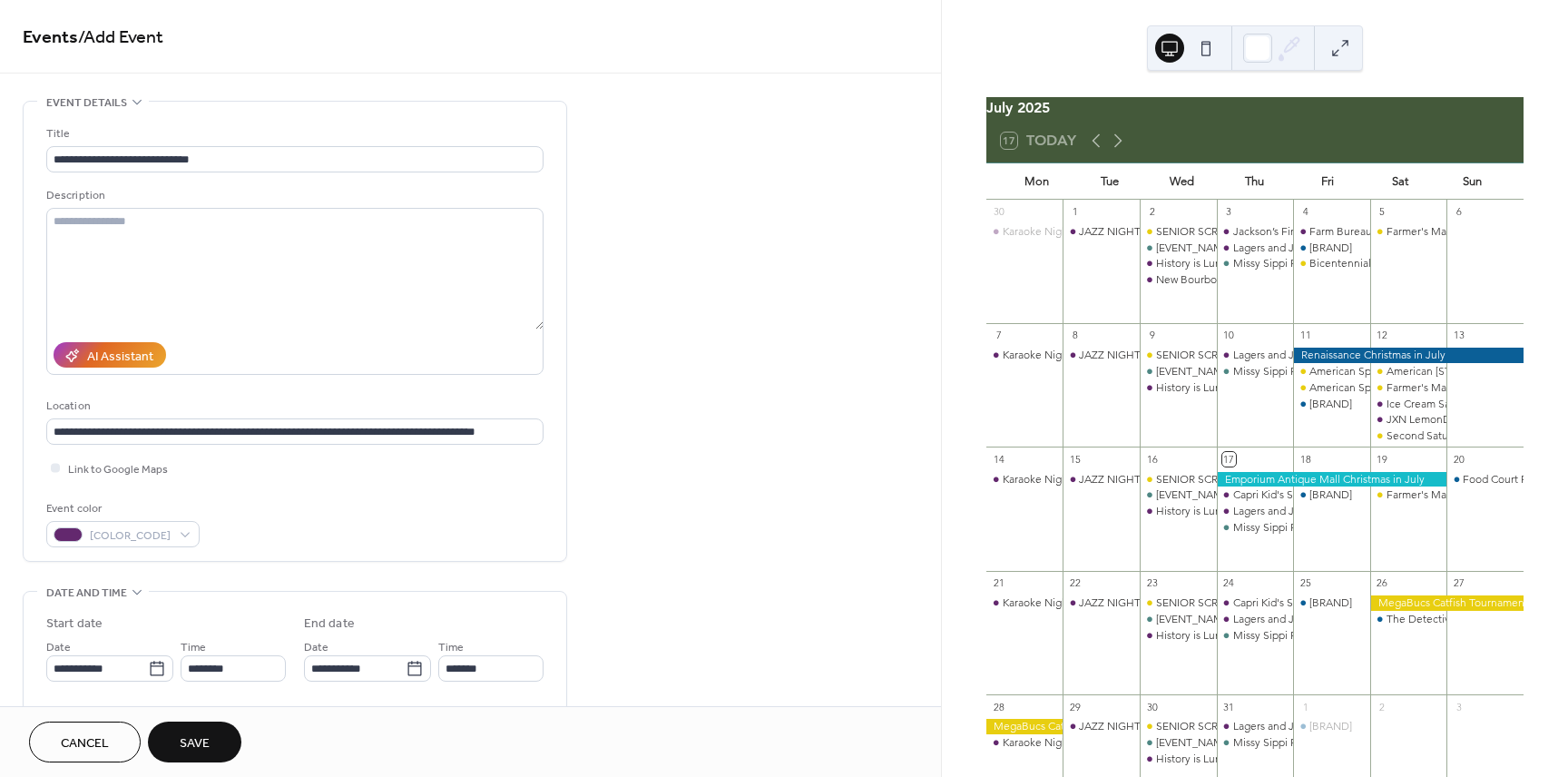 click on "Event color #63286EFF" at bounding box center (295, 523) 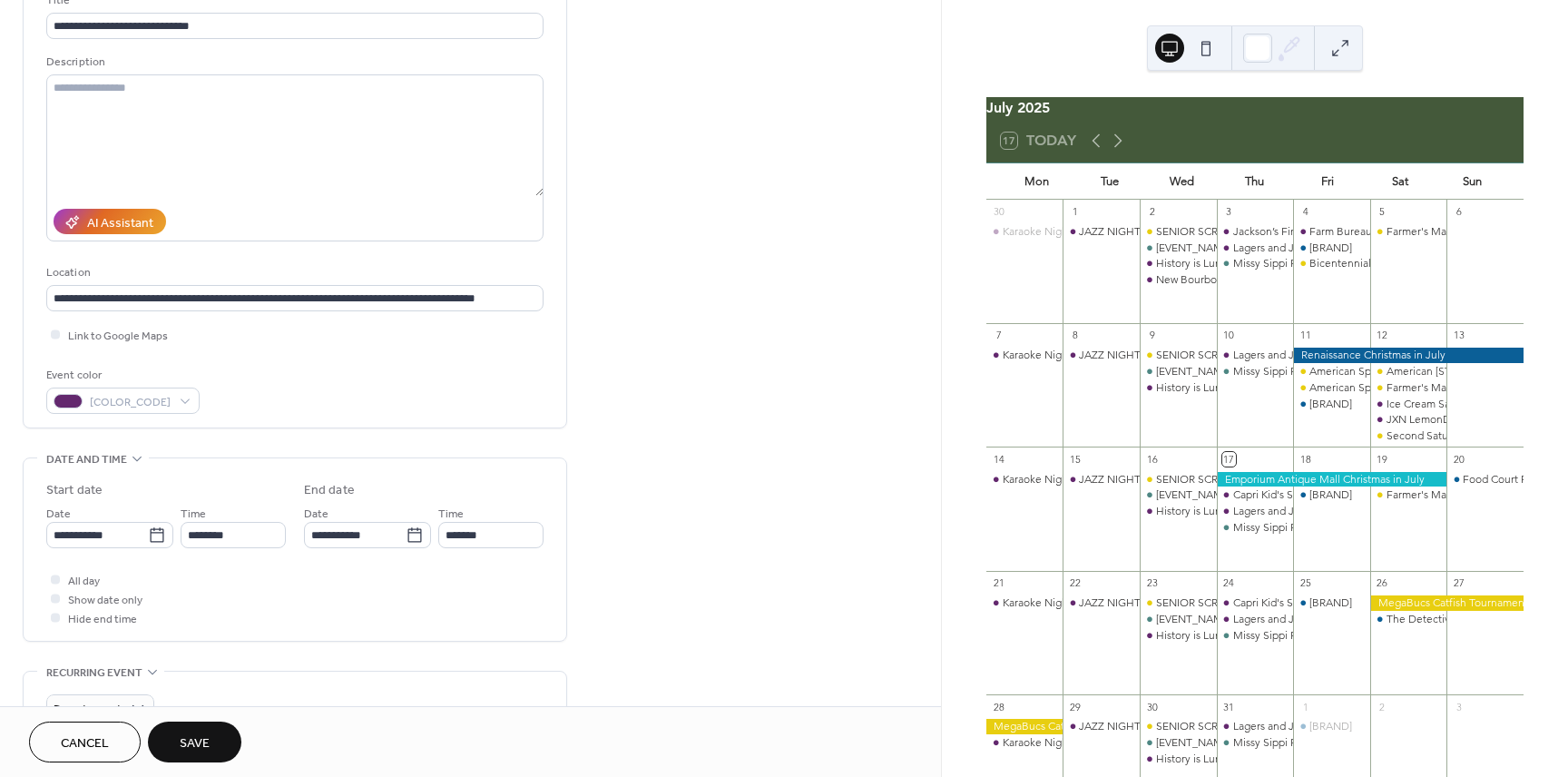 scroll, scrollTop: 182, scrollLeft: 0, axis: vertical 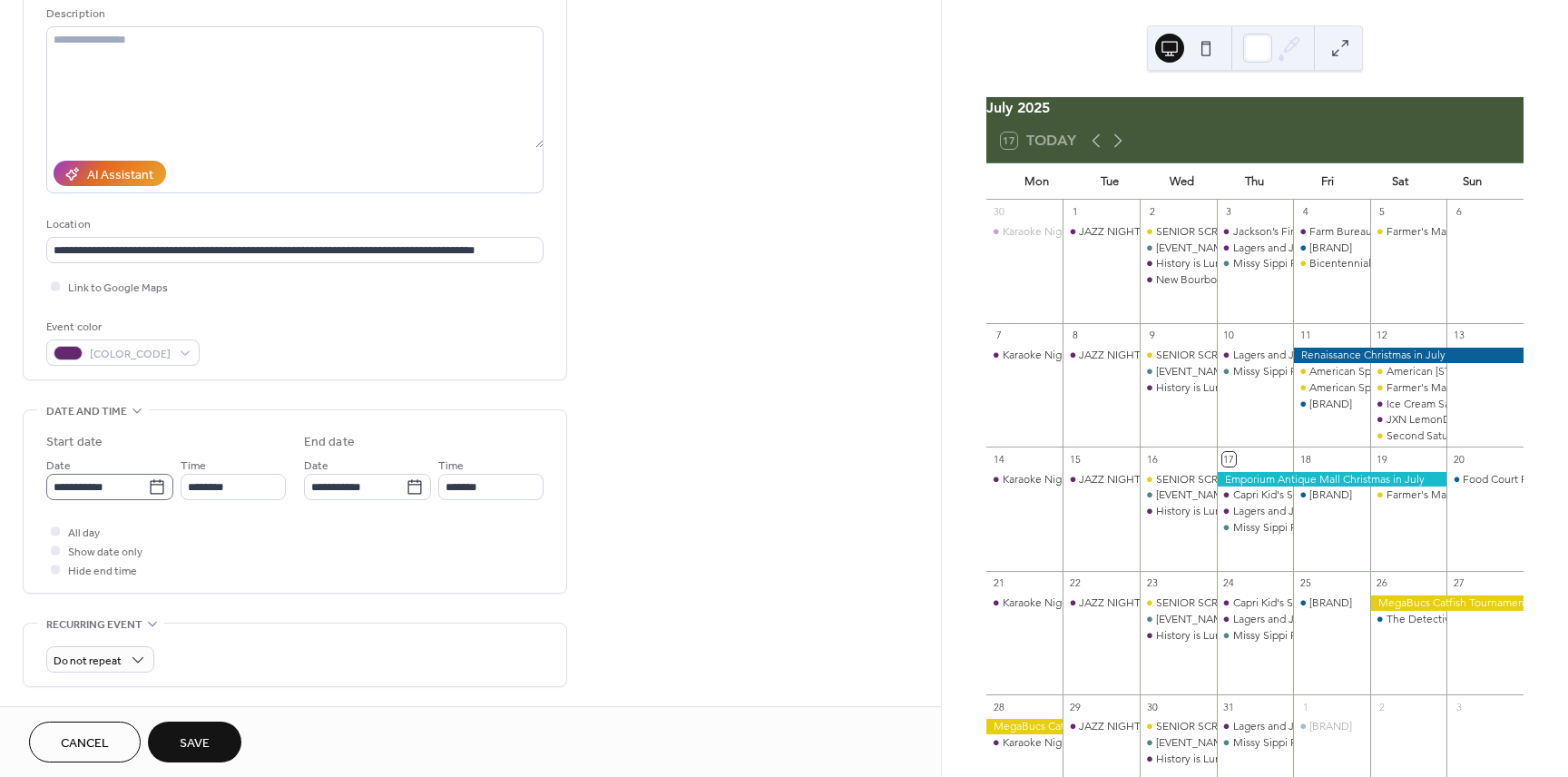 click 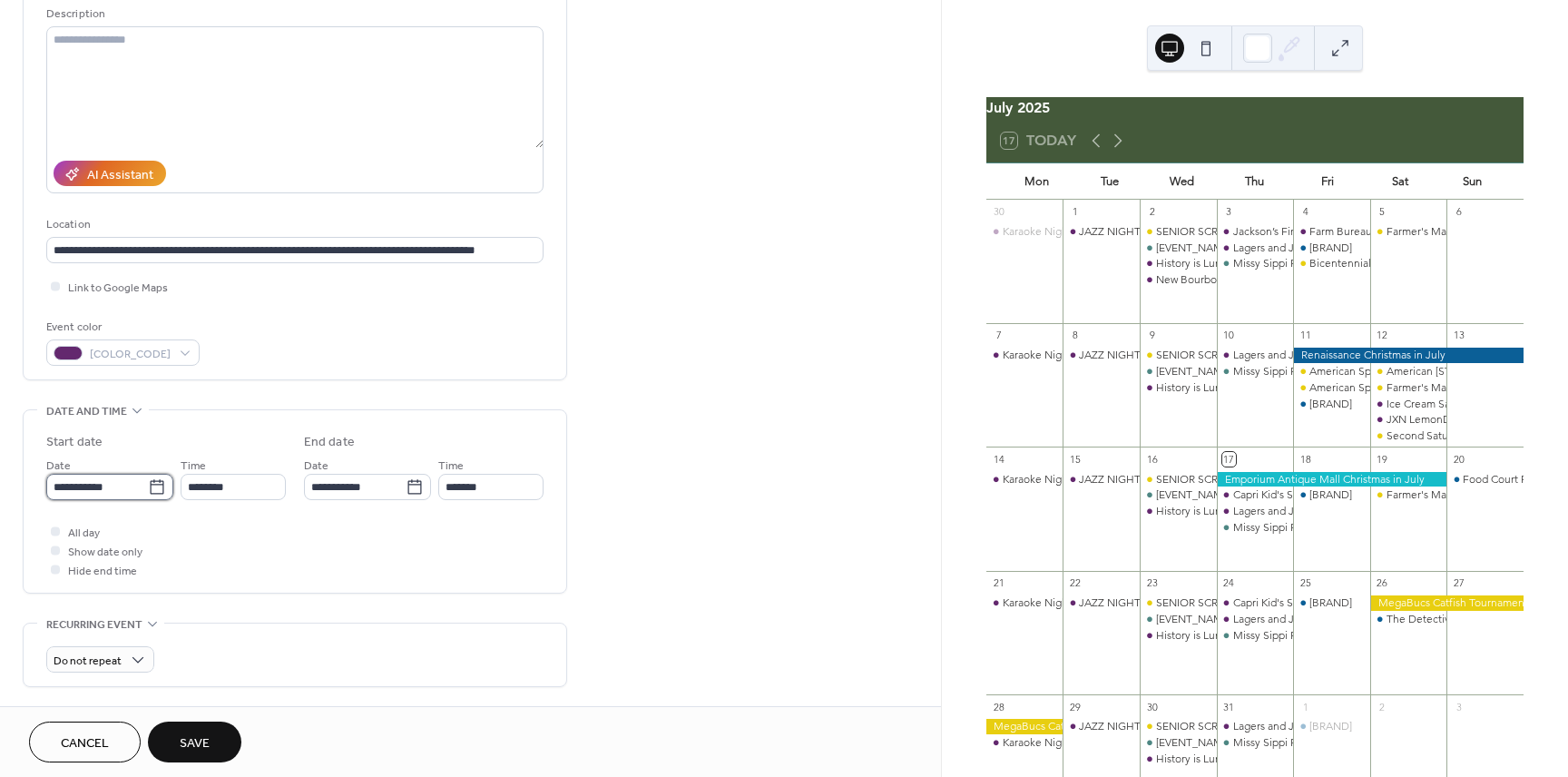 click on "**********" at bounding box center (97, 487) 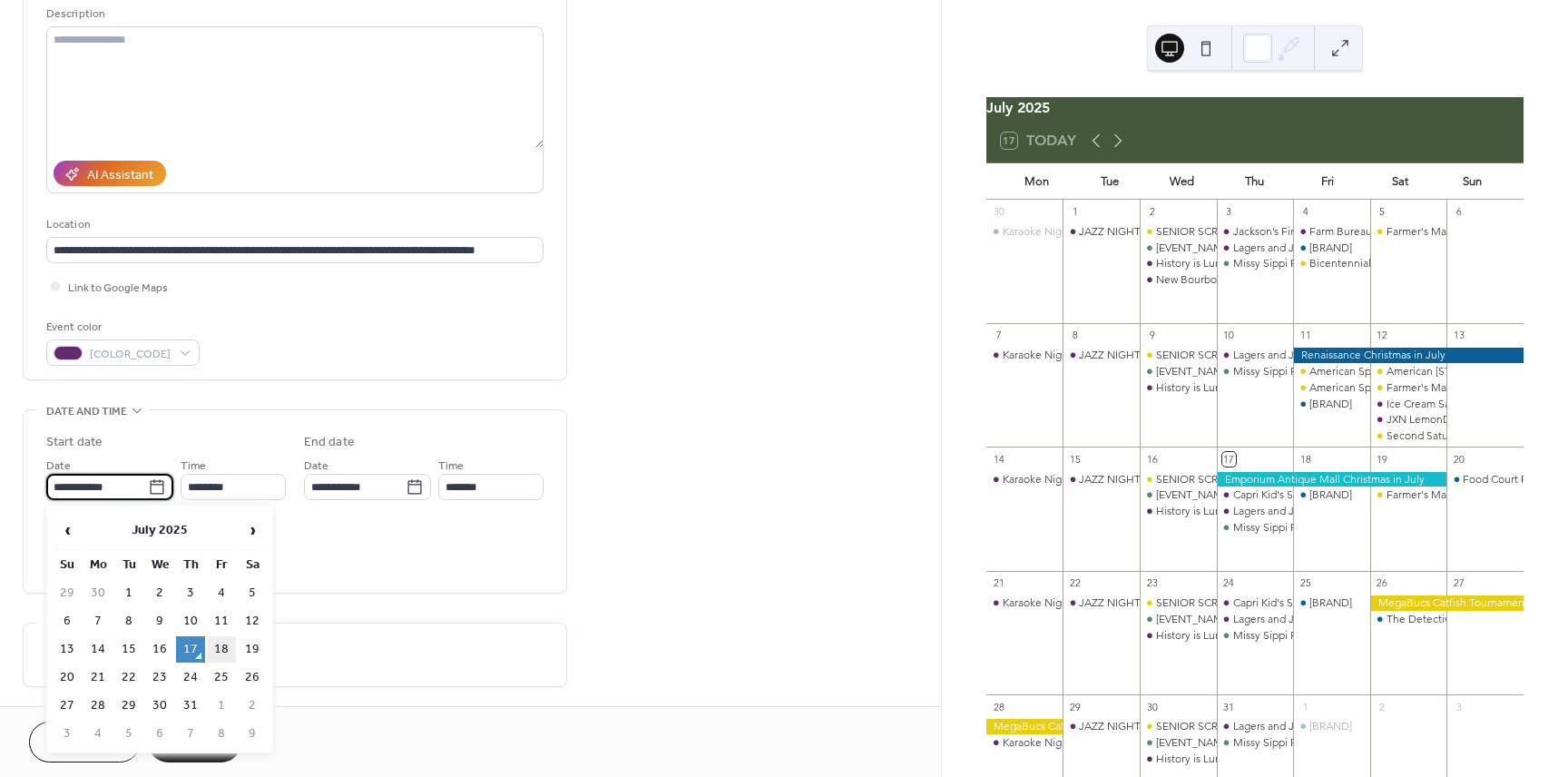 click on "18" at bounding box center [221, 649] 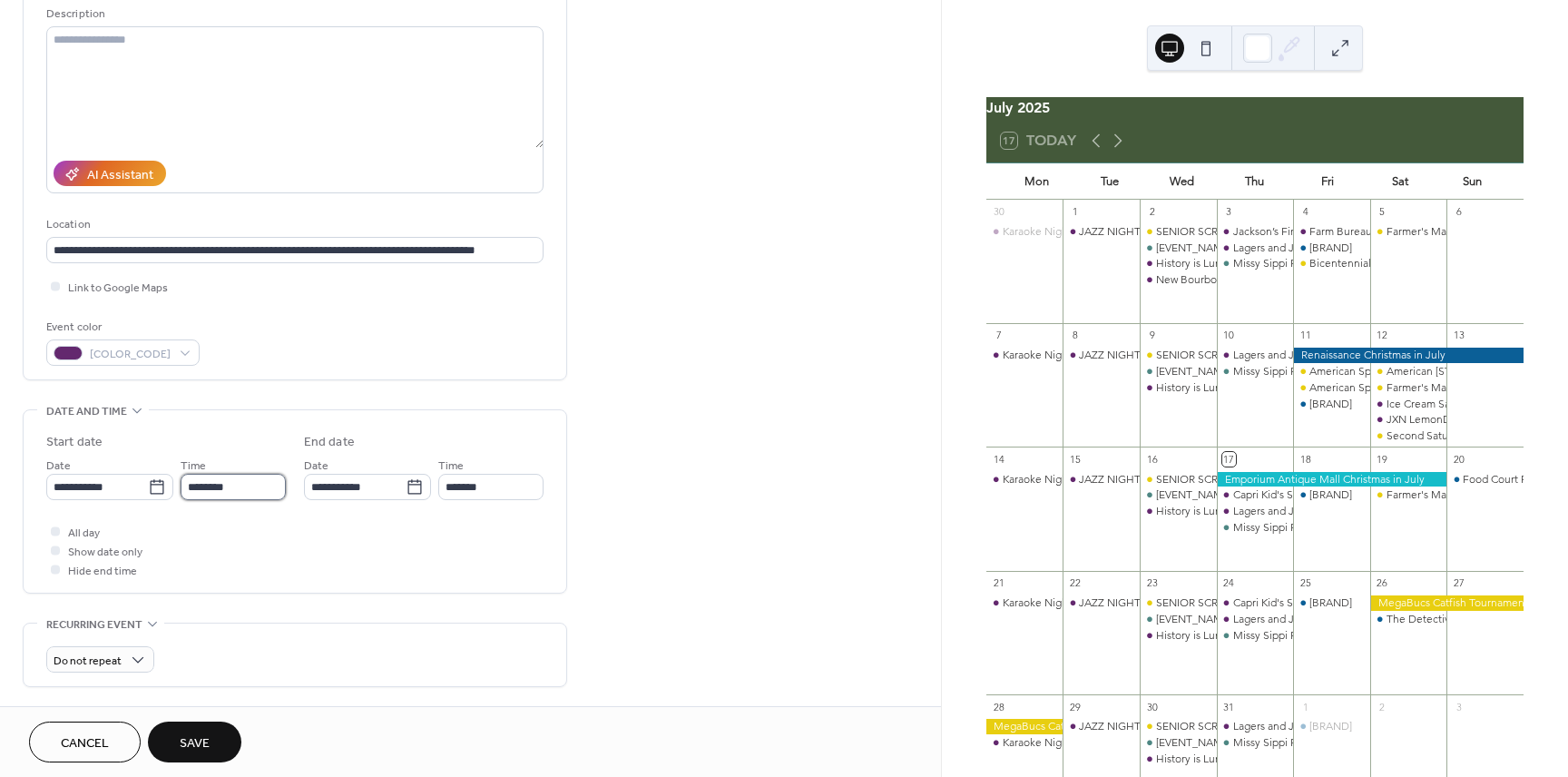 click on "********" at bounding box center [233, 487] 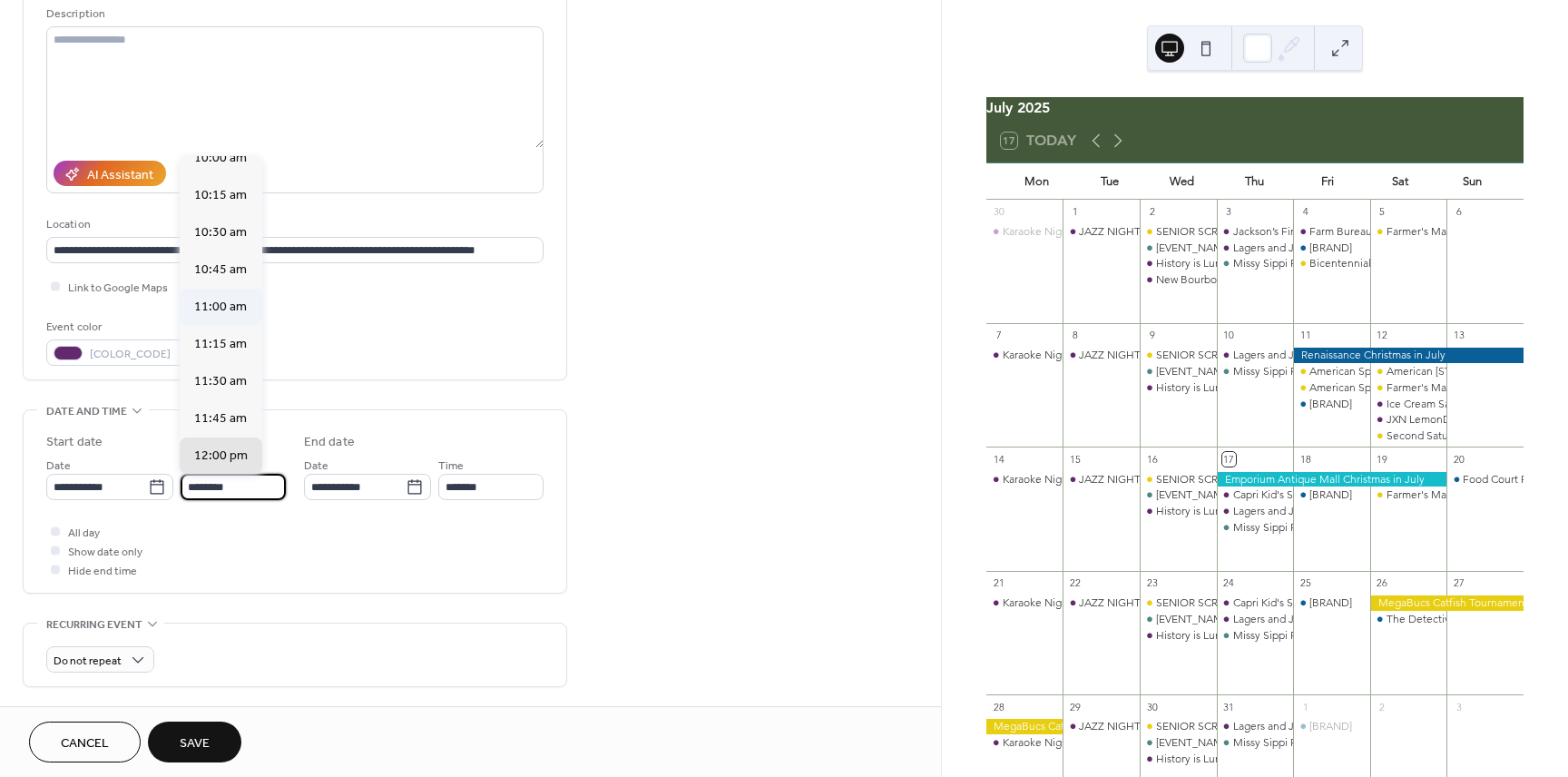 scroll, scrollTop: 1498, scrollLeft: 0, axis: vertical 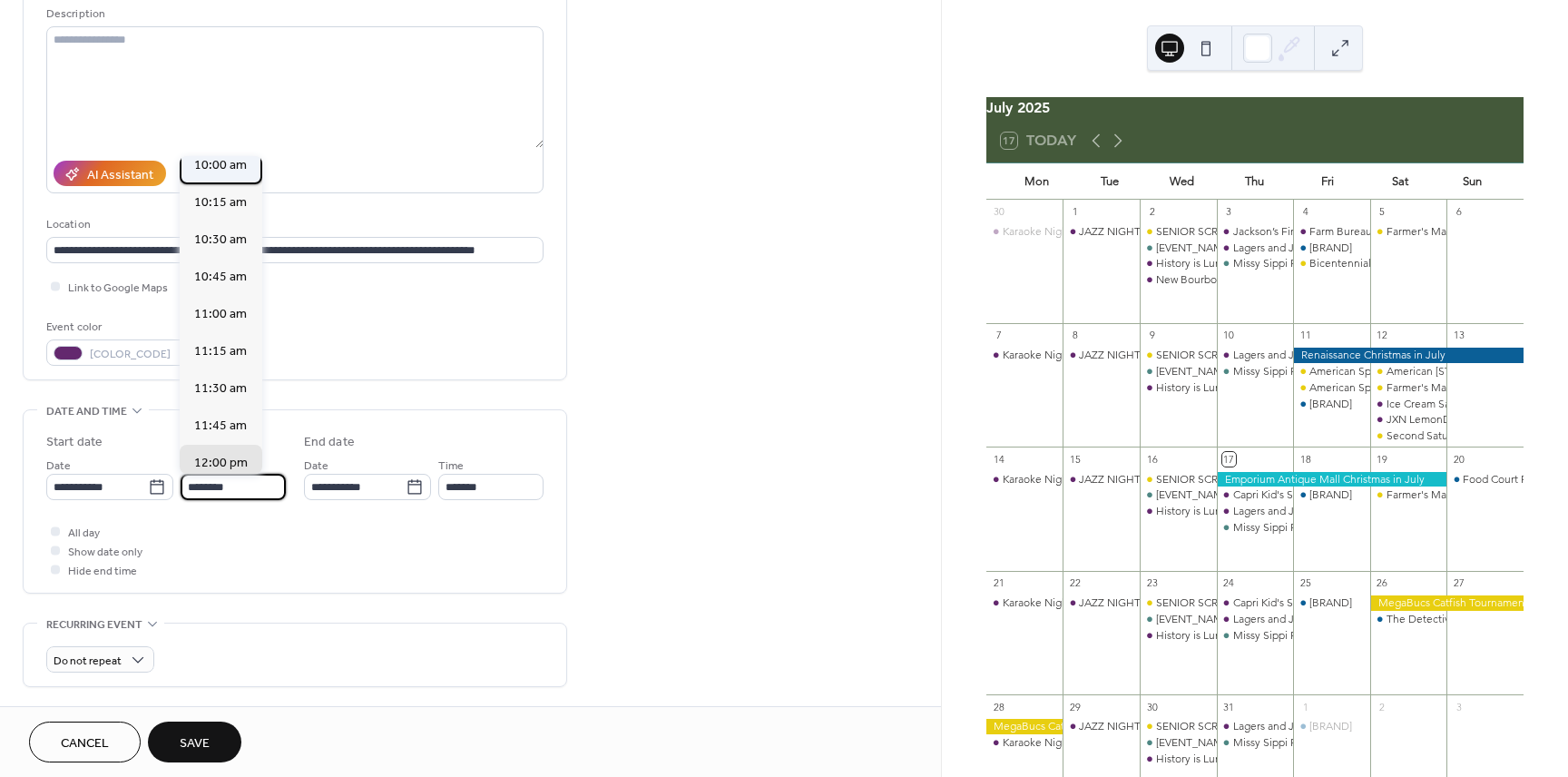 click on "10:00 am" at bounding box center [220, 165] 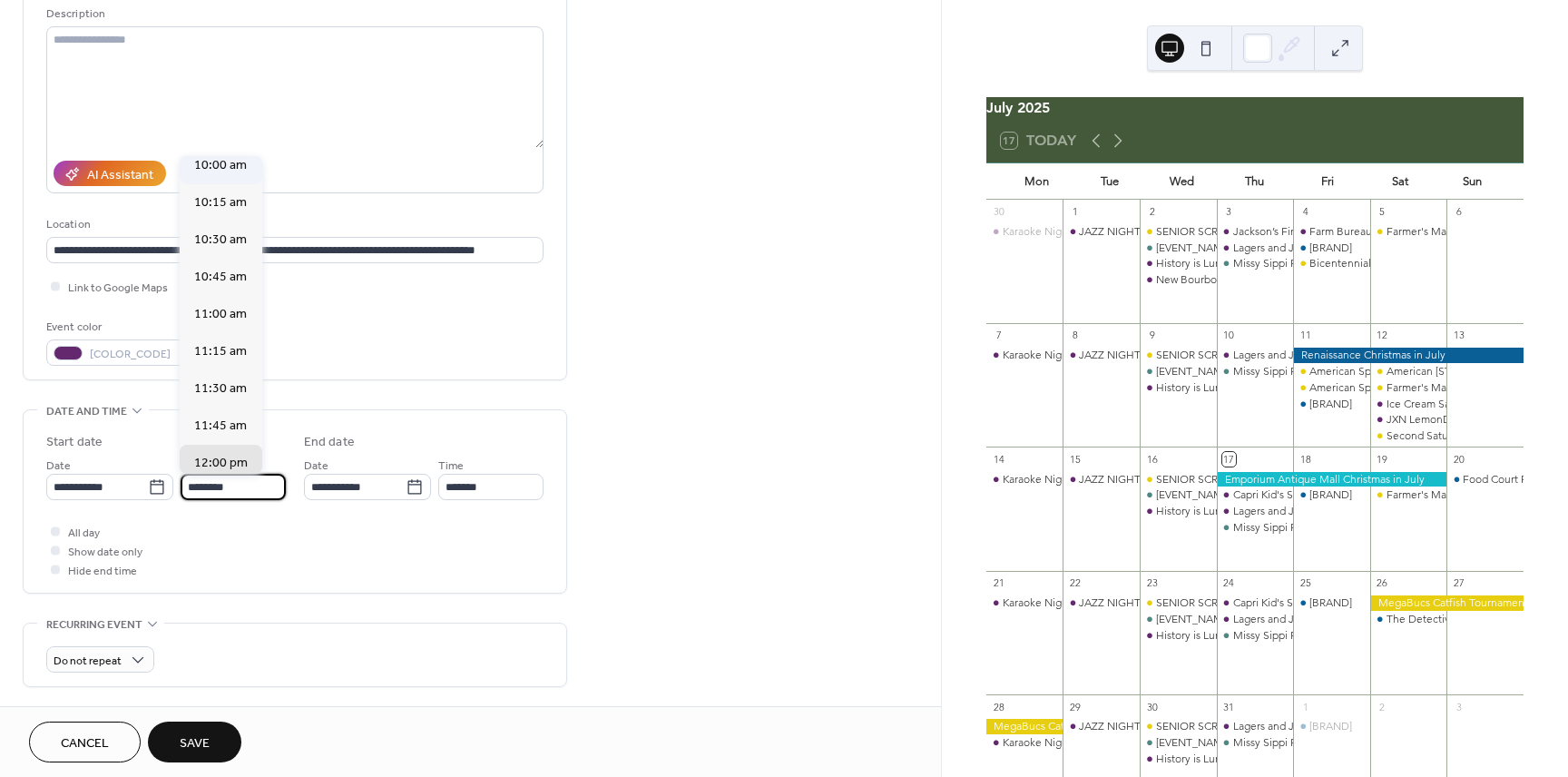 type on "********" 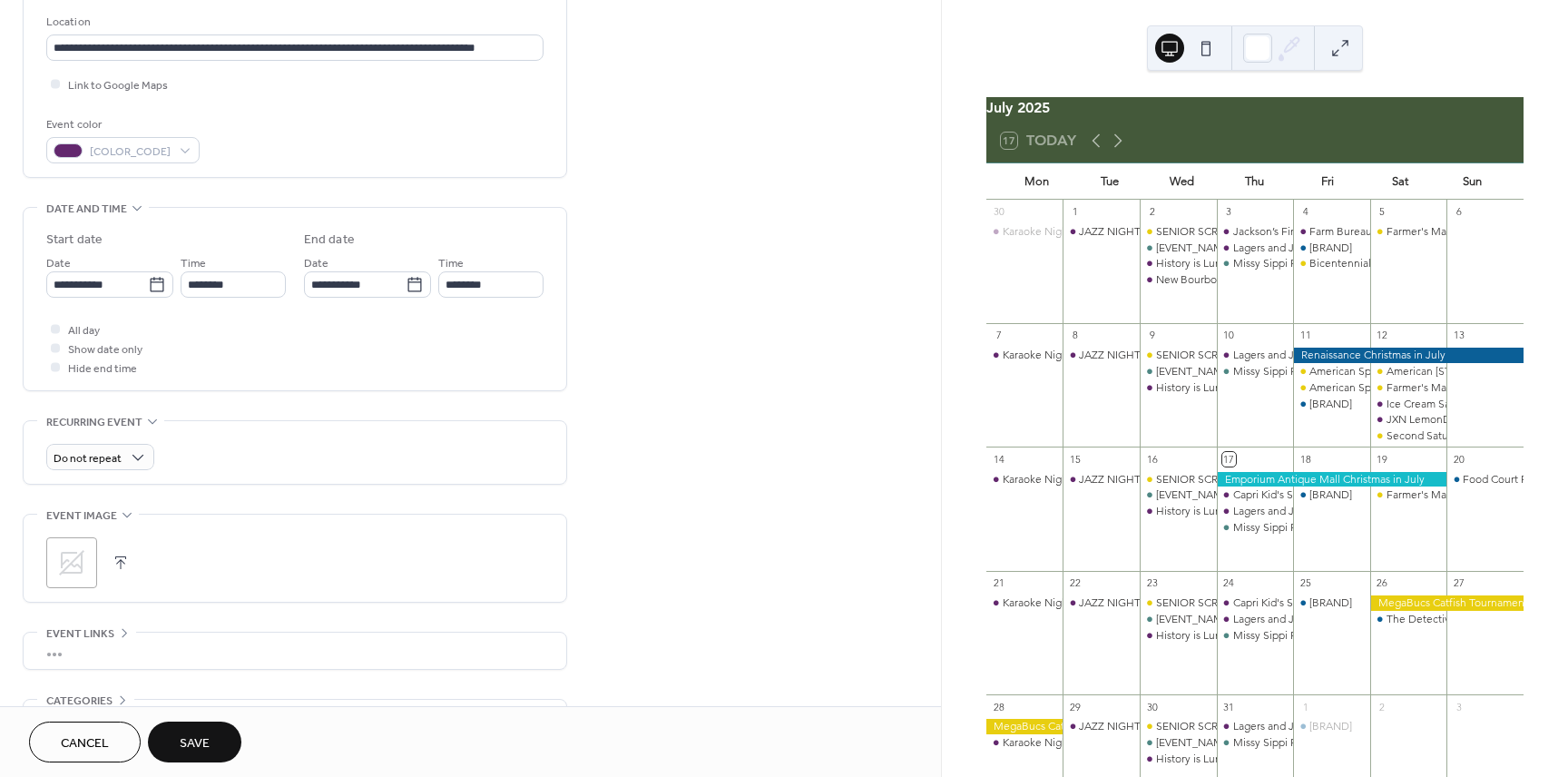 scroll, scrollTop: 391, scrollLeft: 0, axis: vertical 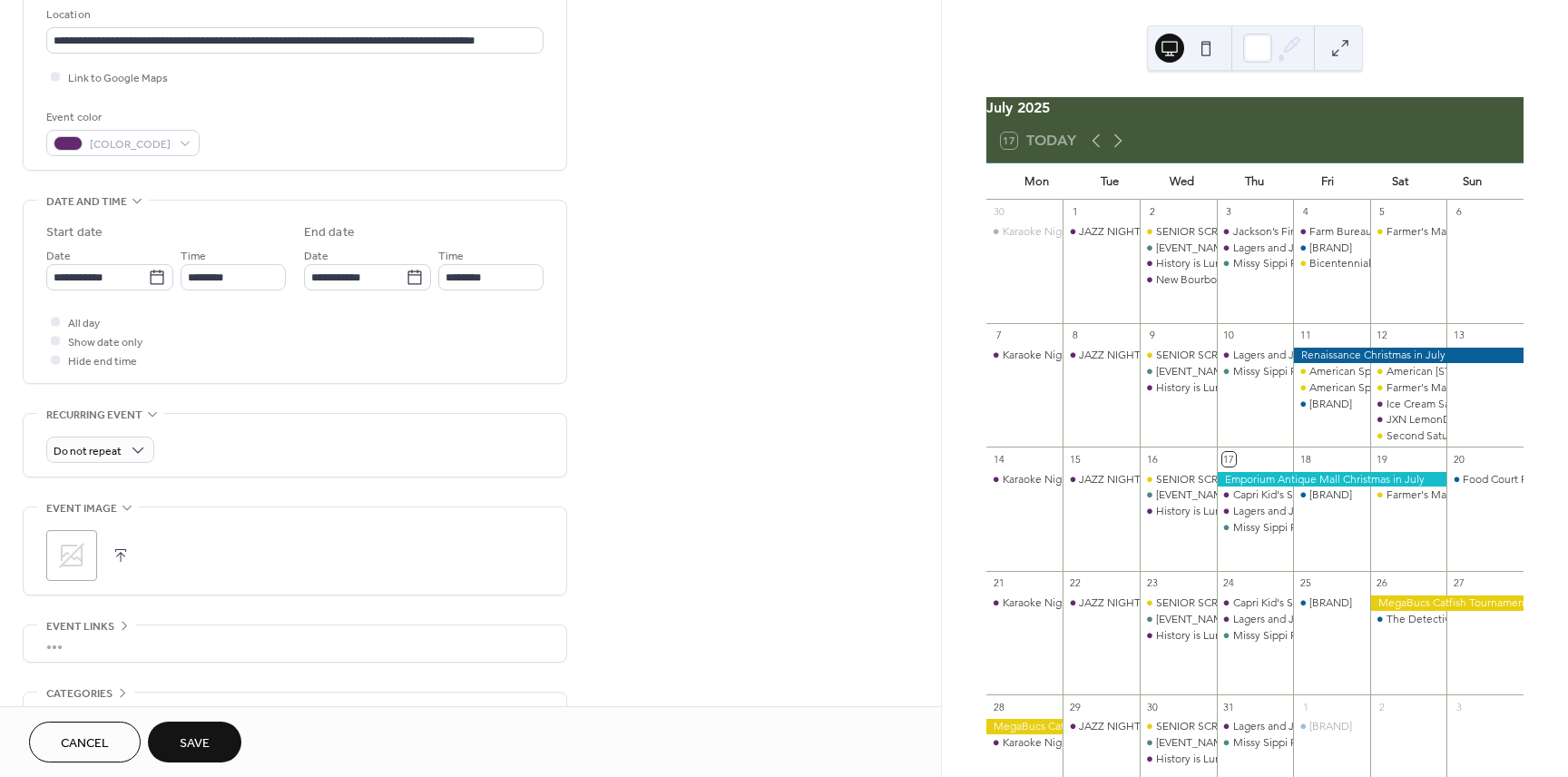 click on "Save" at bounding box center [194, 743] 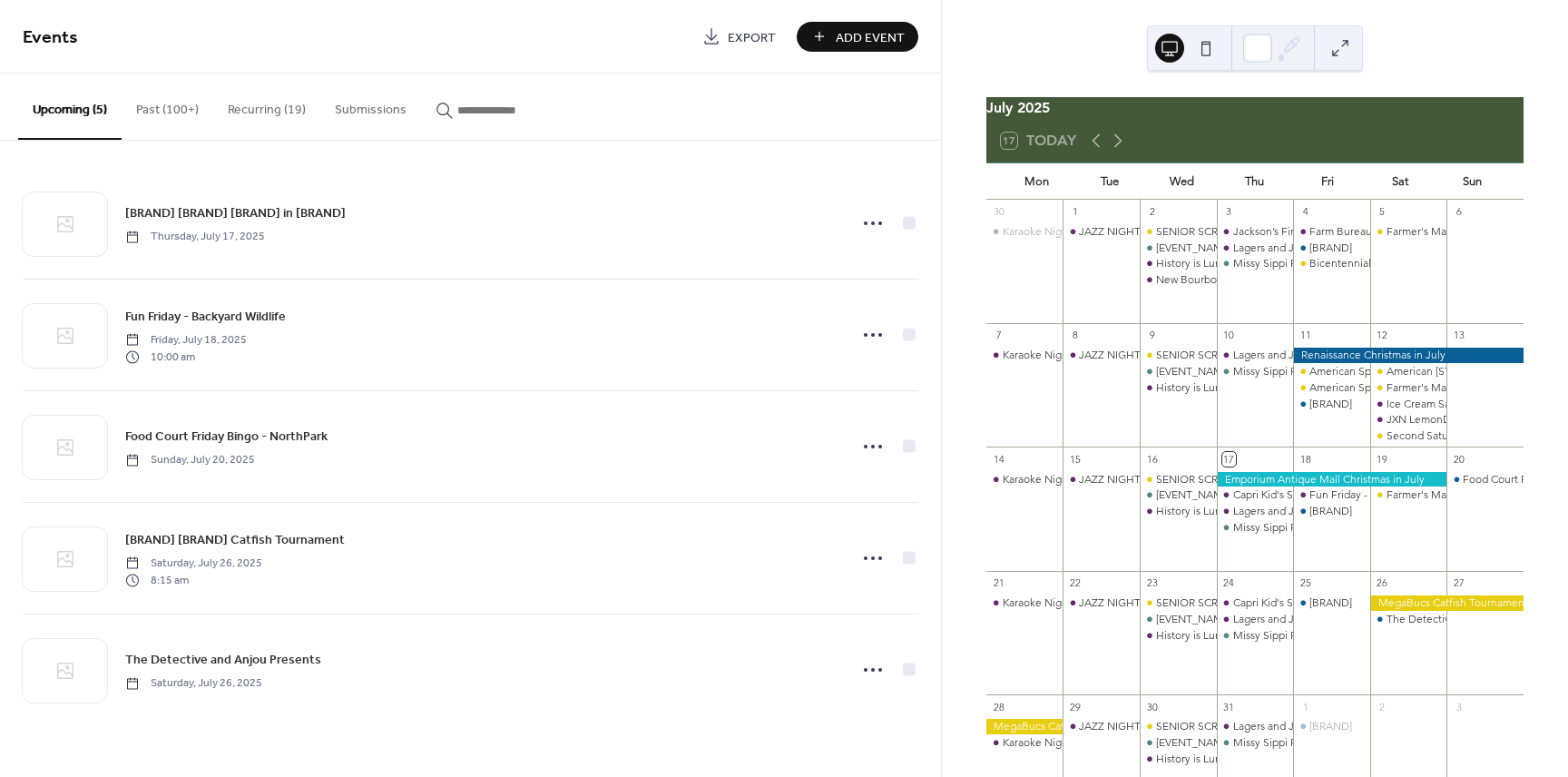 click on "Add Event" at bounding box center [870, 37] 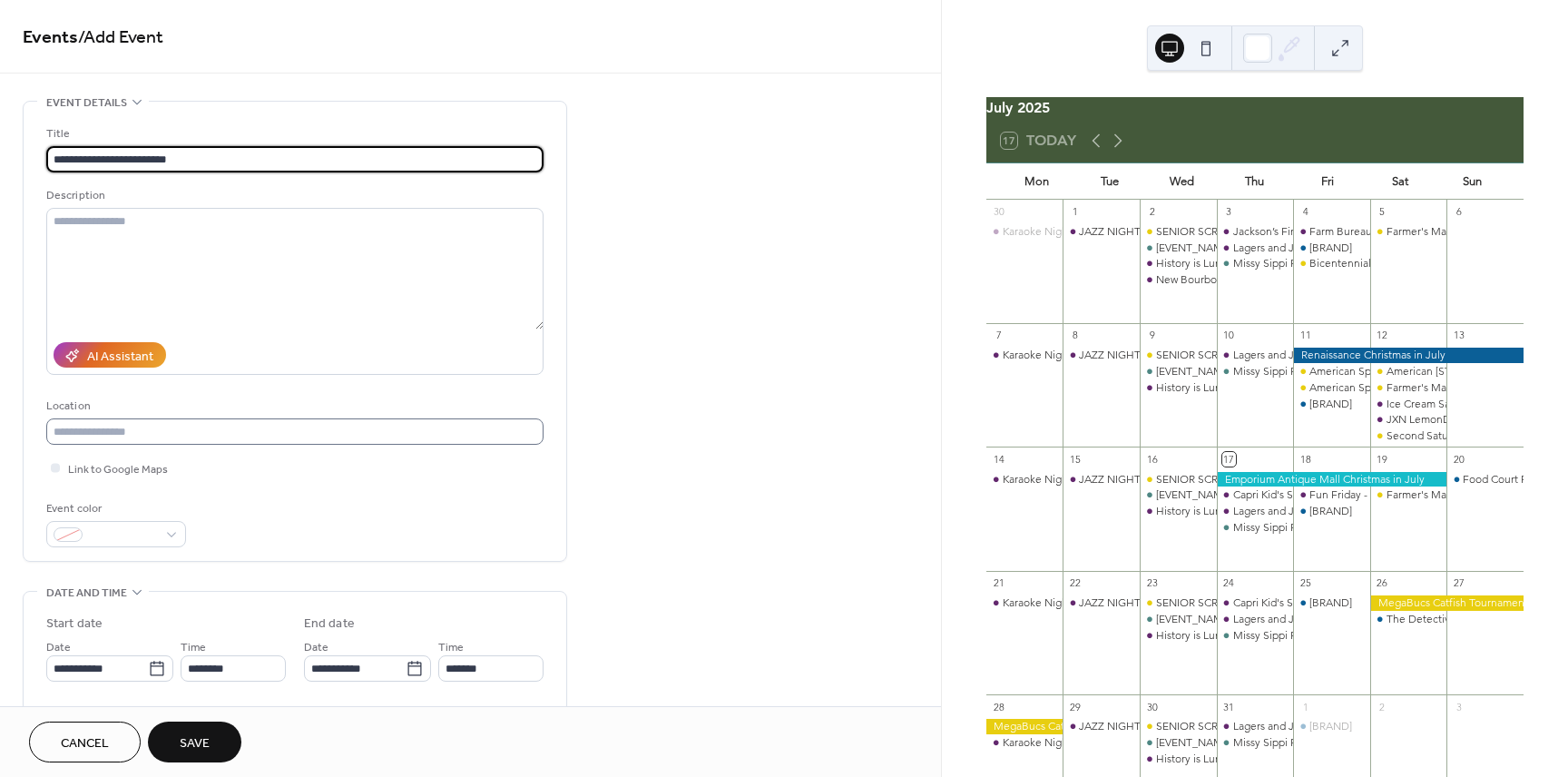 type on "**********" 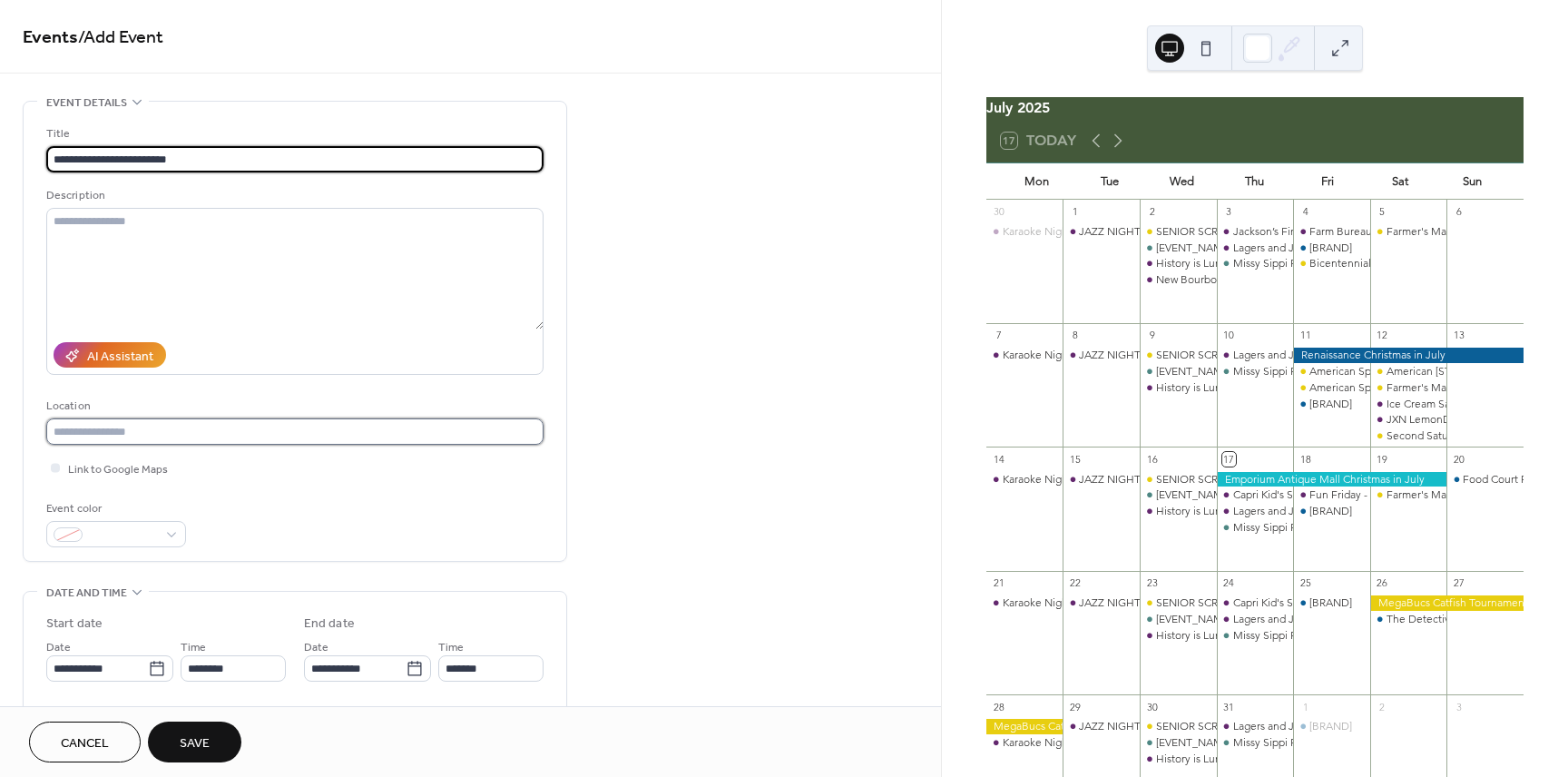 click at bounding box center [295, 431] 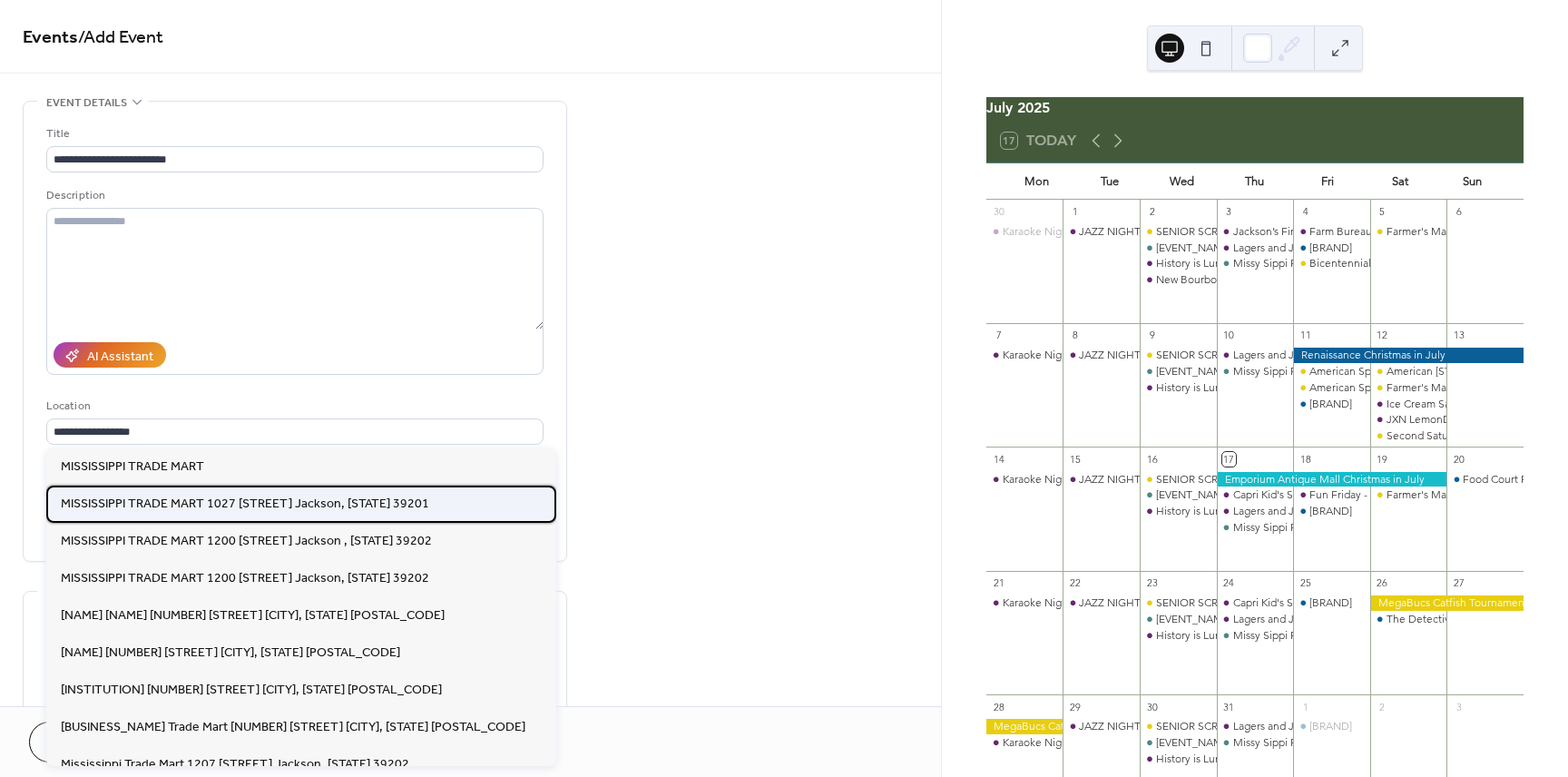 click on "[MART_NAME] [NUMBER] [STREET] [CITY], [STATE] [POSTAL_CODE]" at bounding box center [245, 504] 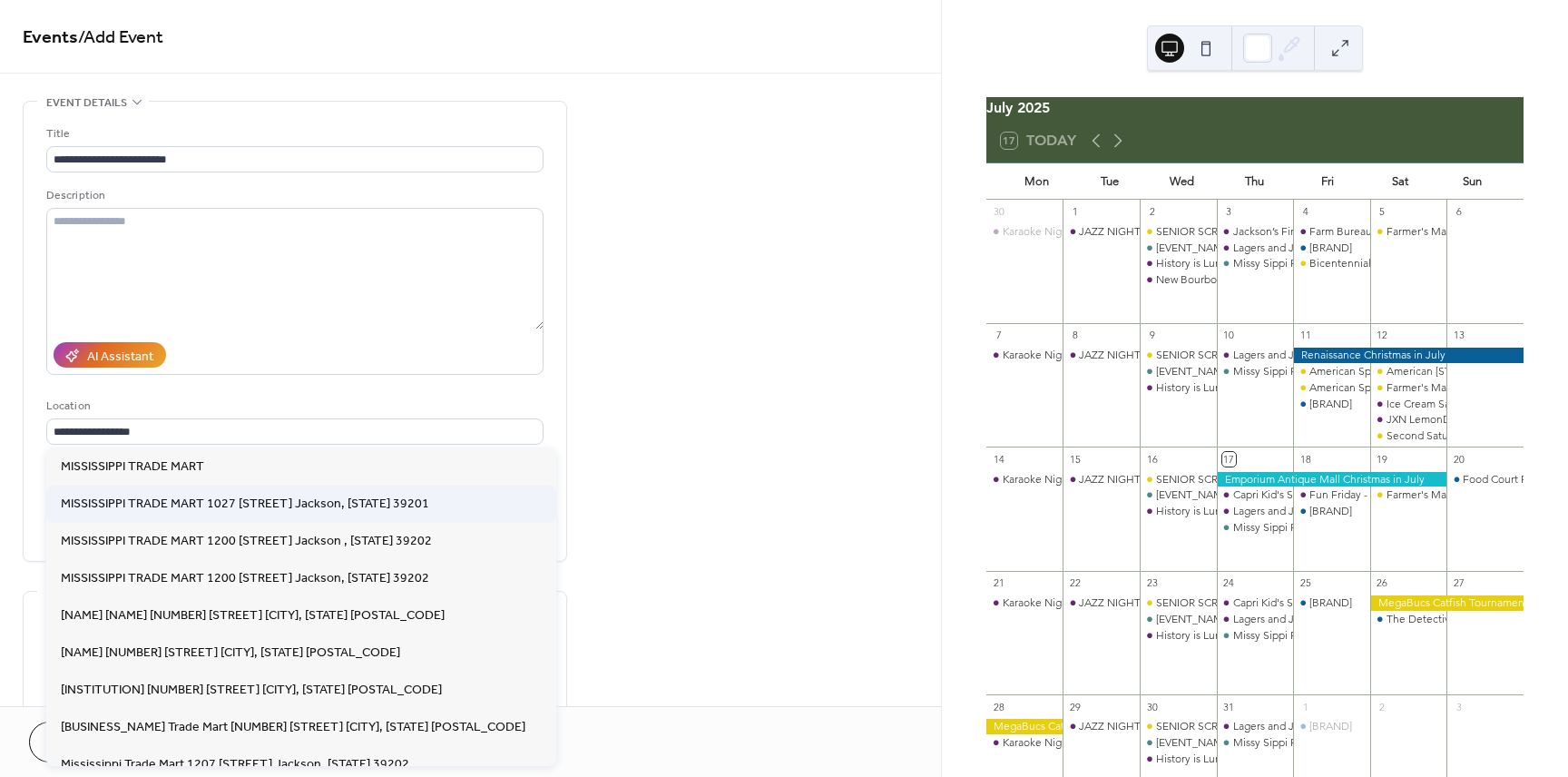 type on "**********" 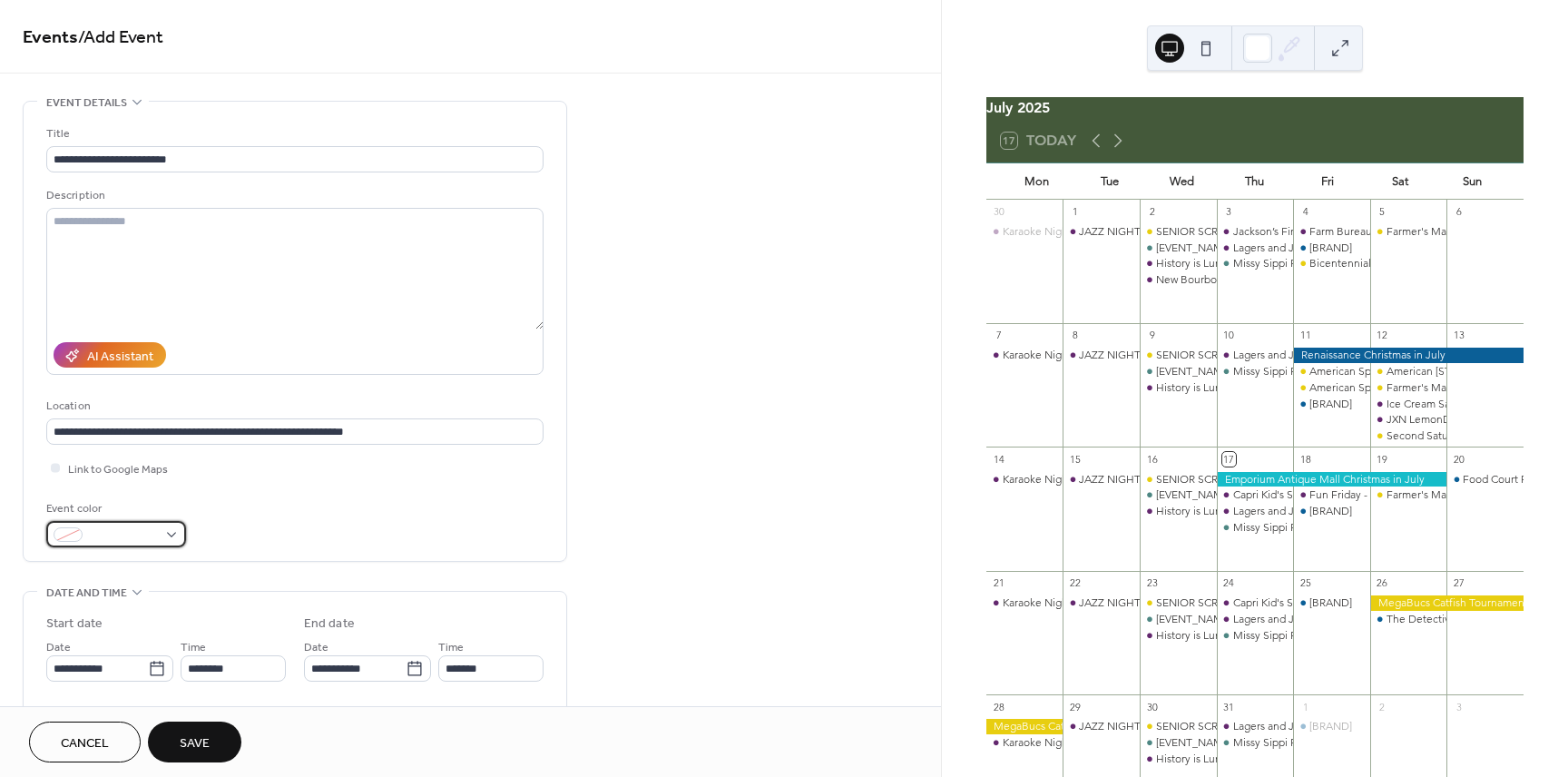 click at bounding box center [123, 536] 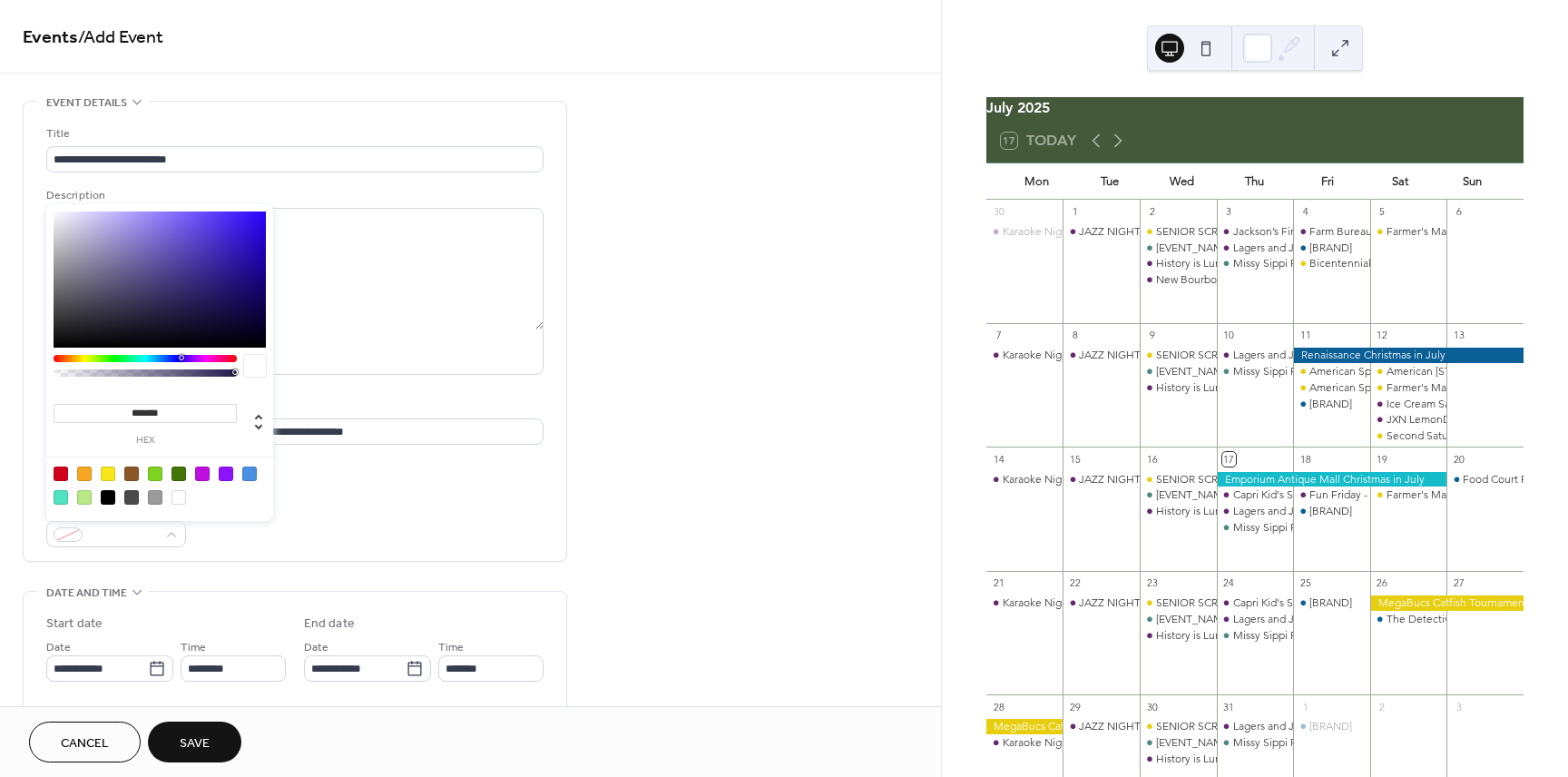 click on "*******" at bounding box center [145, 413] 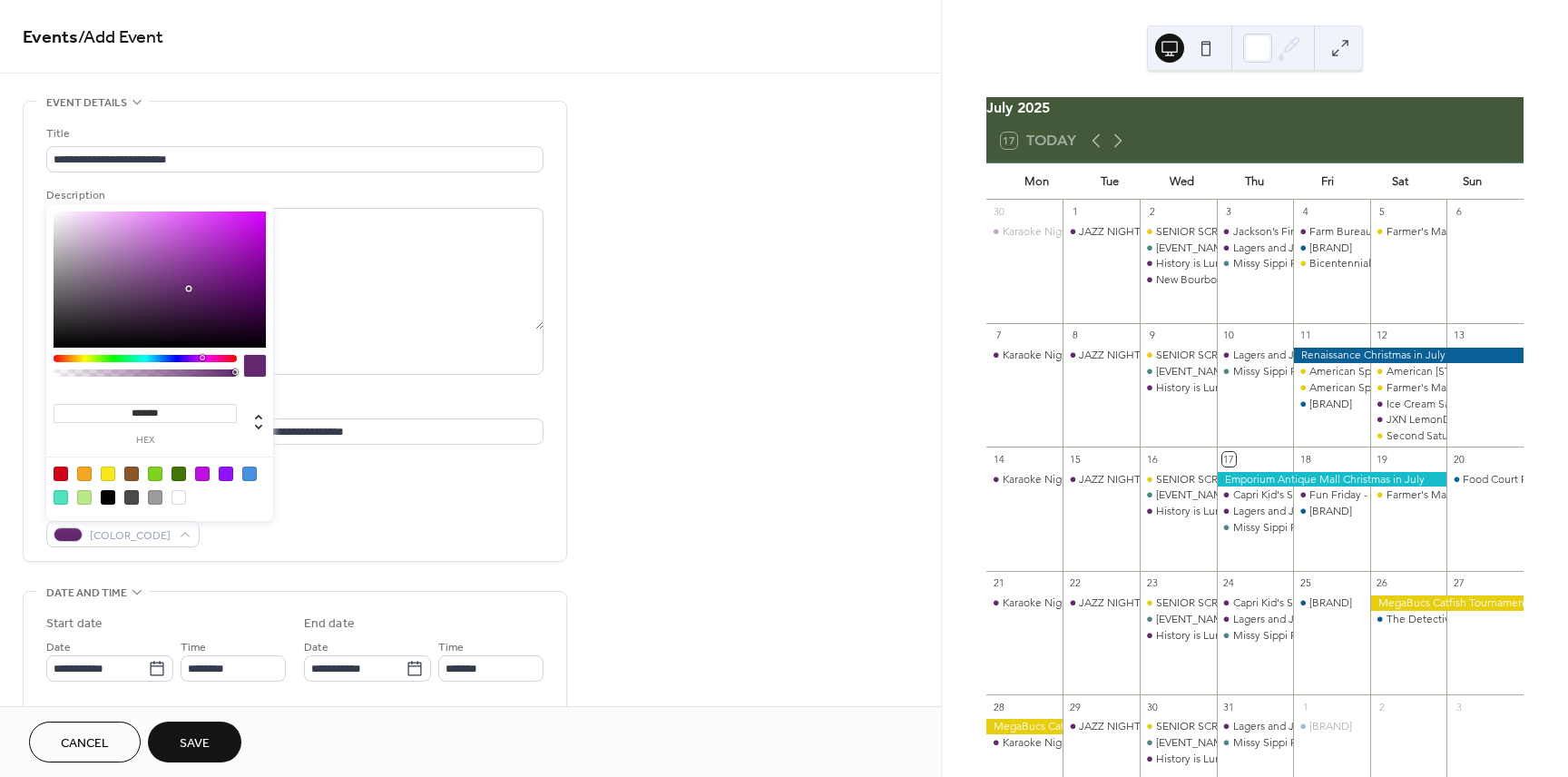 click on "**********" at bounding box center (470, 654) 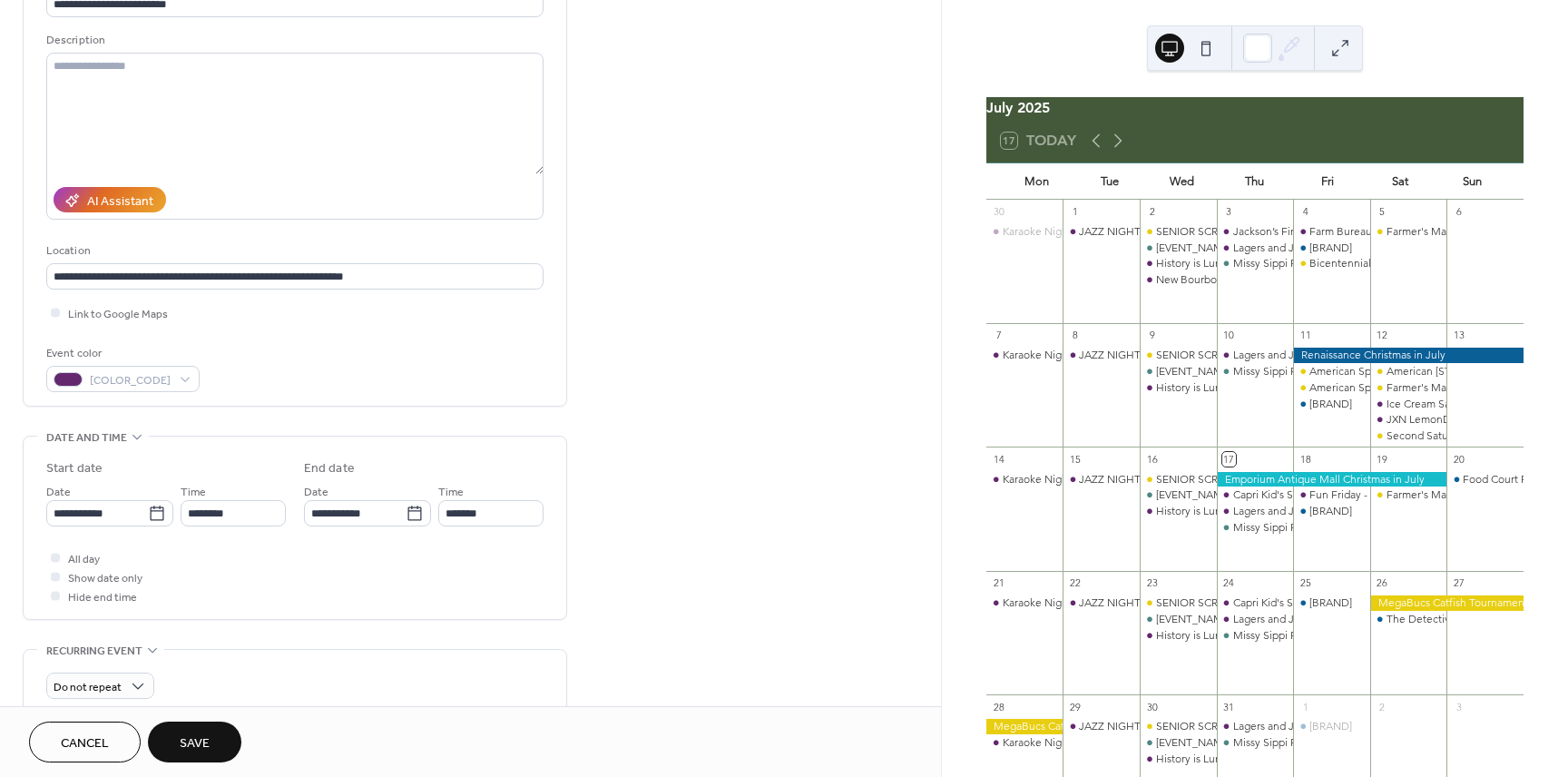 scroll, scrollTop: 164, scrollLeft: 0, axis: vertical 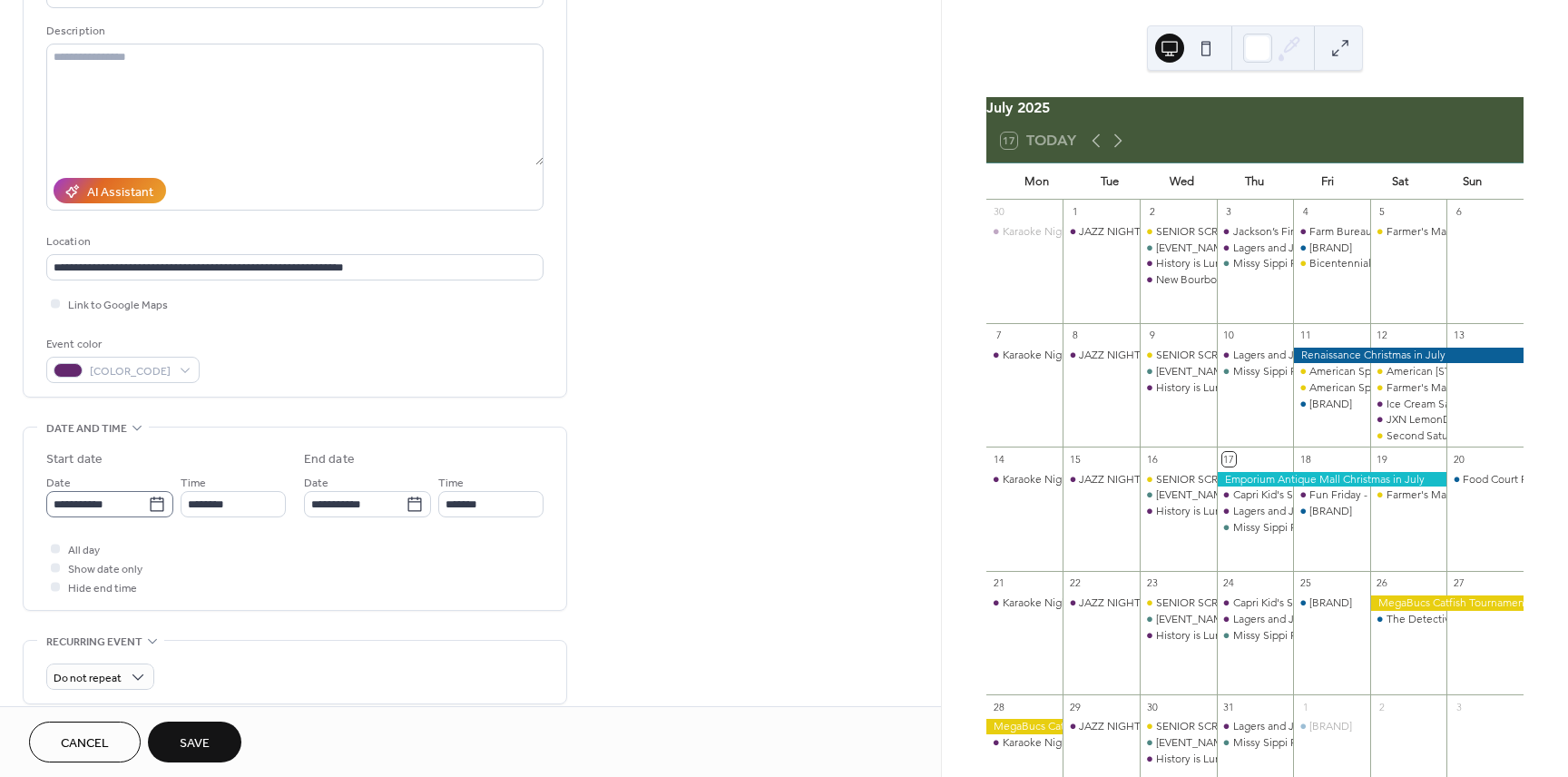click 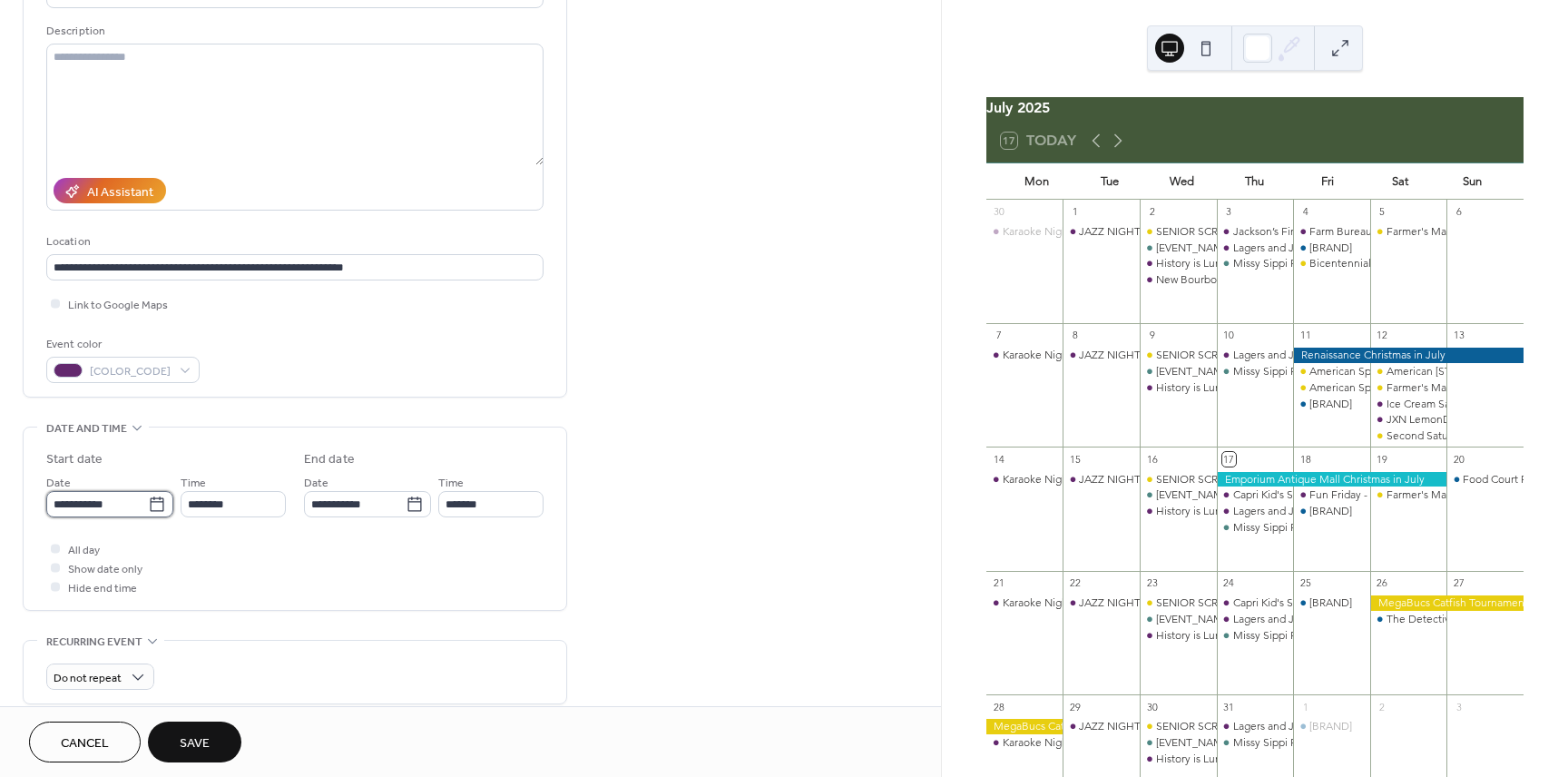 click on "**********" at bounding box center (97, 504) 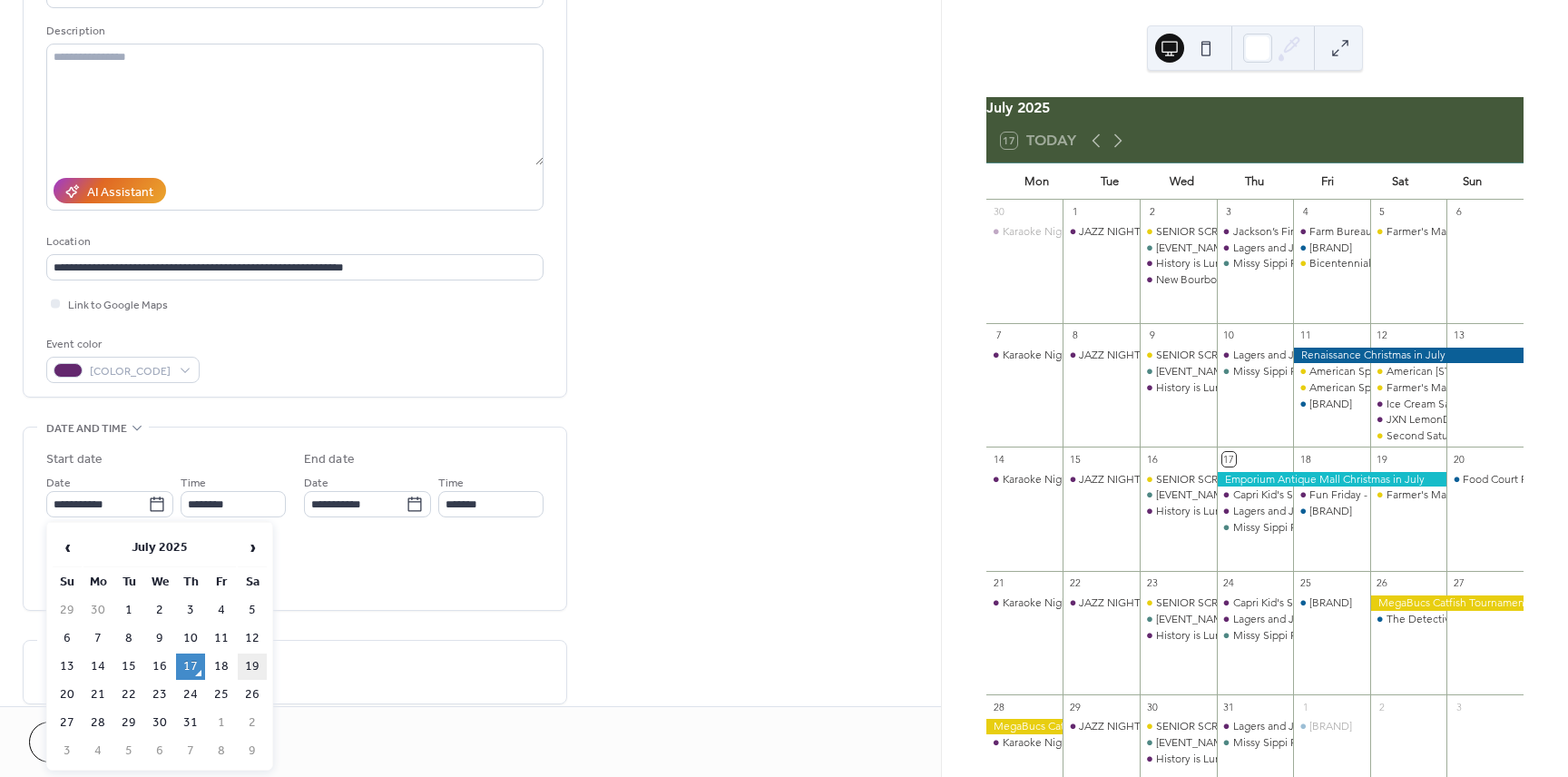 click on "19" at bounding box center [252, 666] 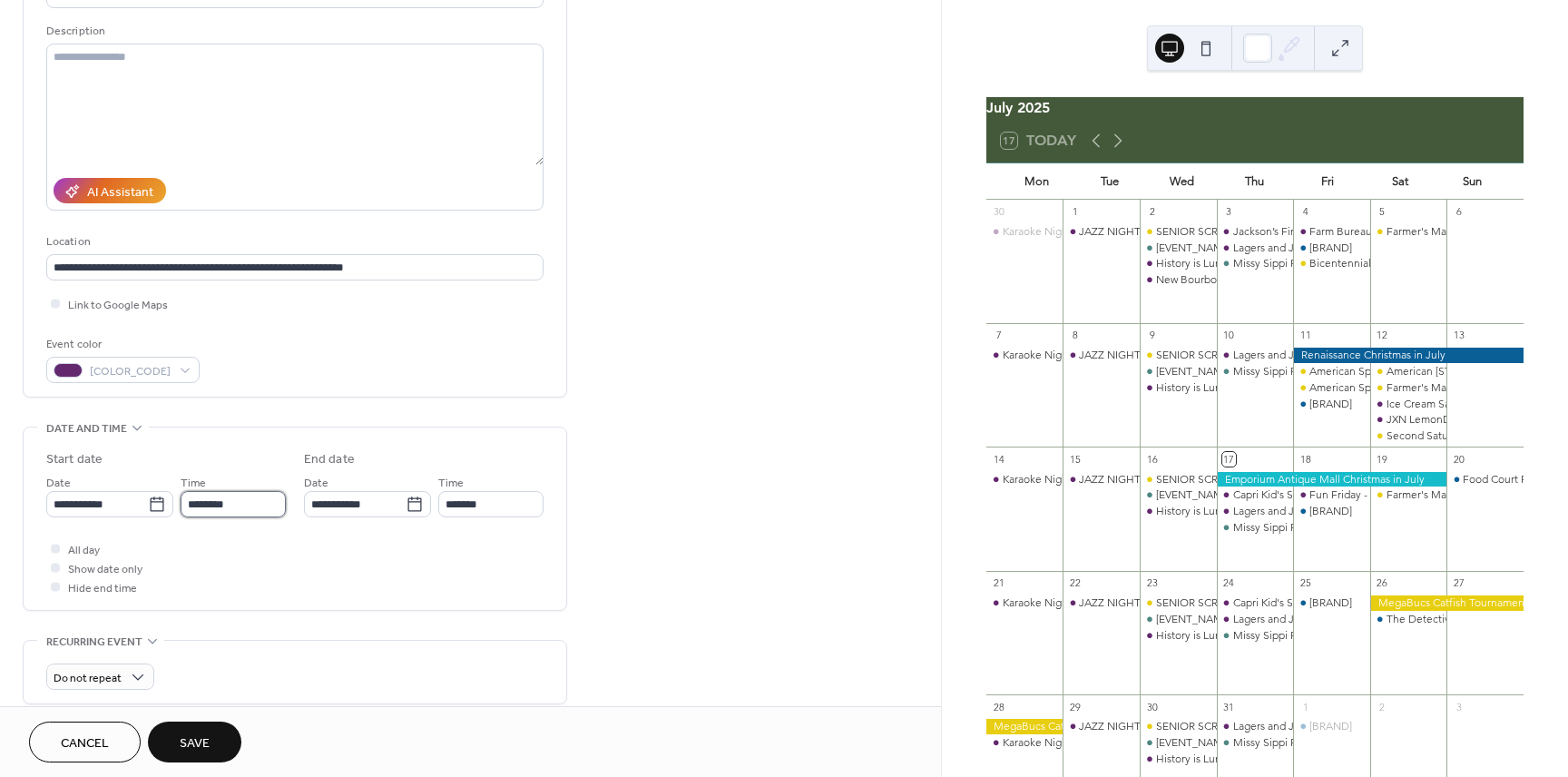 click on "********" at bounding box center [233, 504] 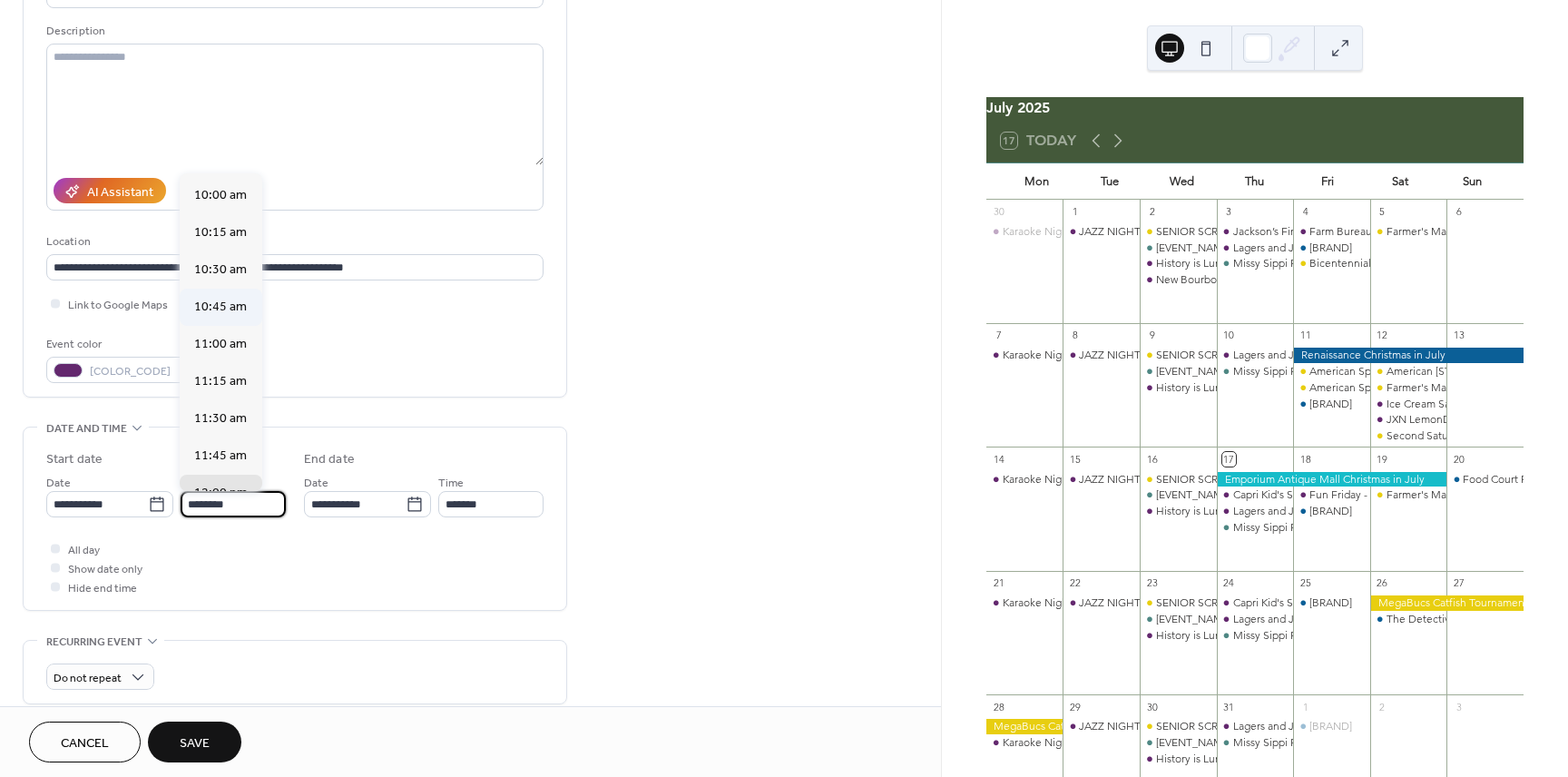 scroll, scrollTop: 1483, scrollLeft: 0, axis: vertical 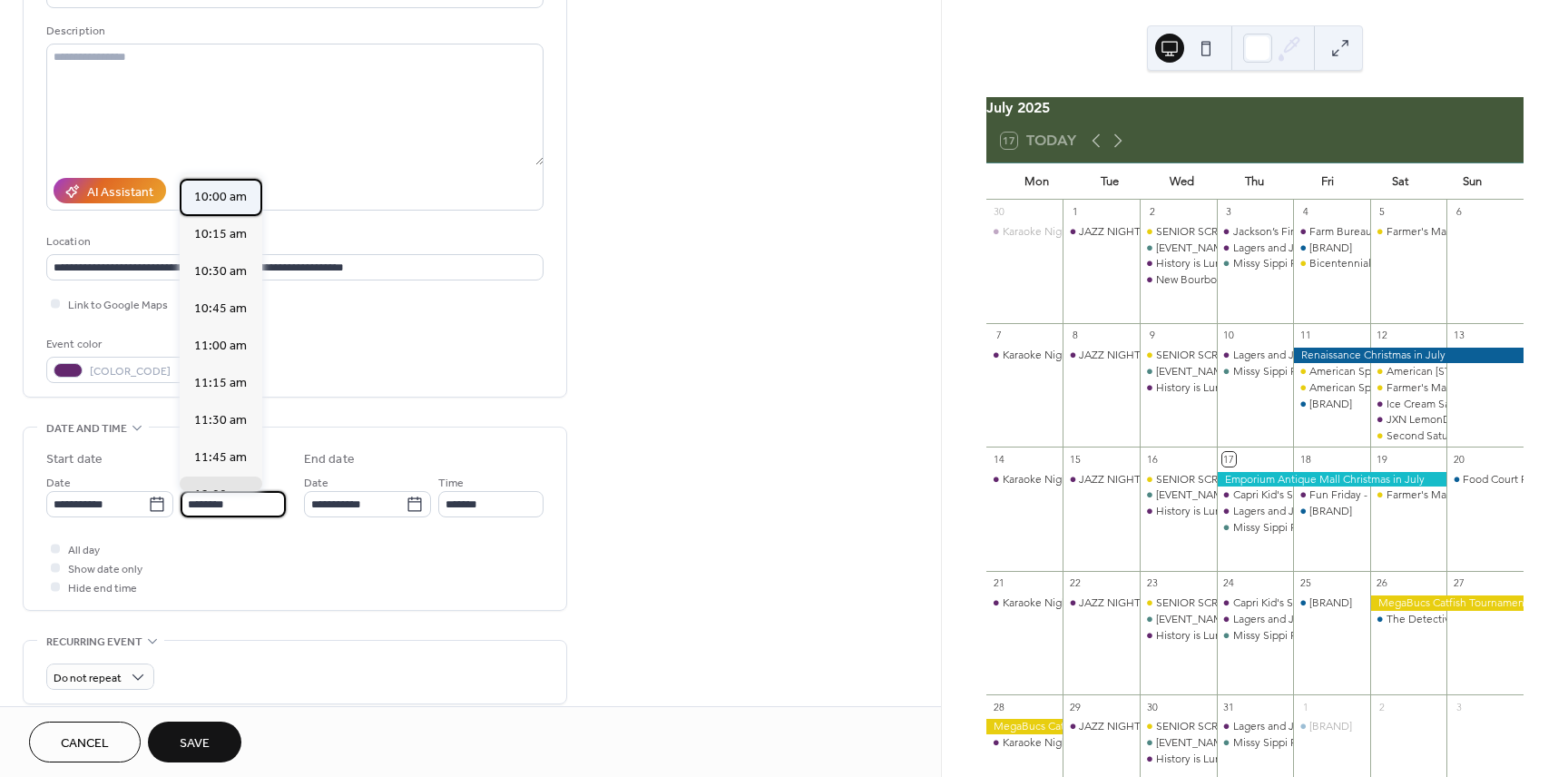 click on "10:00 am" at bounding box center [220, 197] 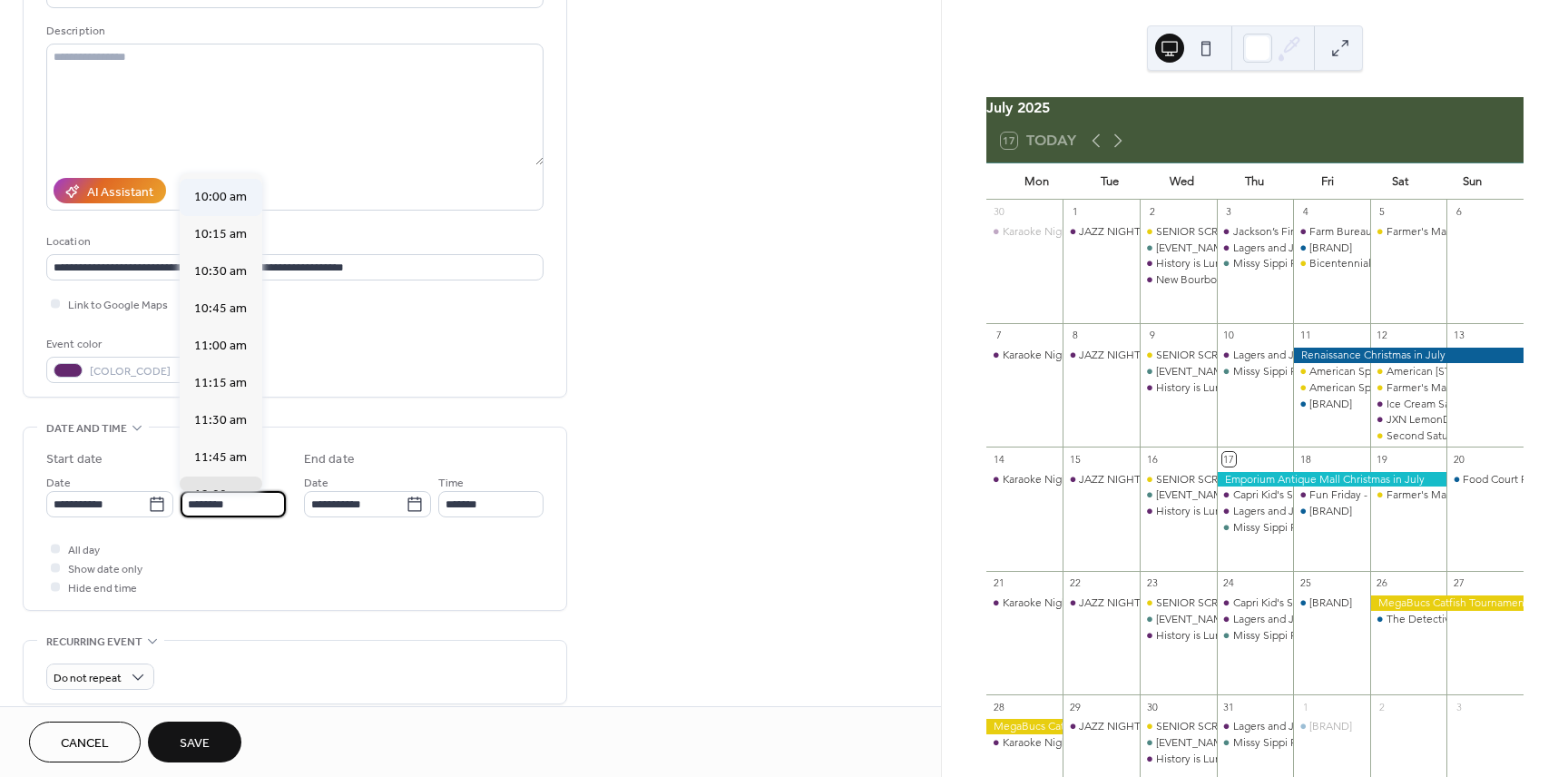 type on "********" 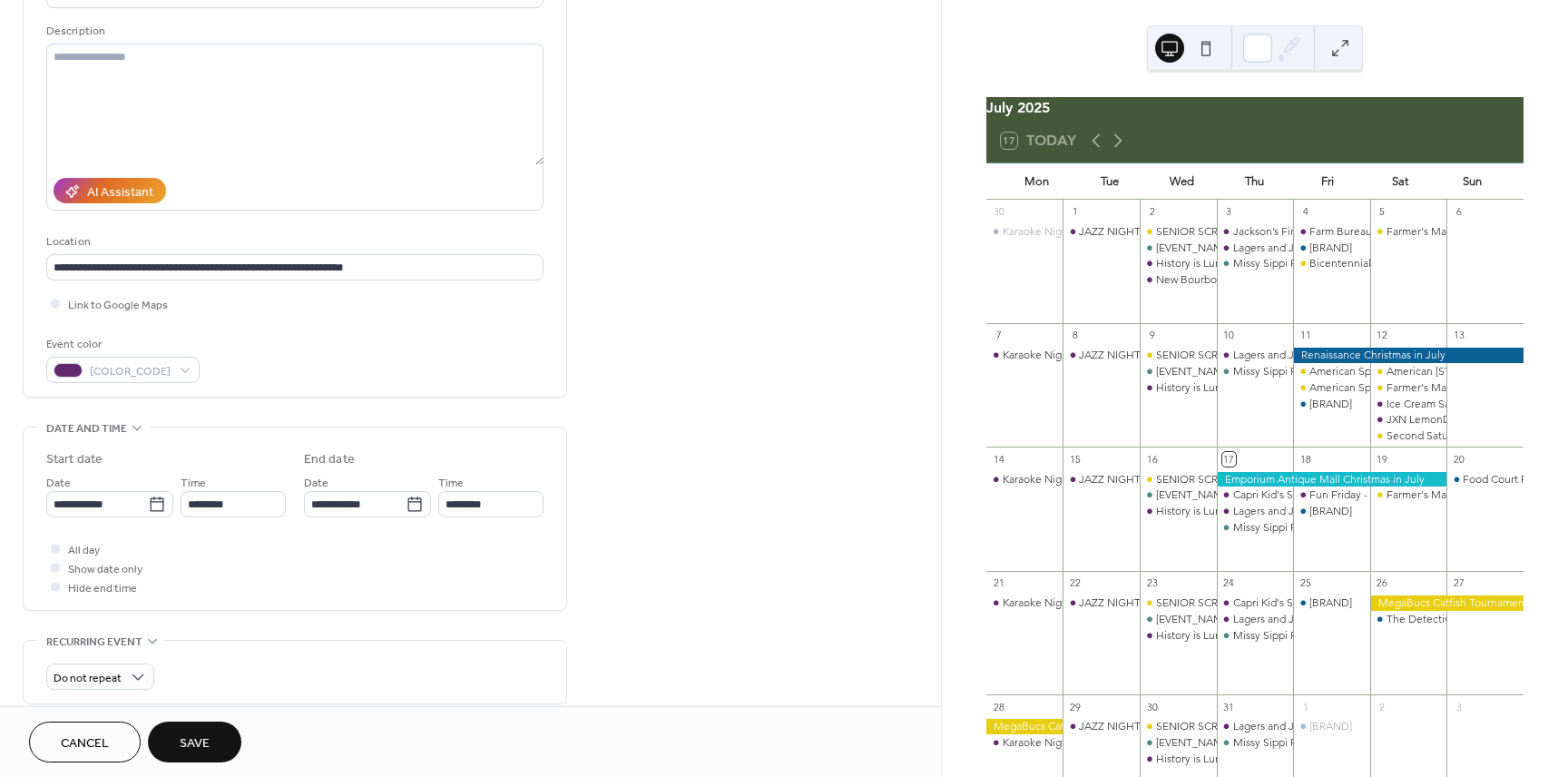 click on "Save" at bounding box center [194, 743] 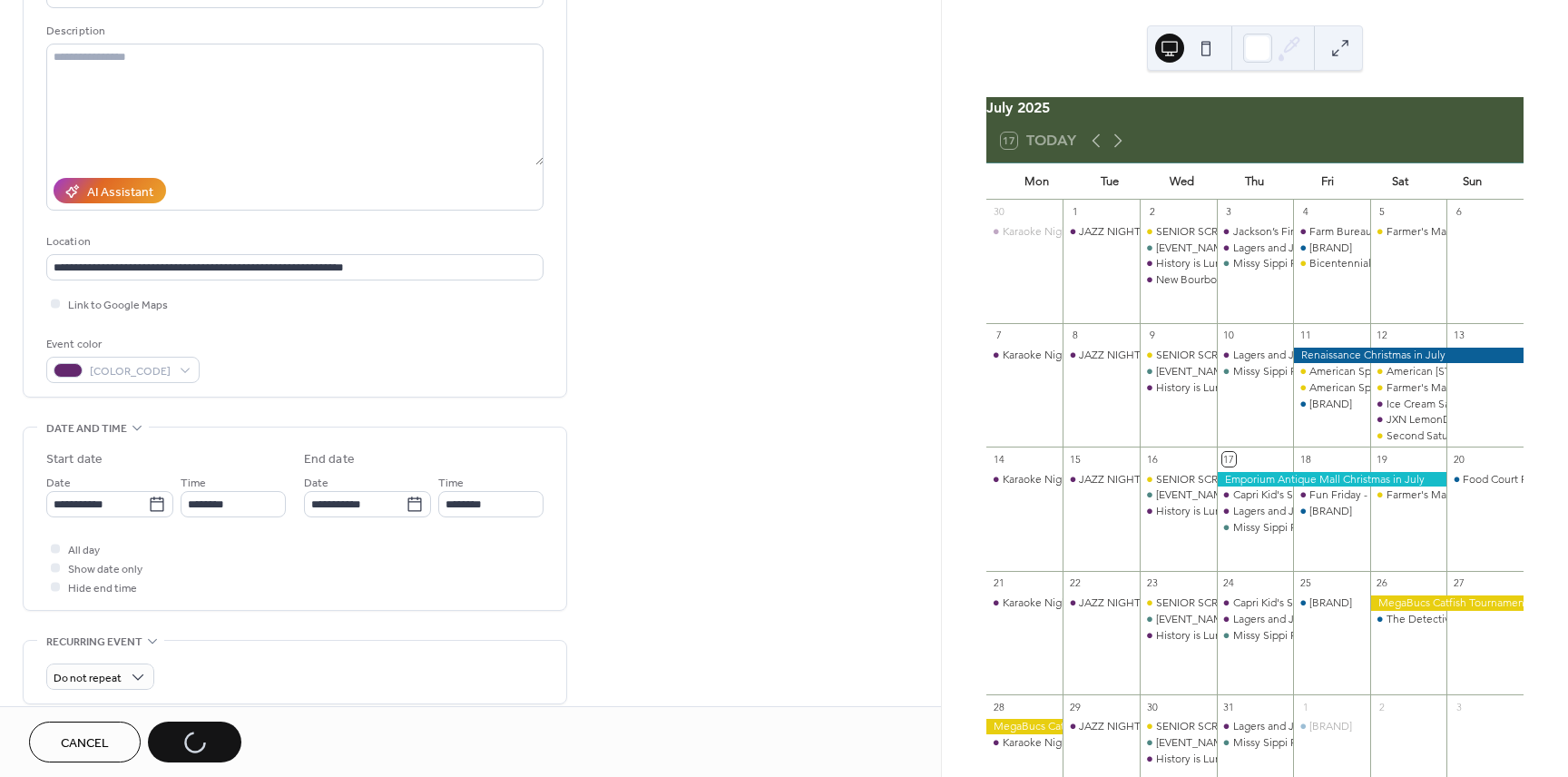 scroll, scrollTop: 229, scrollLeft: 0, axis: vertical 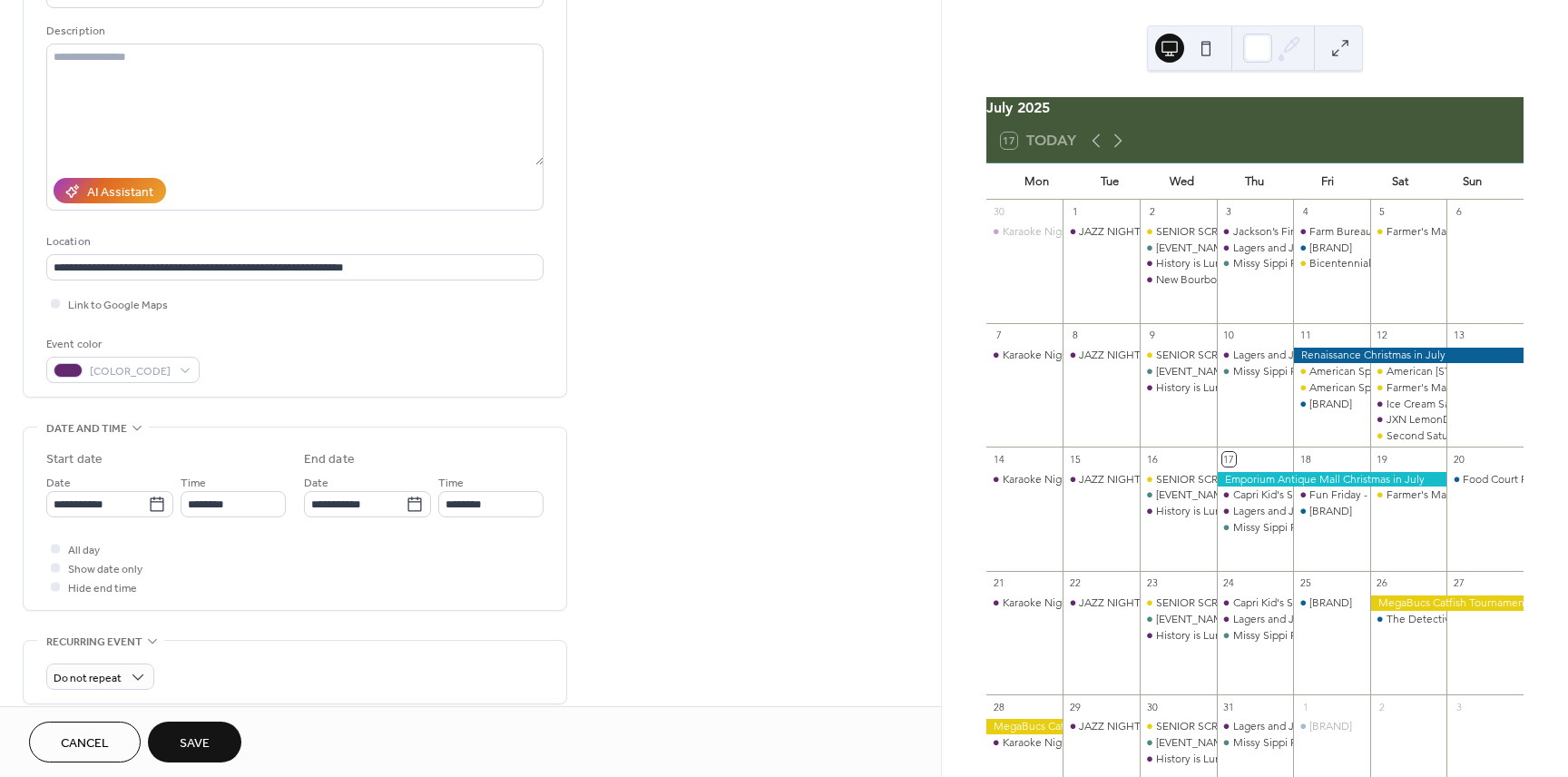 click on "Save" at bounding box center (194, 742) 